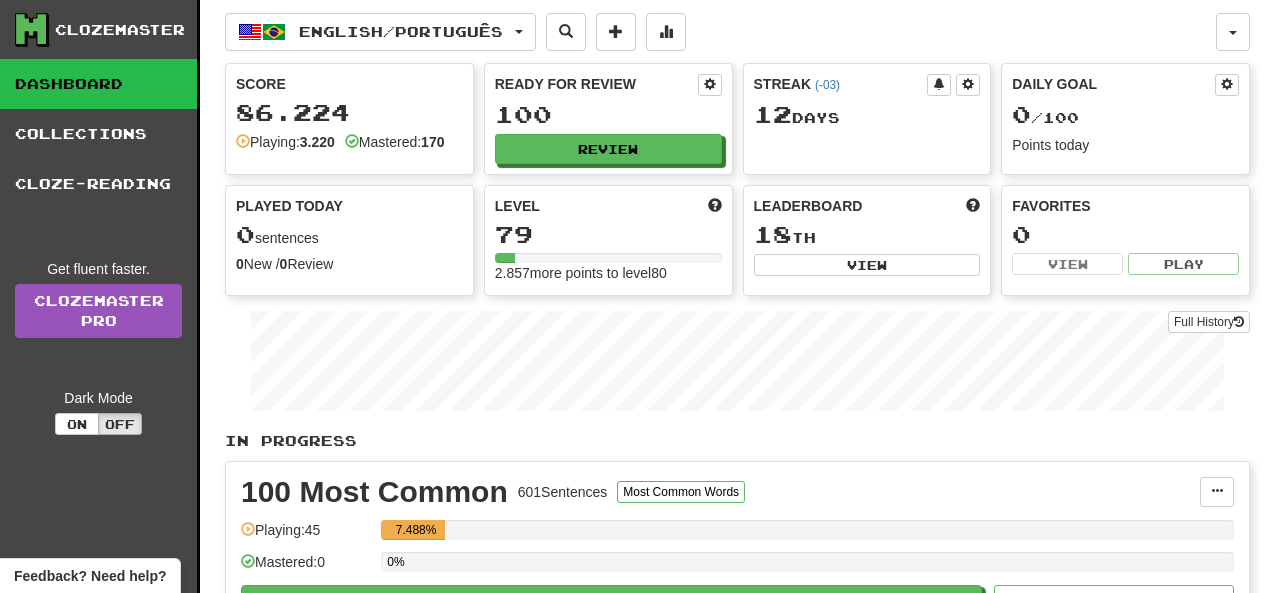 scroll, scrollTop: 0, scrollLeft: 0, axis: both 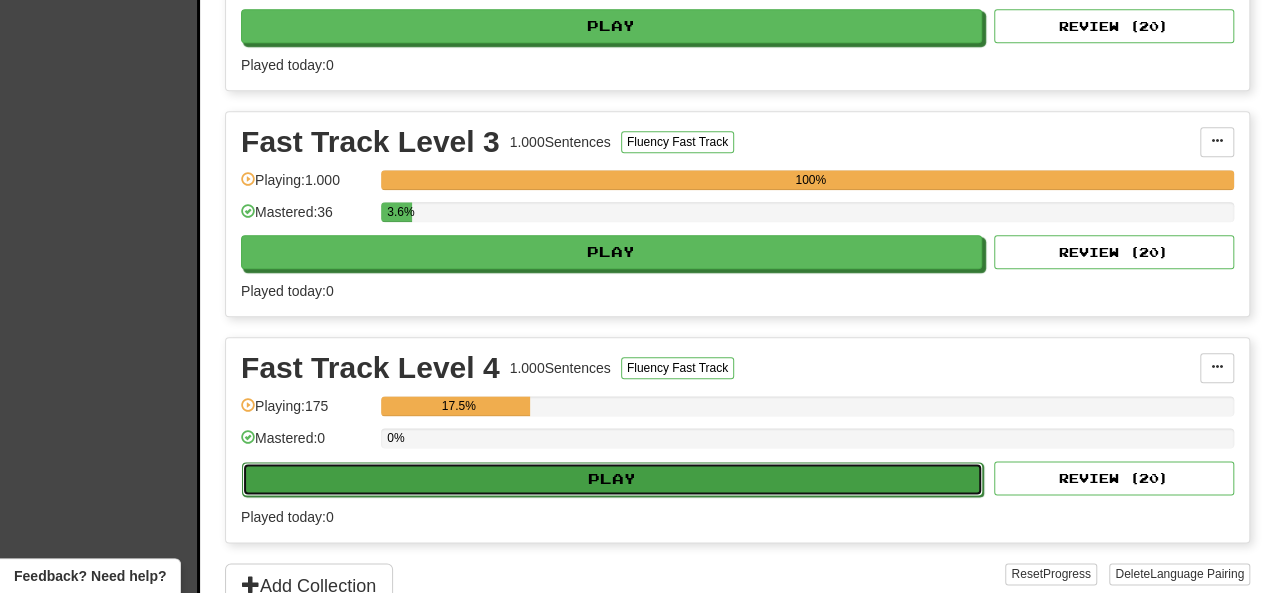 click on "Play" at bounding box center (612, 479) 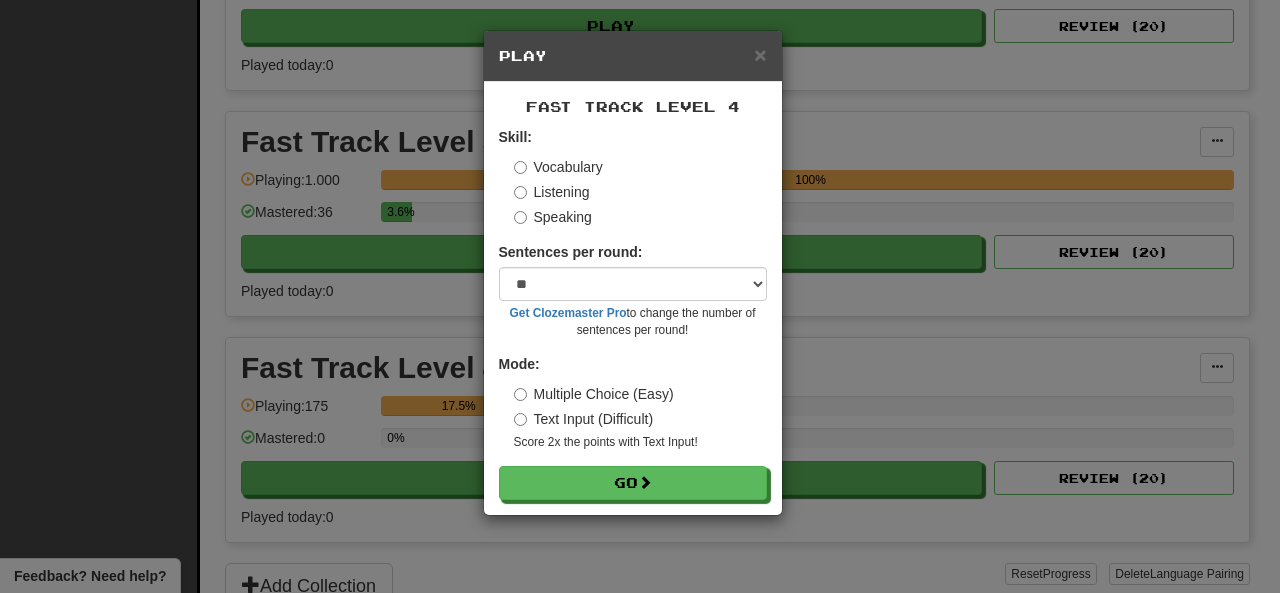 click on "Listening" at bounding box center (552, 192) 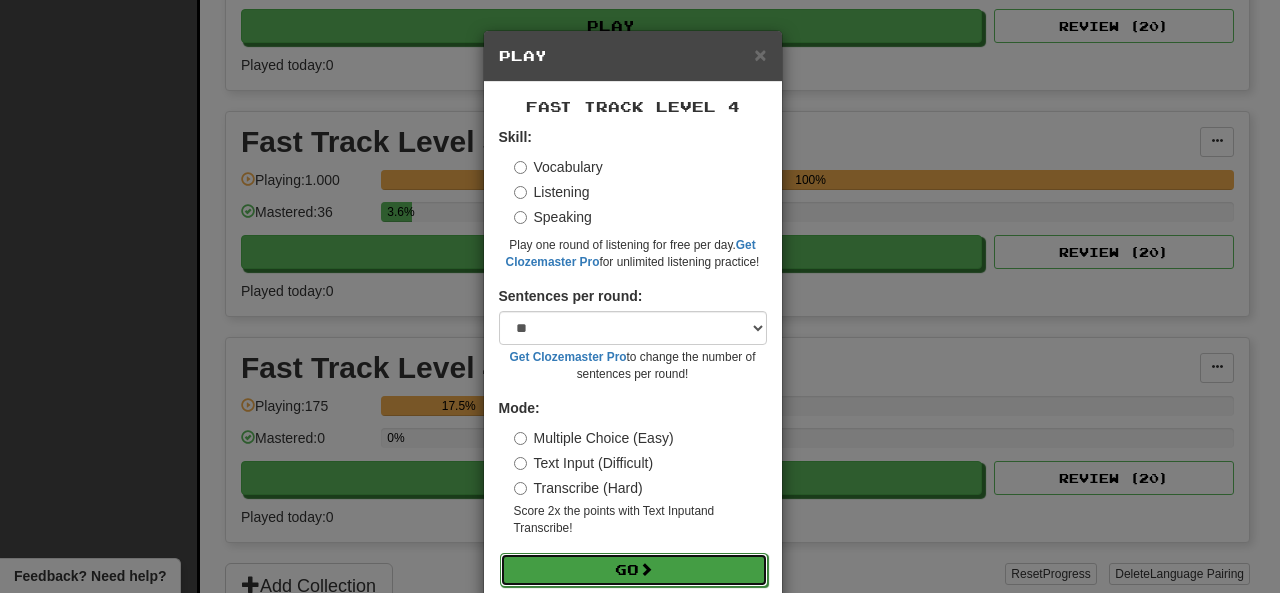 click on "Go" at bounding box center [634, 570] 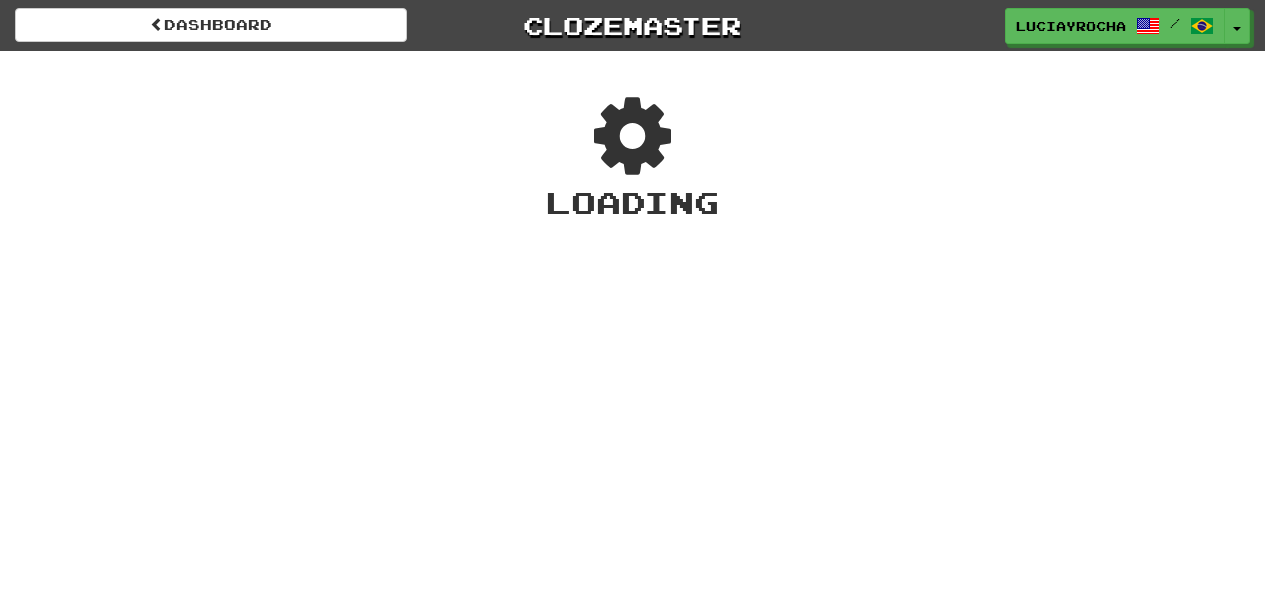 scroll, scrollTop: 0, scrollLeft: 0, axis: both 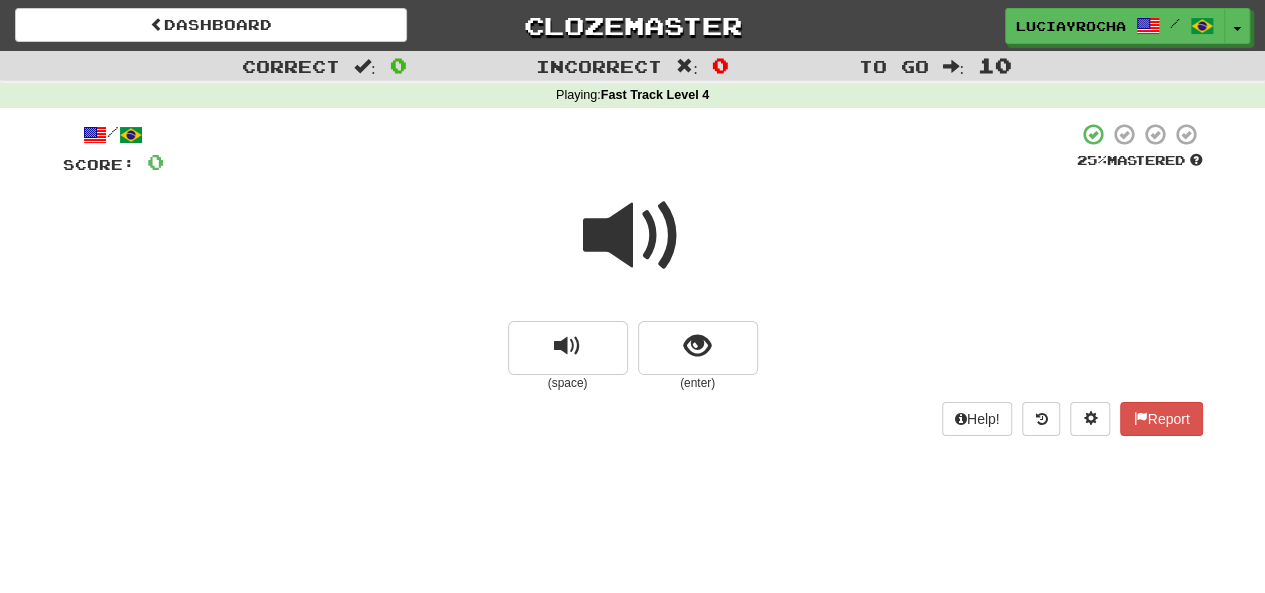 click at bounding box center [633, 236] 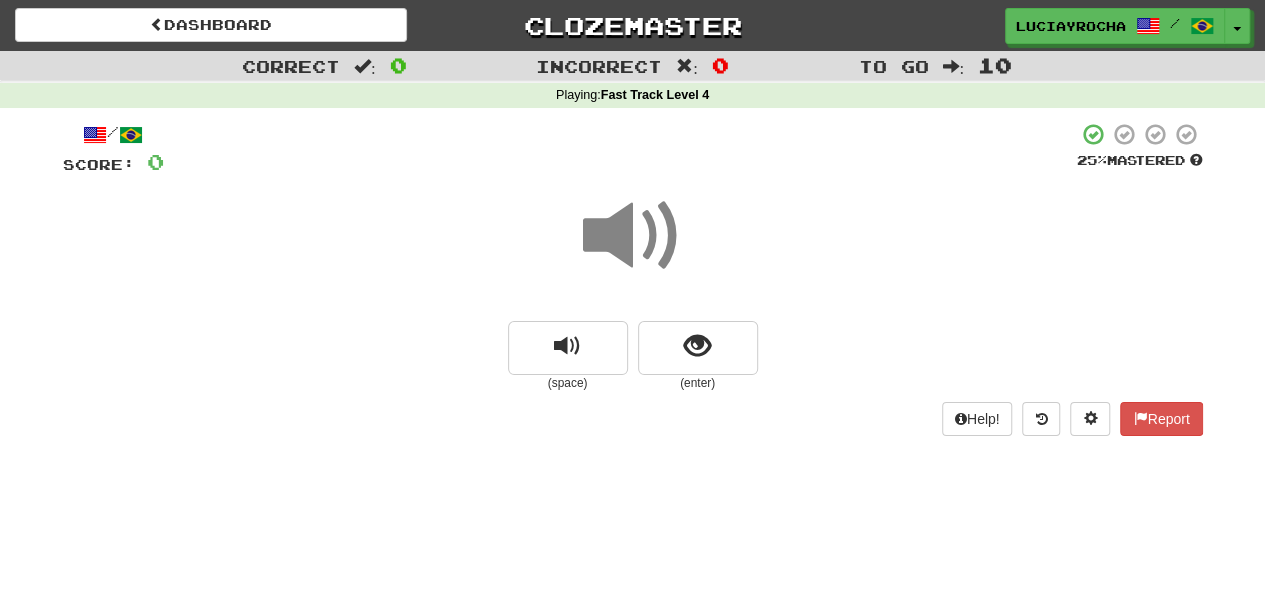 click at bounding box center [633, 236] 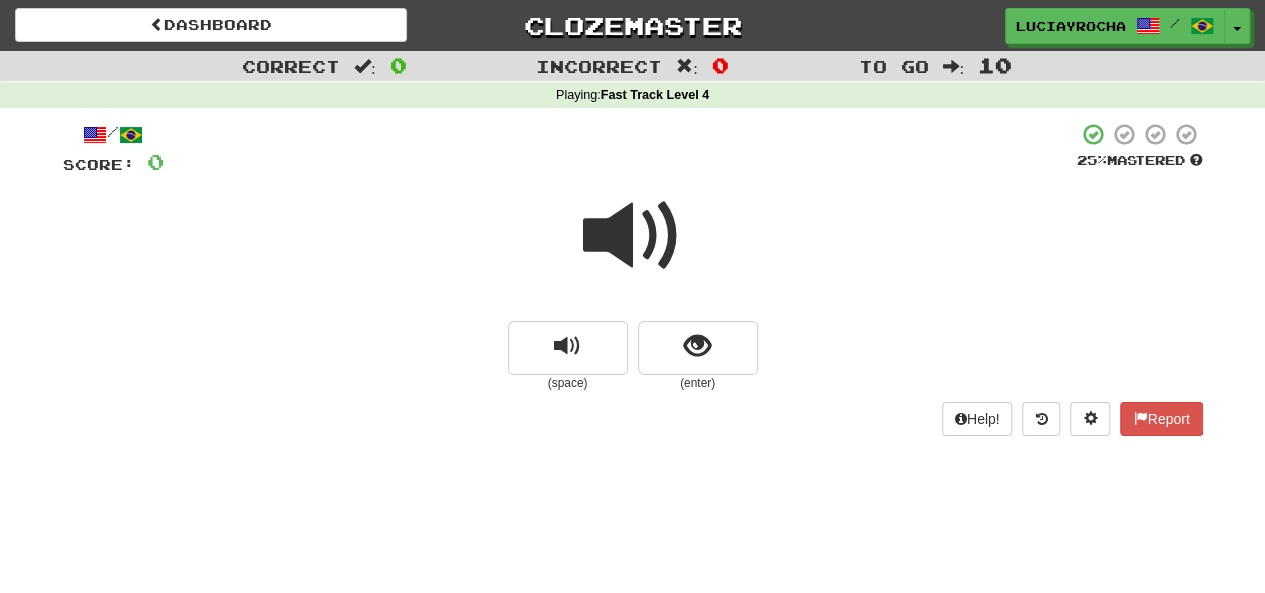 click at bounding box center [633, 236] 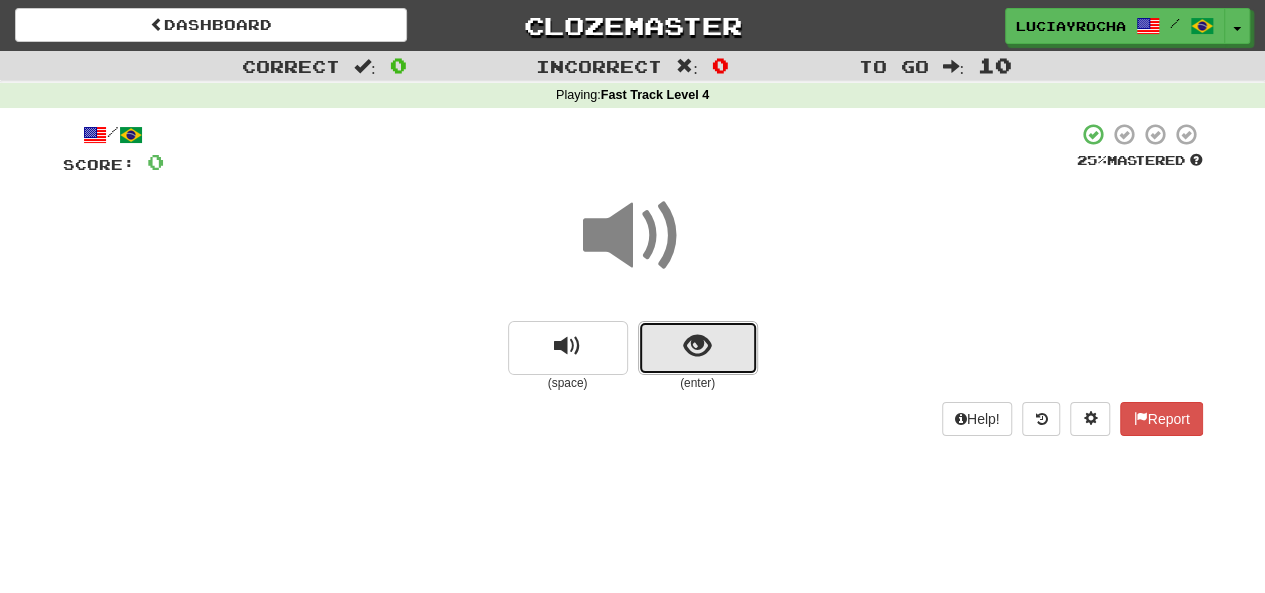 click at bounding box center (697, 346) 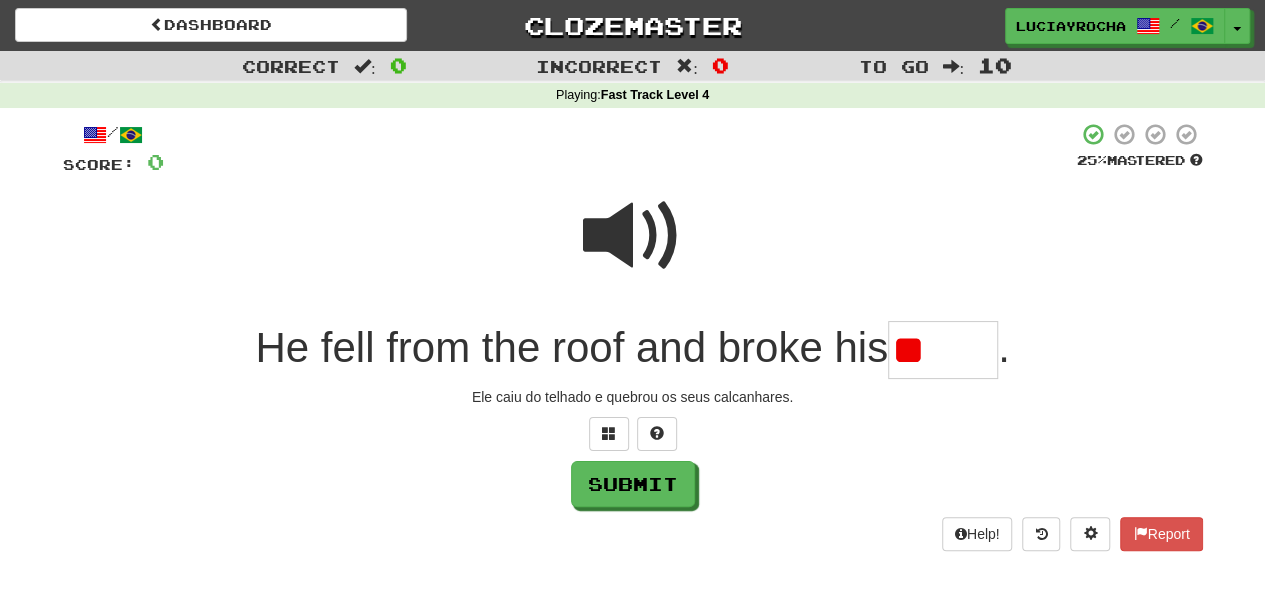 type on "*" 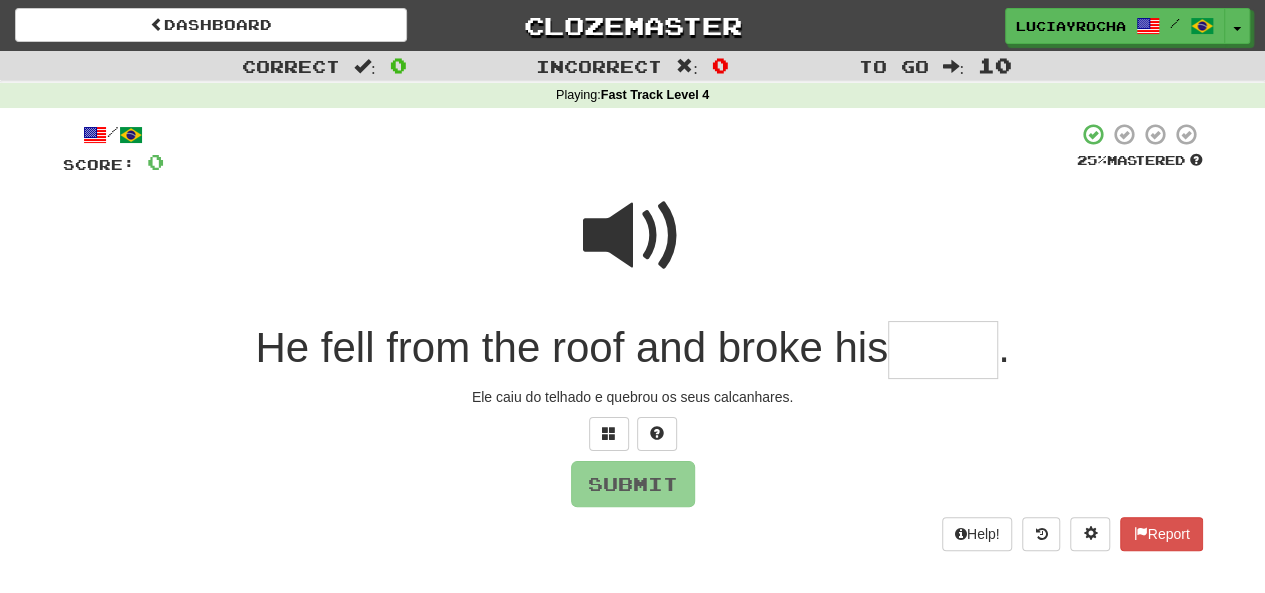 type on "*" 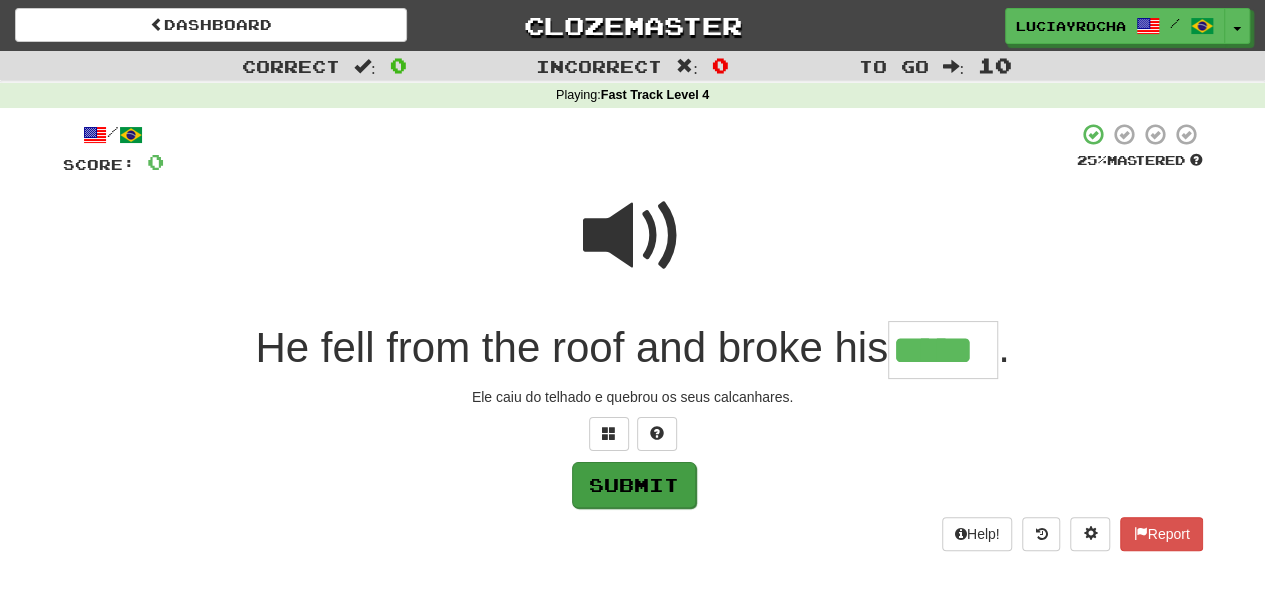 type on "*****" 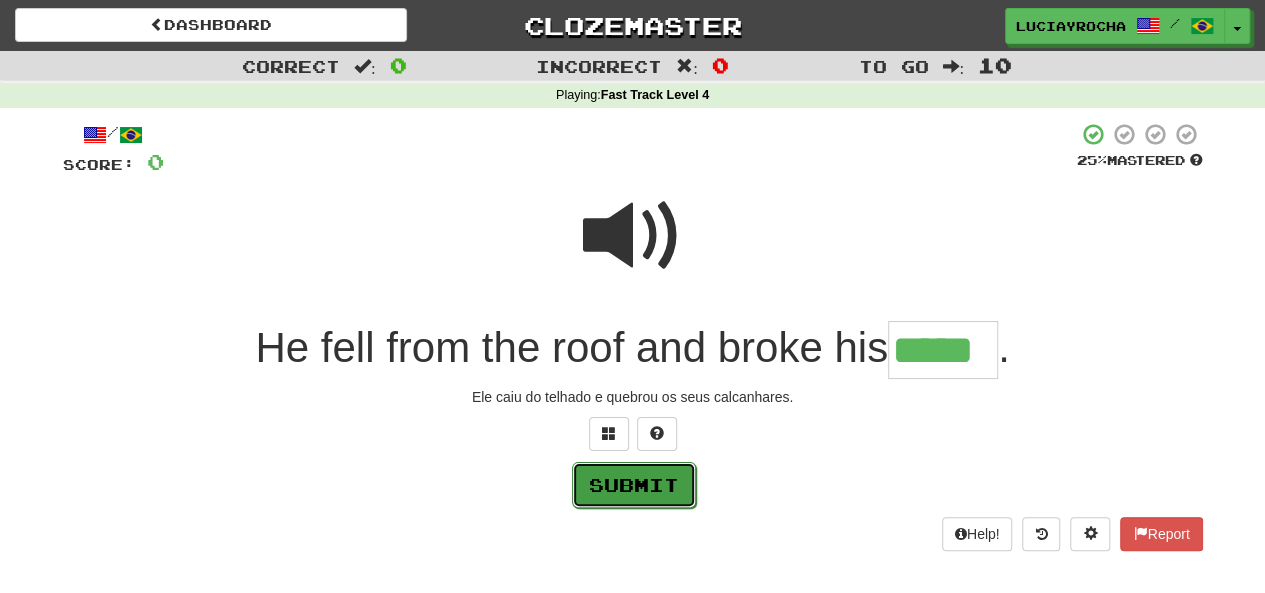 click on "Submit" at bounding box center [634, 485] 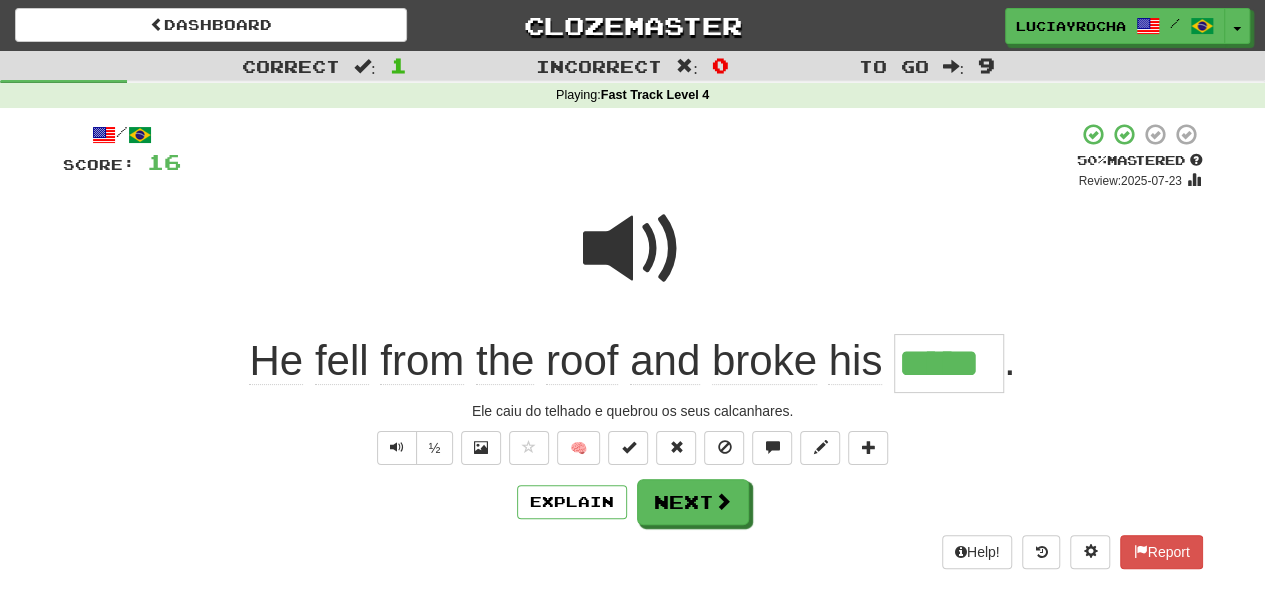 click at bounding box center [633, 249] 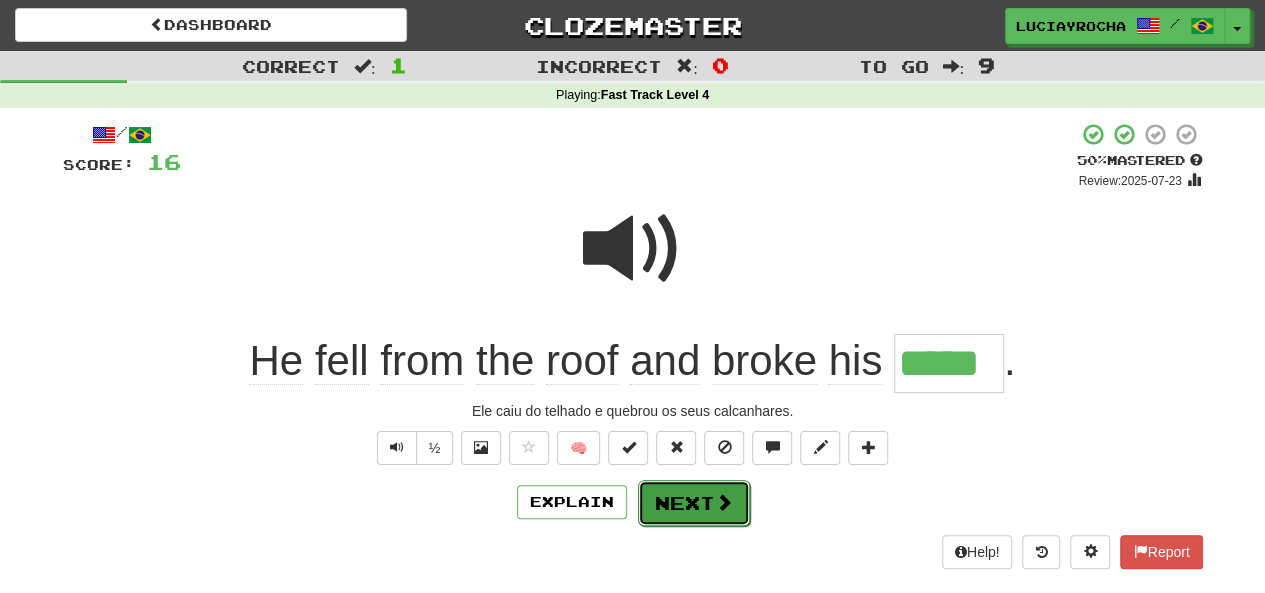 click at bounding box center [724, 502] 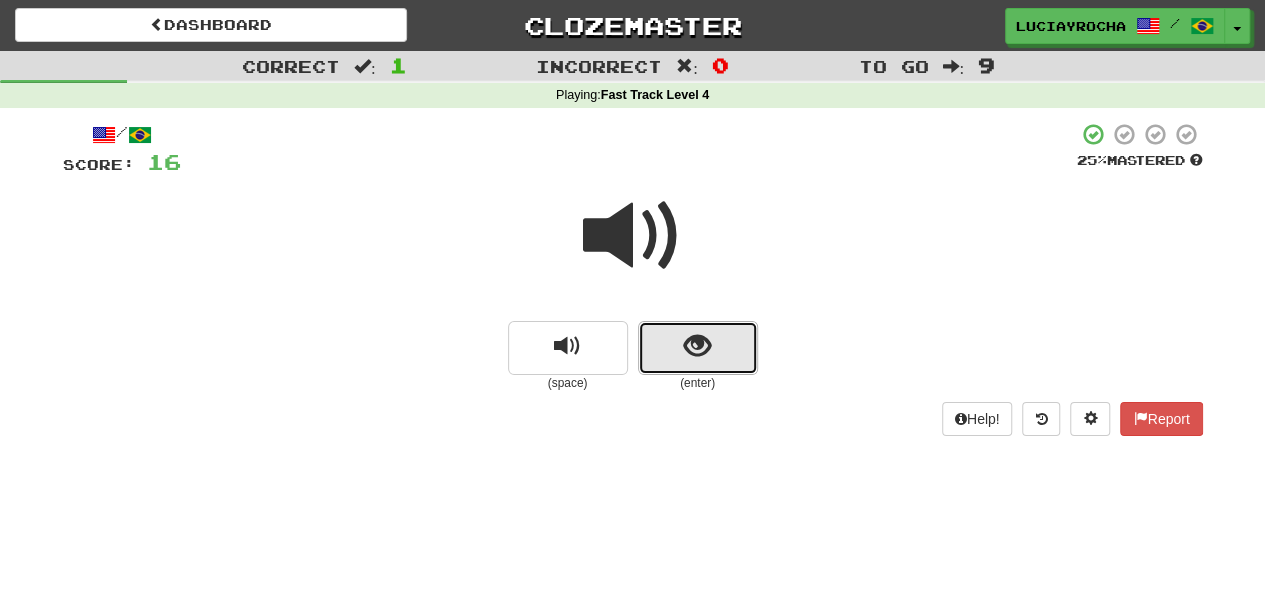 click at bounding box center [697, 346] 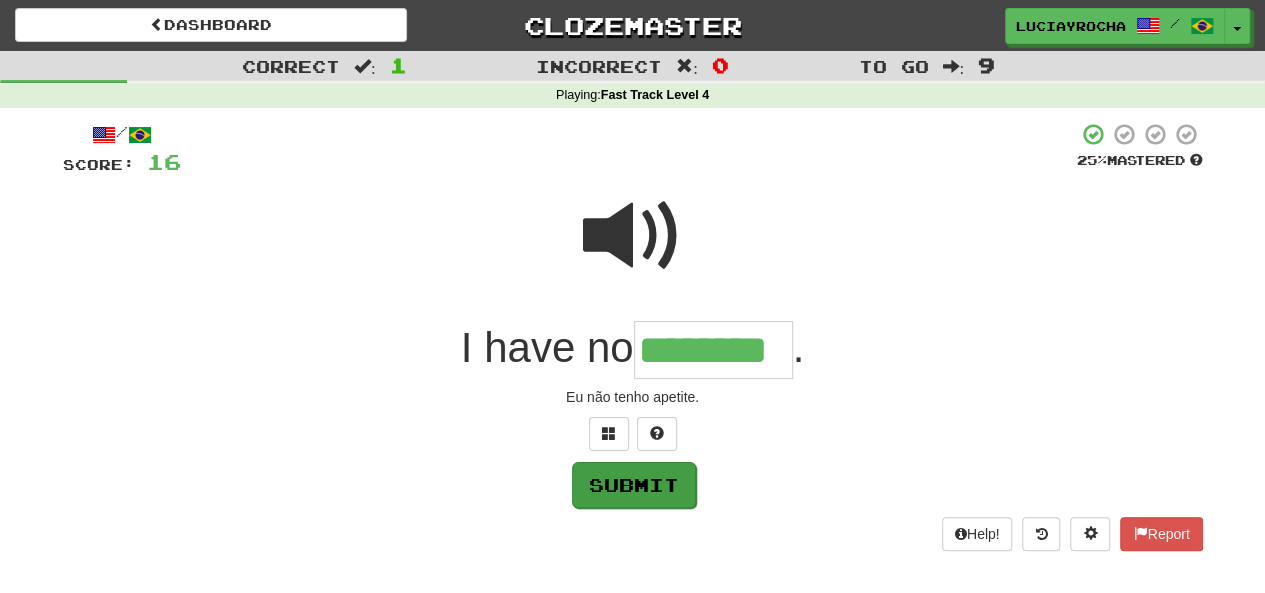 type on "********" 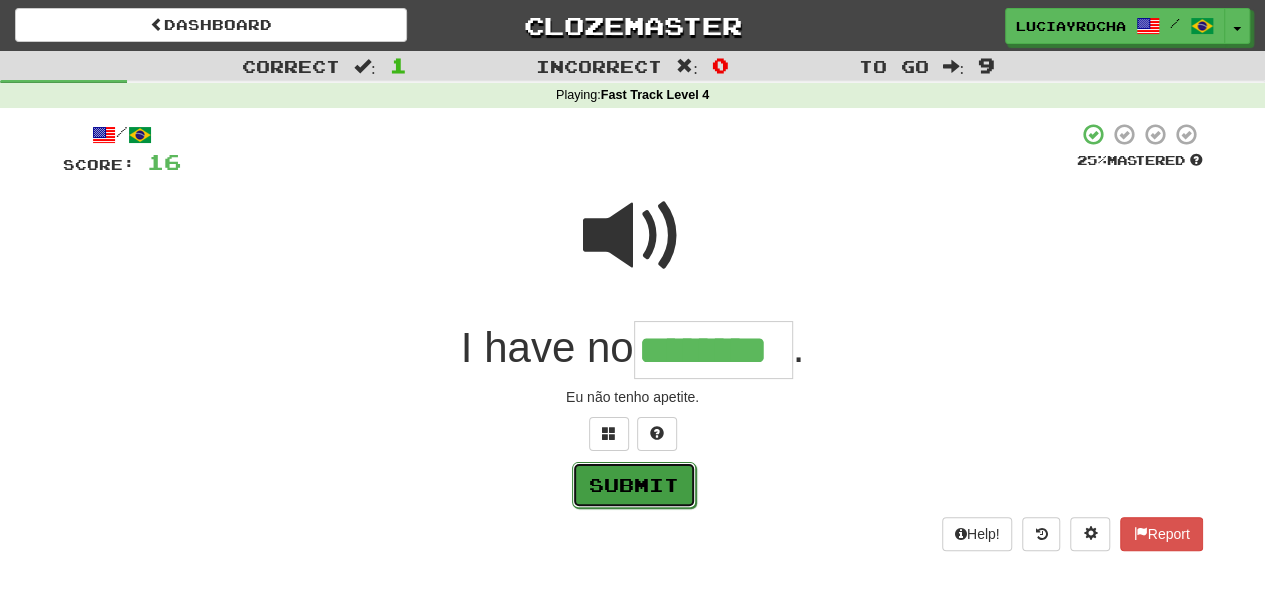 click on "Submit" at bounding box center (634, 485) 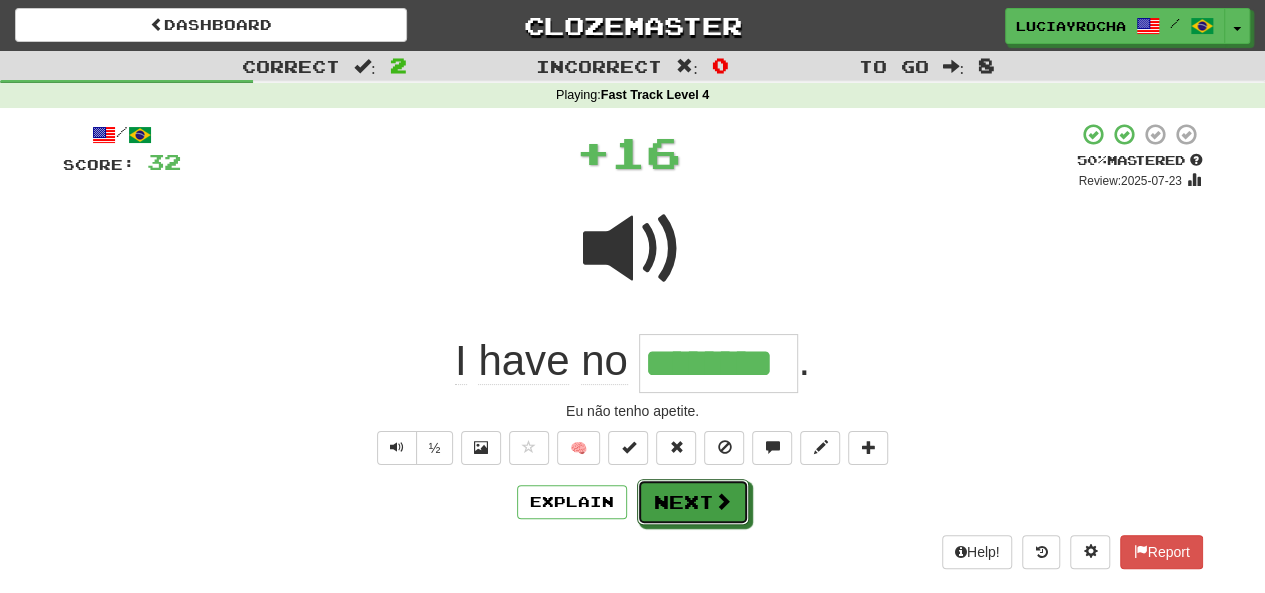 click on "Next" at bounding box center [693, 502] 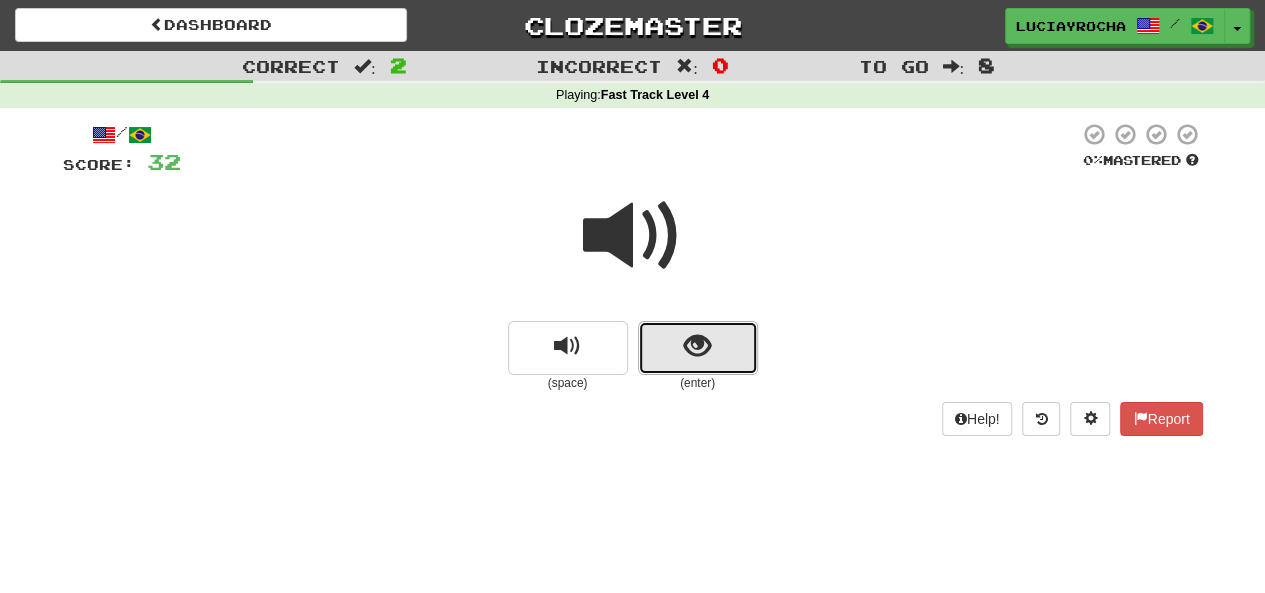 click at bounding box center [697, 346] 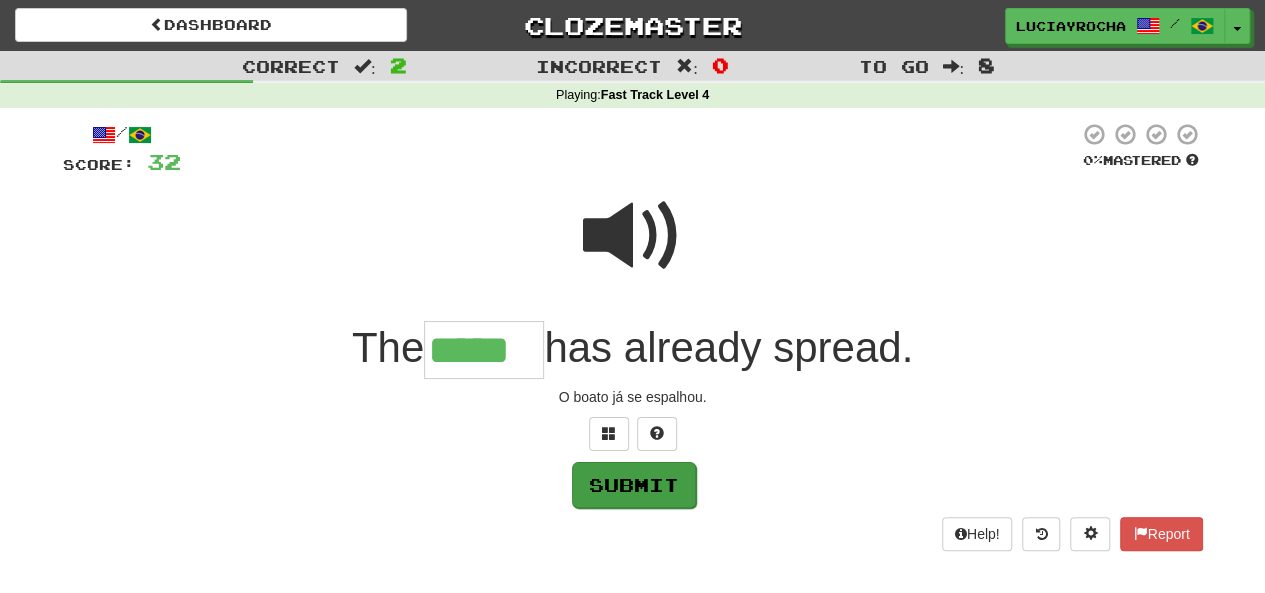type on "*****" 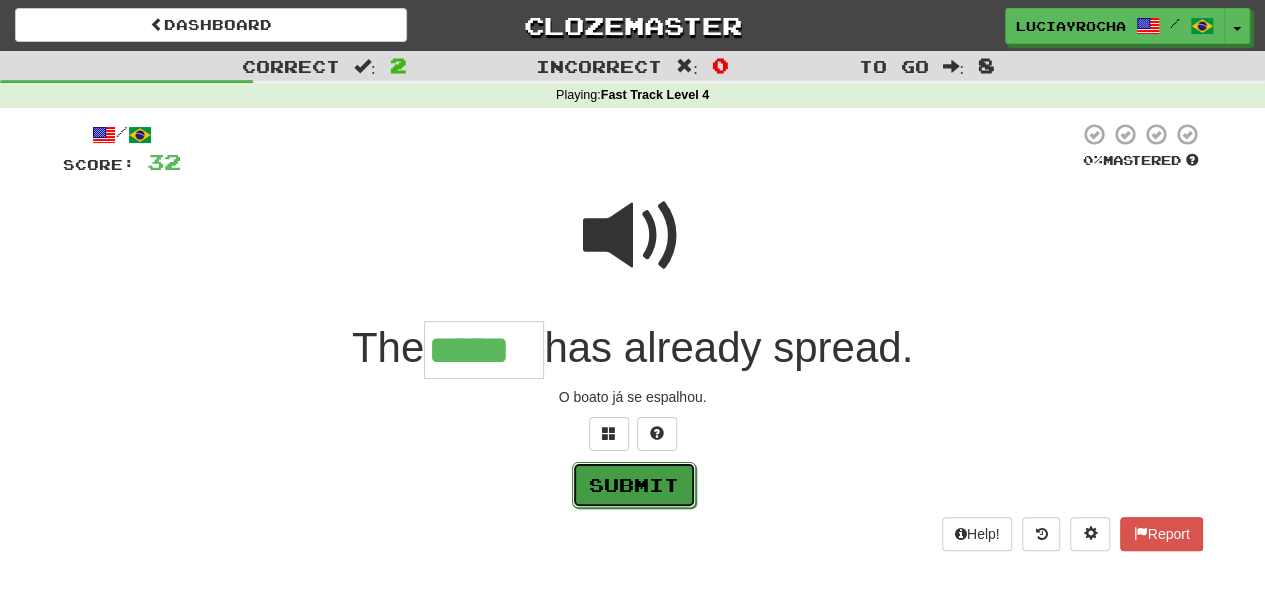 click on "Submit" at bounding box center [634, 485] 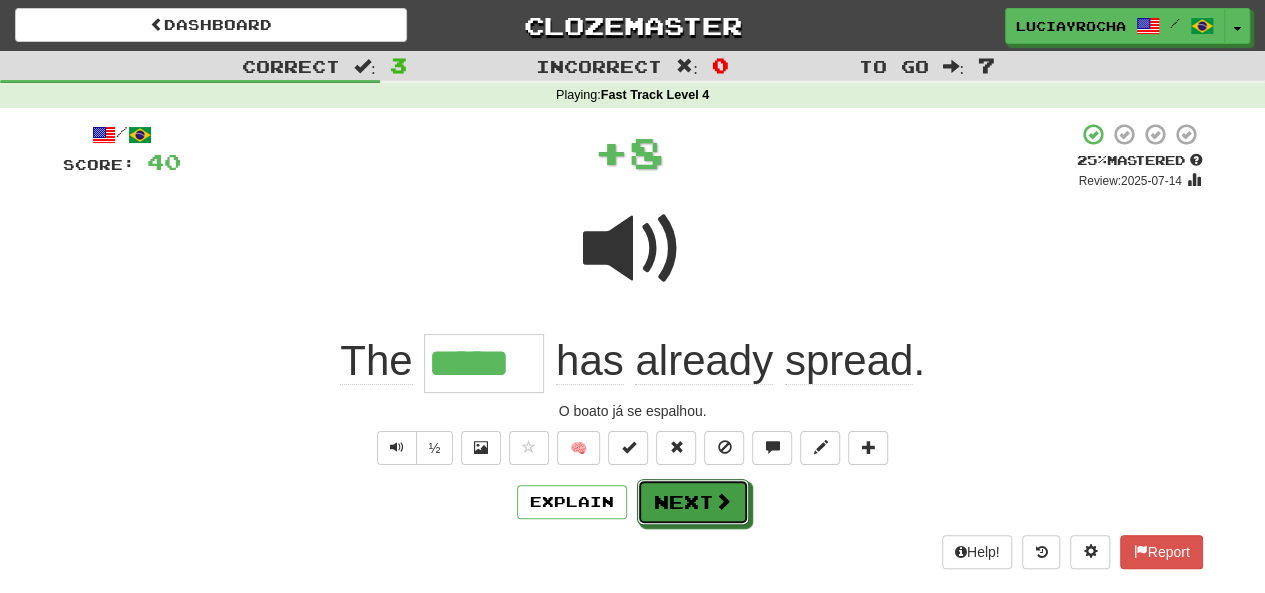 click on "Next" at bounding box center [693, 502] 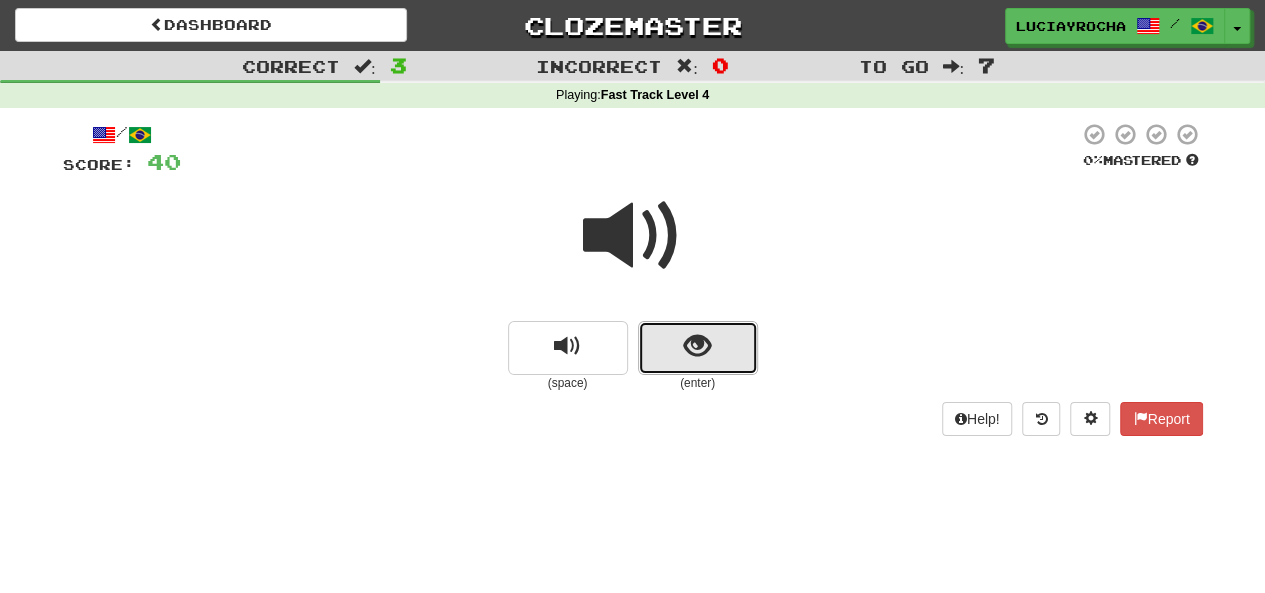 click at bounding box center [697, 346] 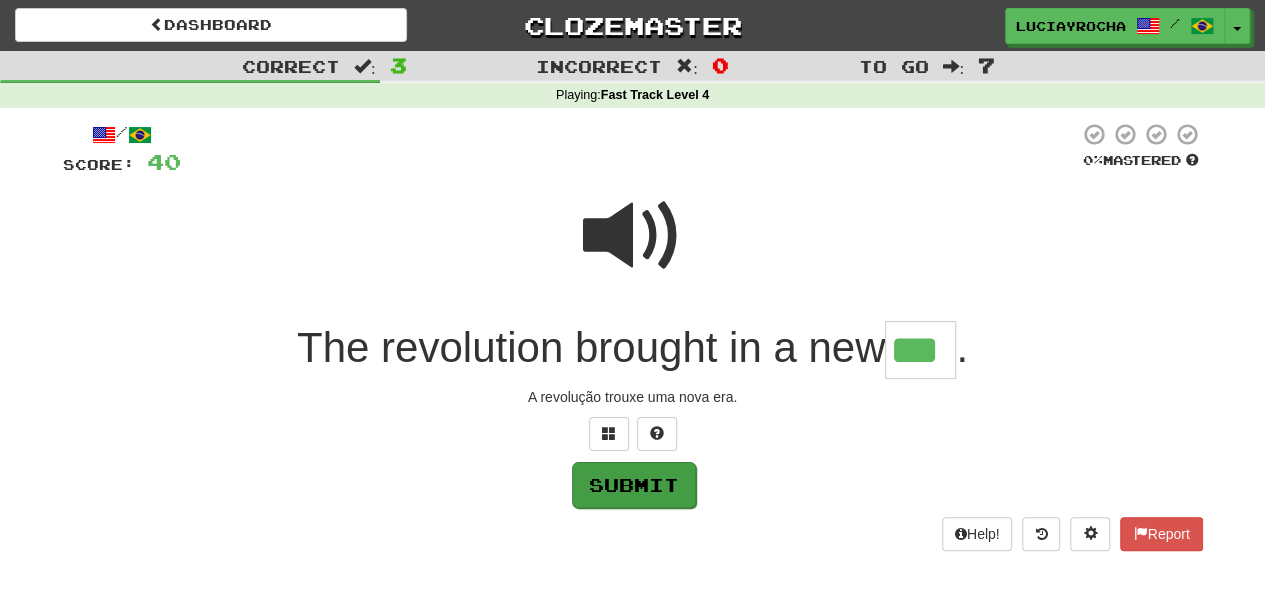 type on "***" 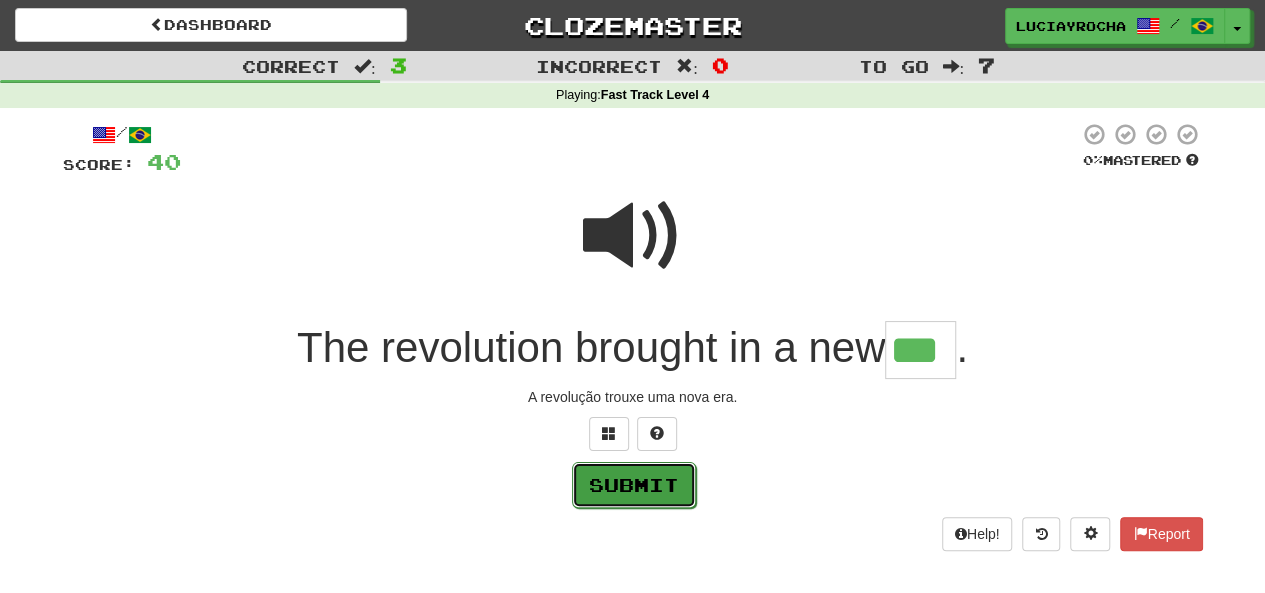 click on "Submit" at bounding box center (634, 485) 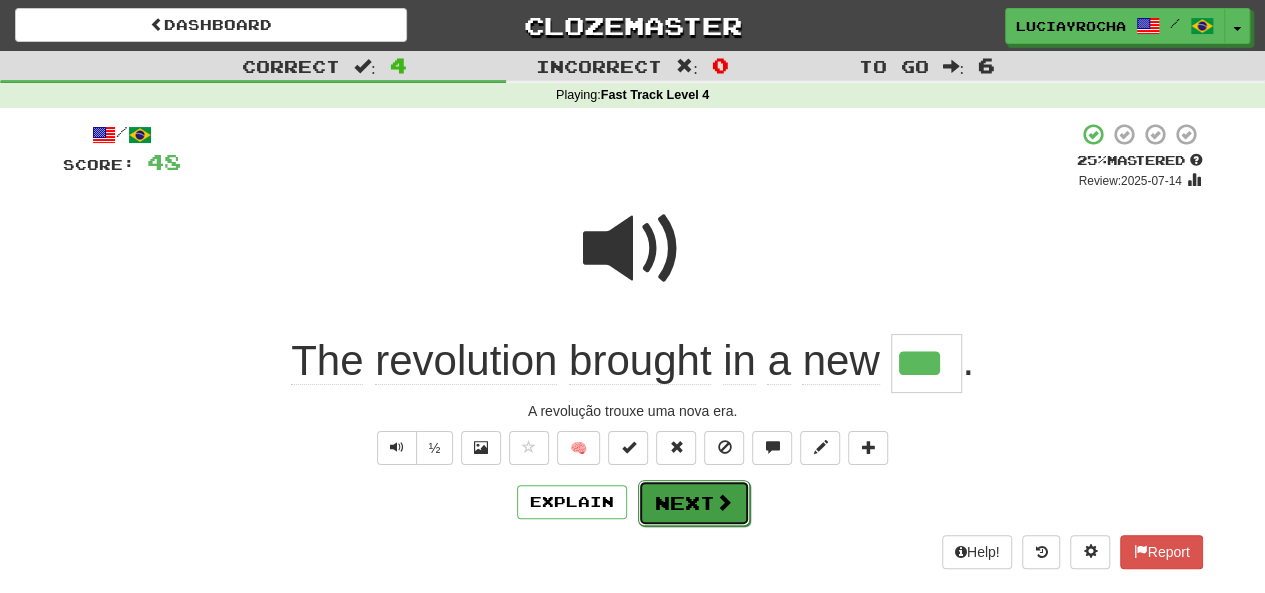 click on "Next" at bounding box center (694, 503) 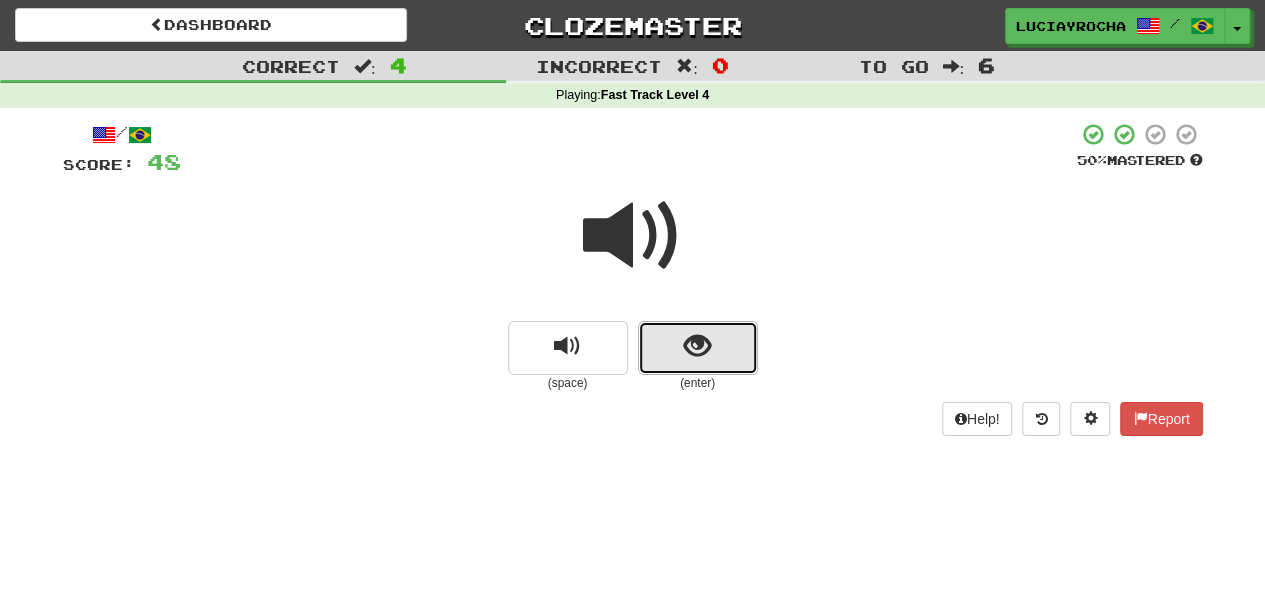 click at bounding box center [697, 346] 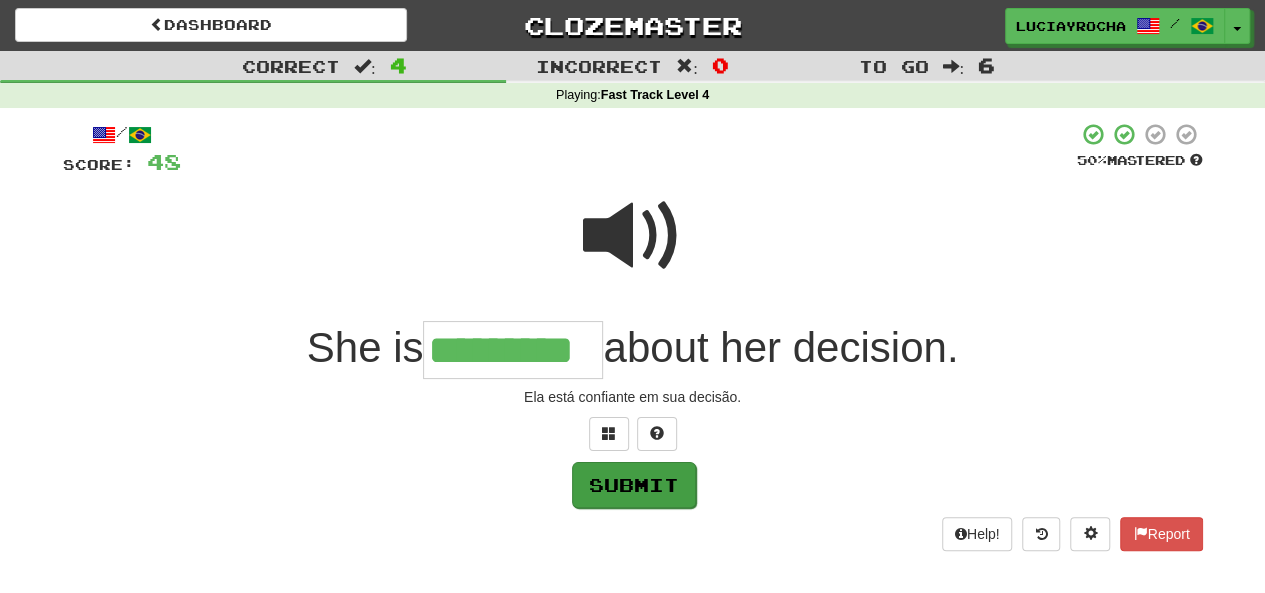 type on "*********" 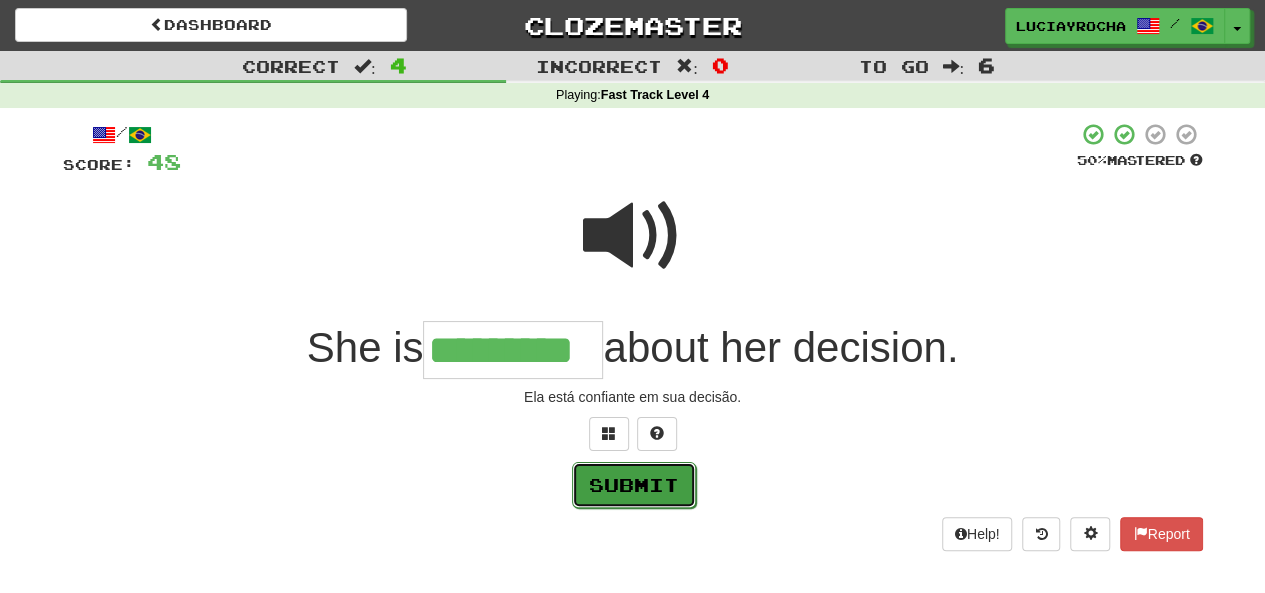 click on "Submit" at bounding box center [634, 485] 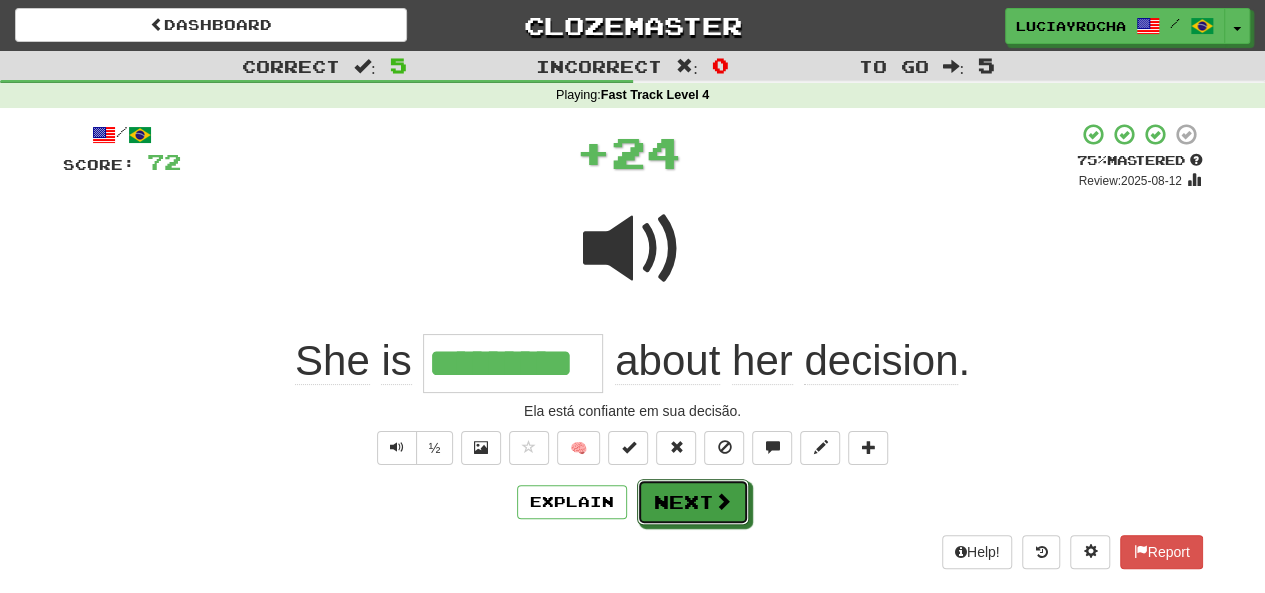 click on "Next" at bounding box center (693, 502) 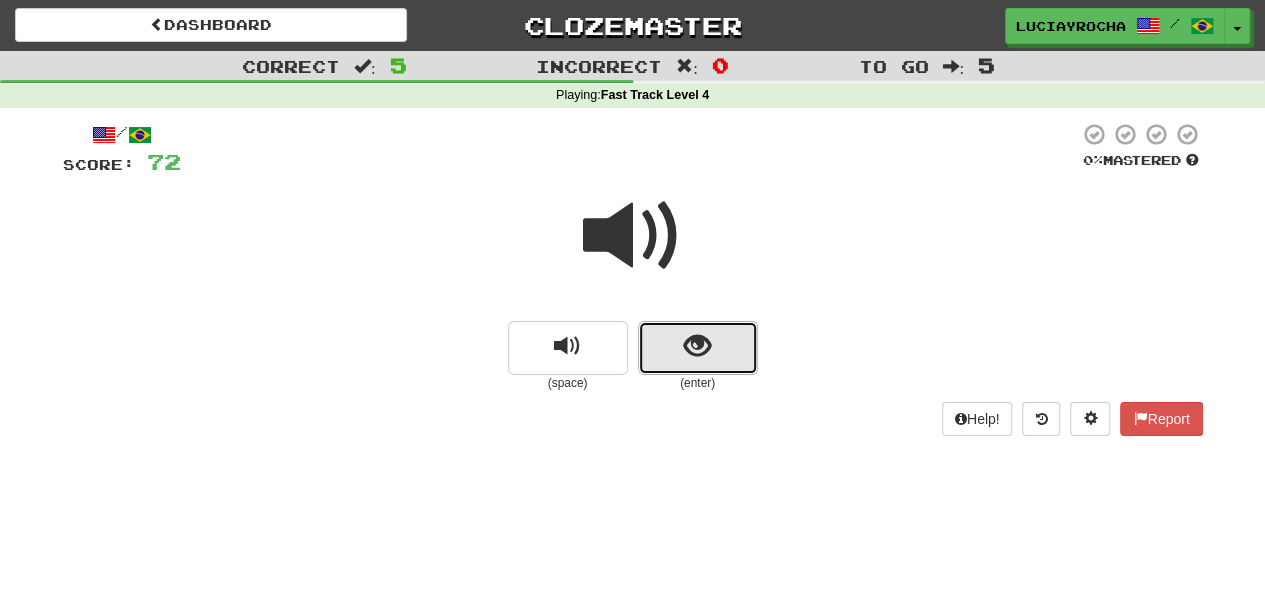 click at bounding box center (697, 346) 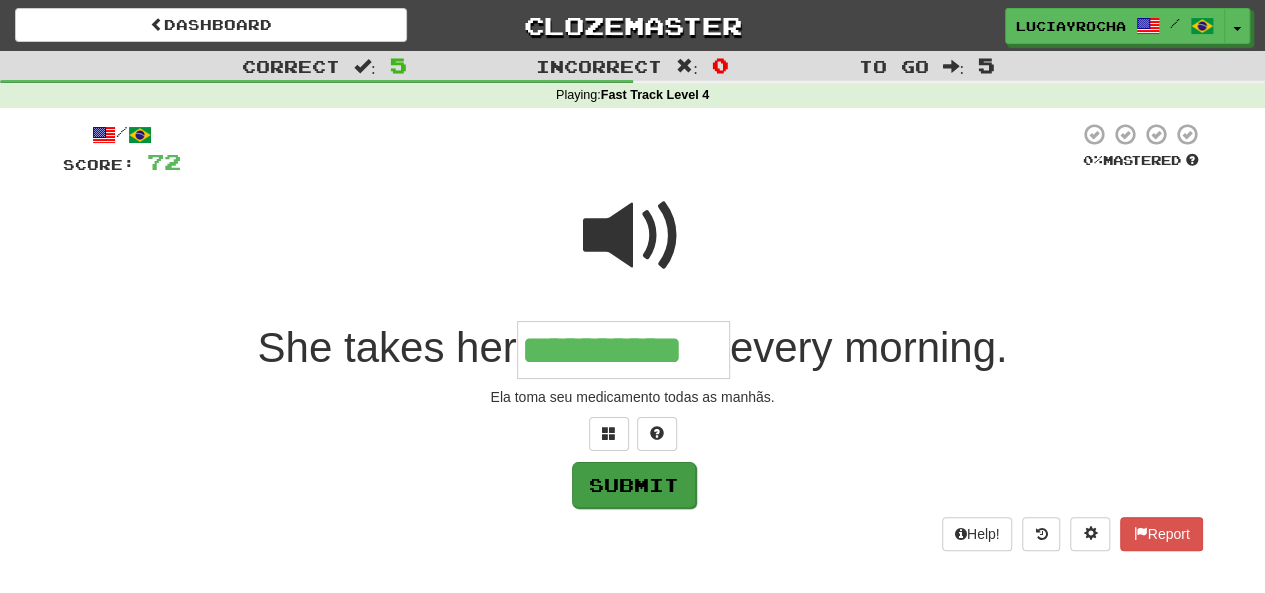 type on "**********" 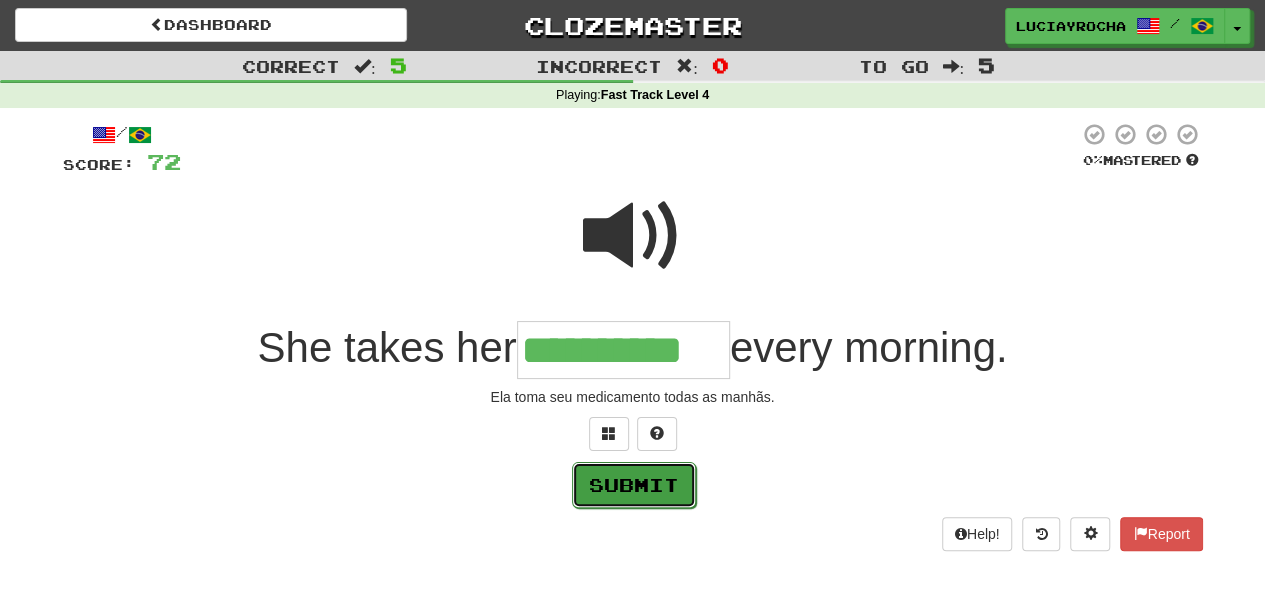 click on "Submit" at bounding box center [634, 485] 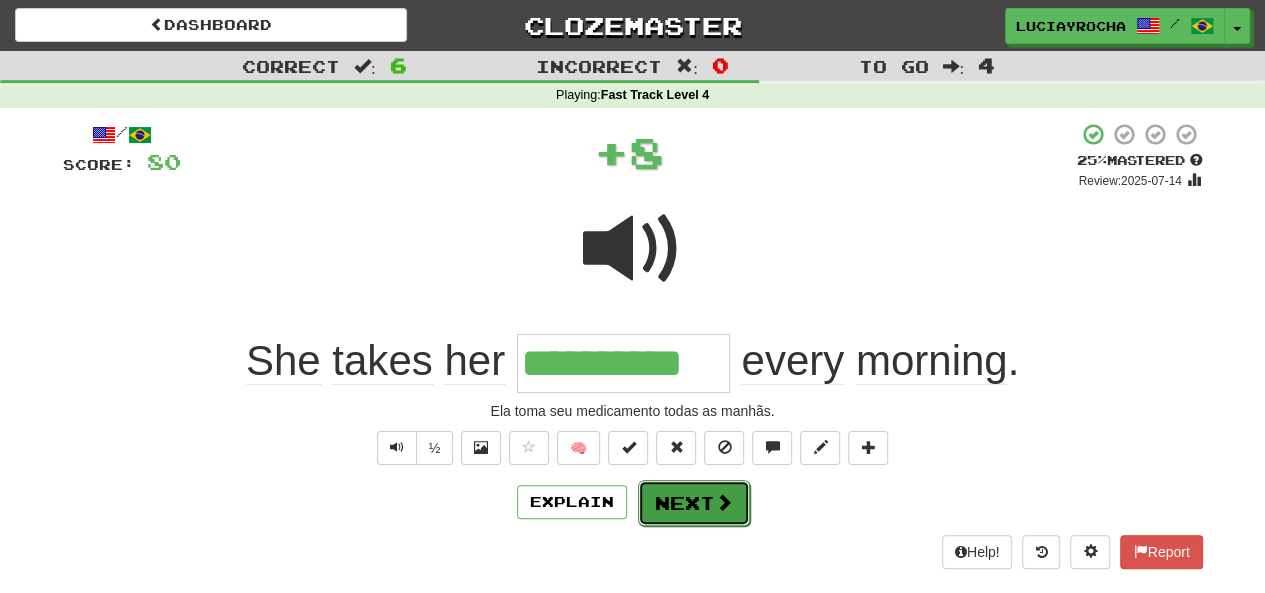 click on "Next" at bounding box center (694, 503) 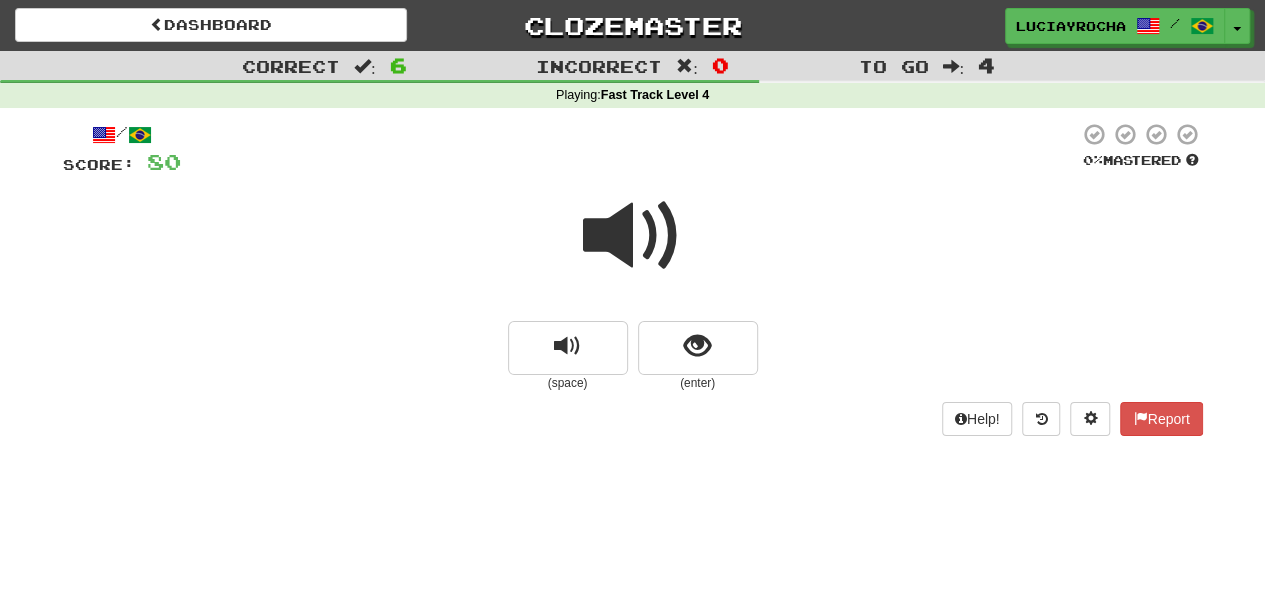 click at bounding box center [633, 236] 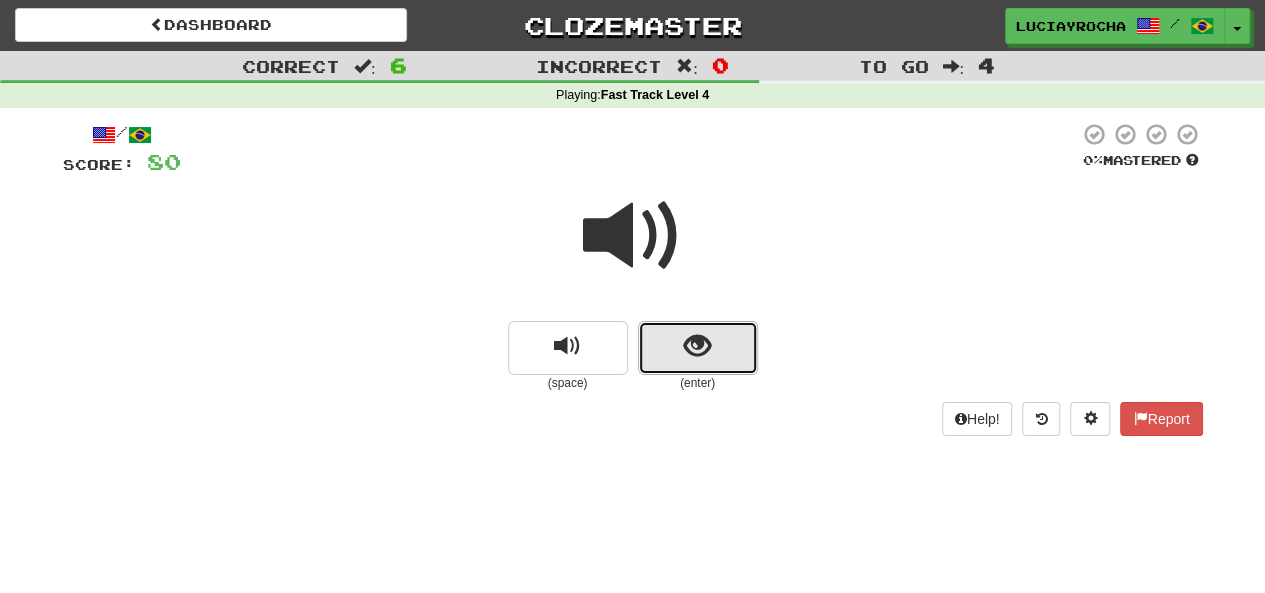 click at bounding box center [697, 346] 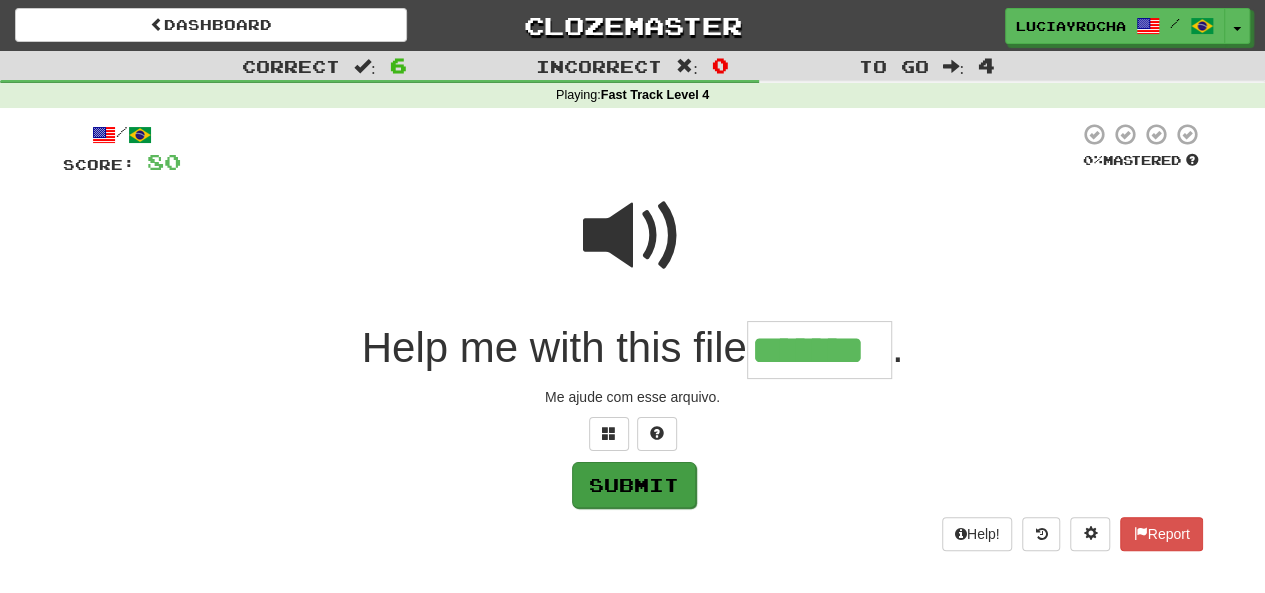 type on "*******" 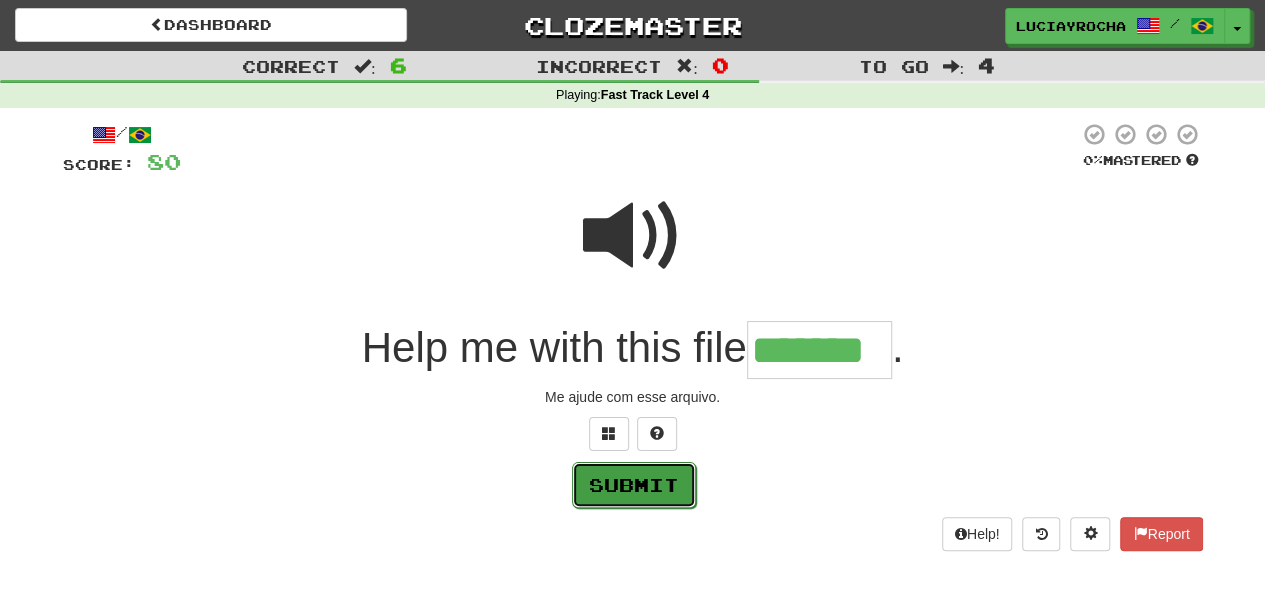 click on "Submit" at bounding box center [634, 485] 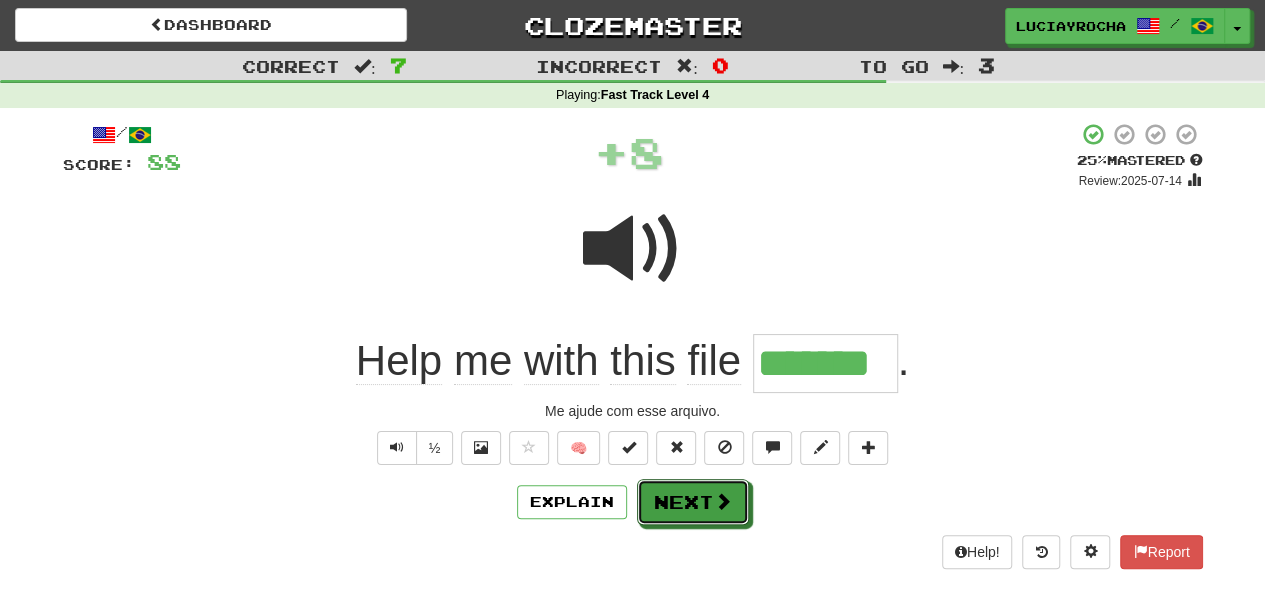 click on "Next" at bounding box center (693, 502) 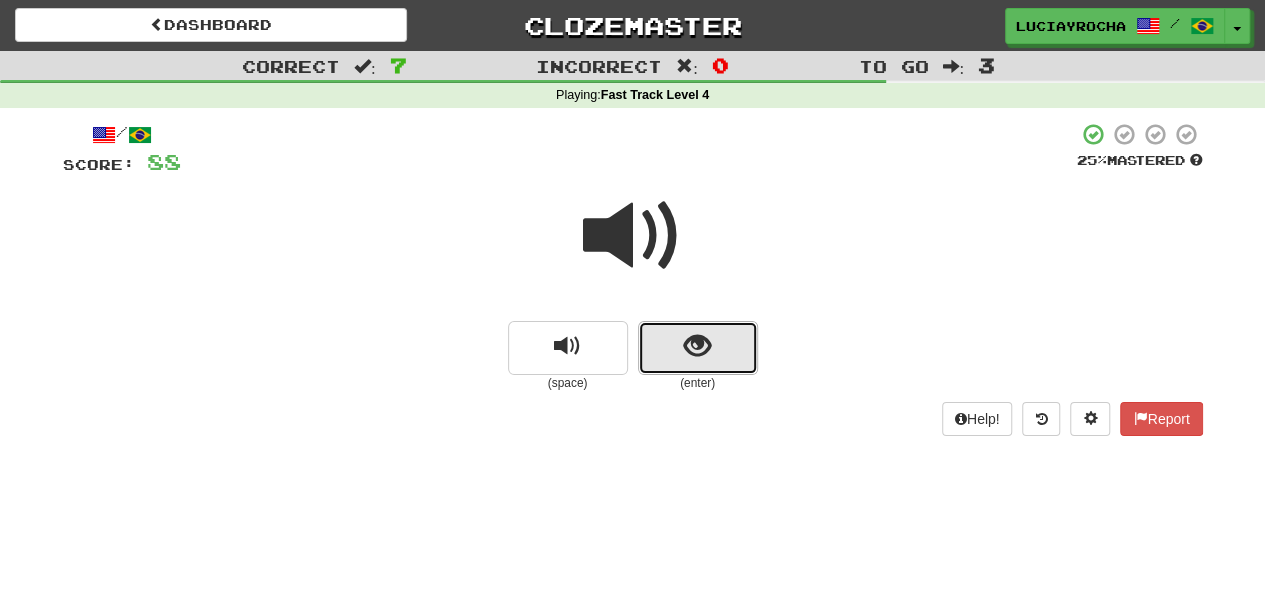 click at bounding box center [697, 346] 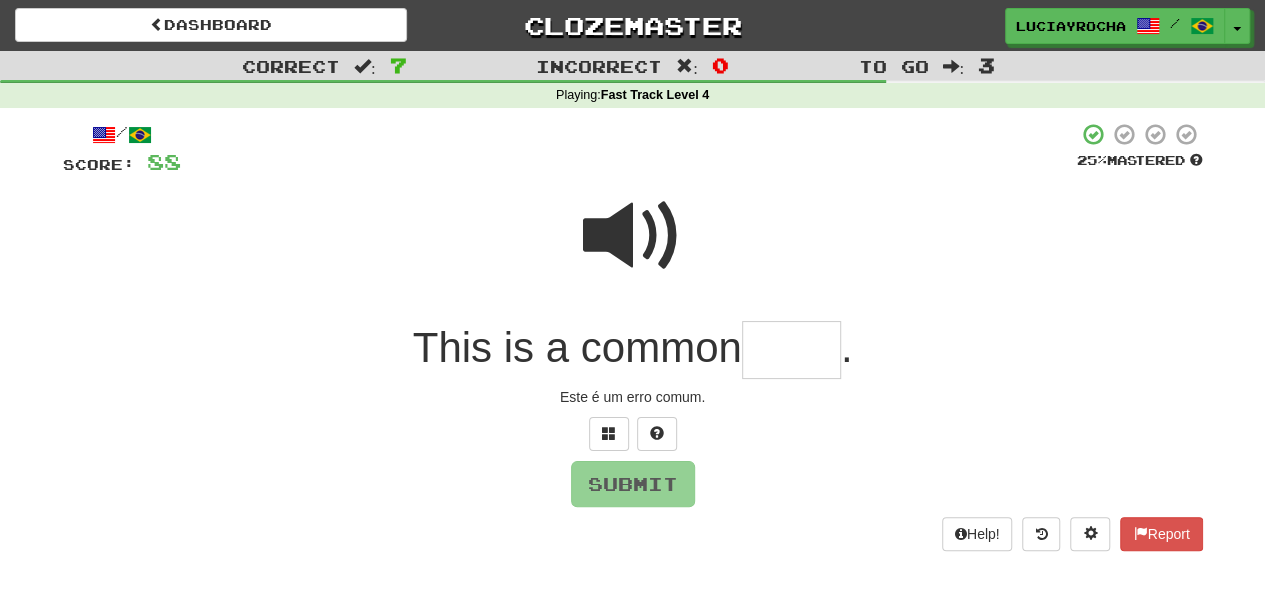 type on "*" 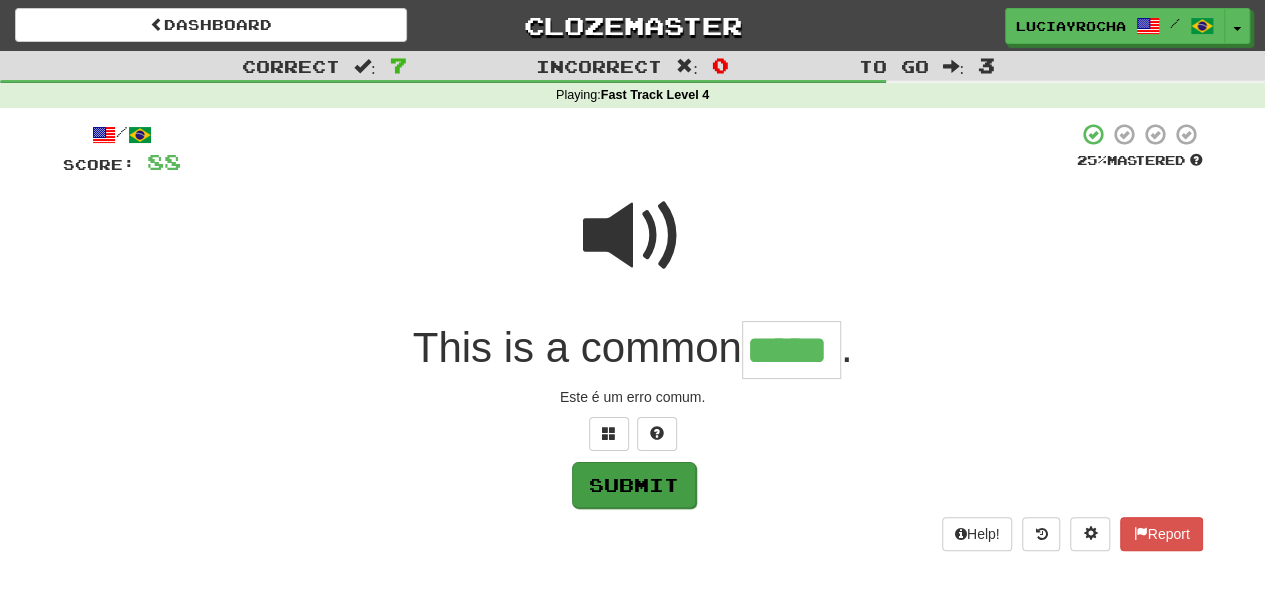 type on "*****" 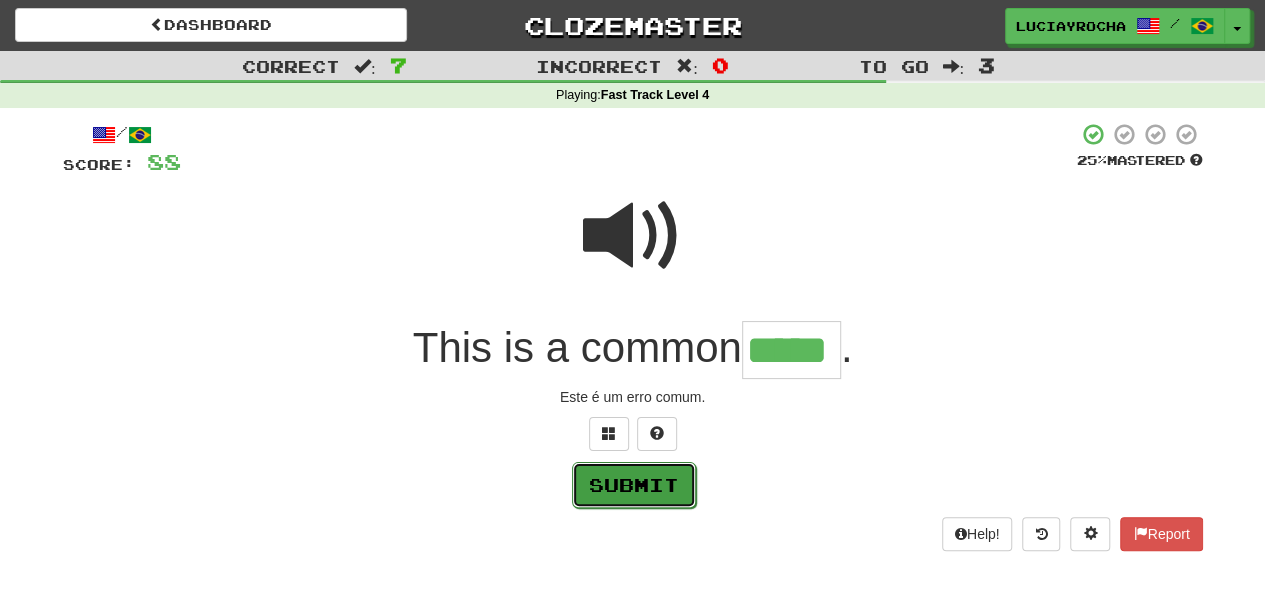 click on "Submit" at bounding box center (634, 485) 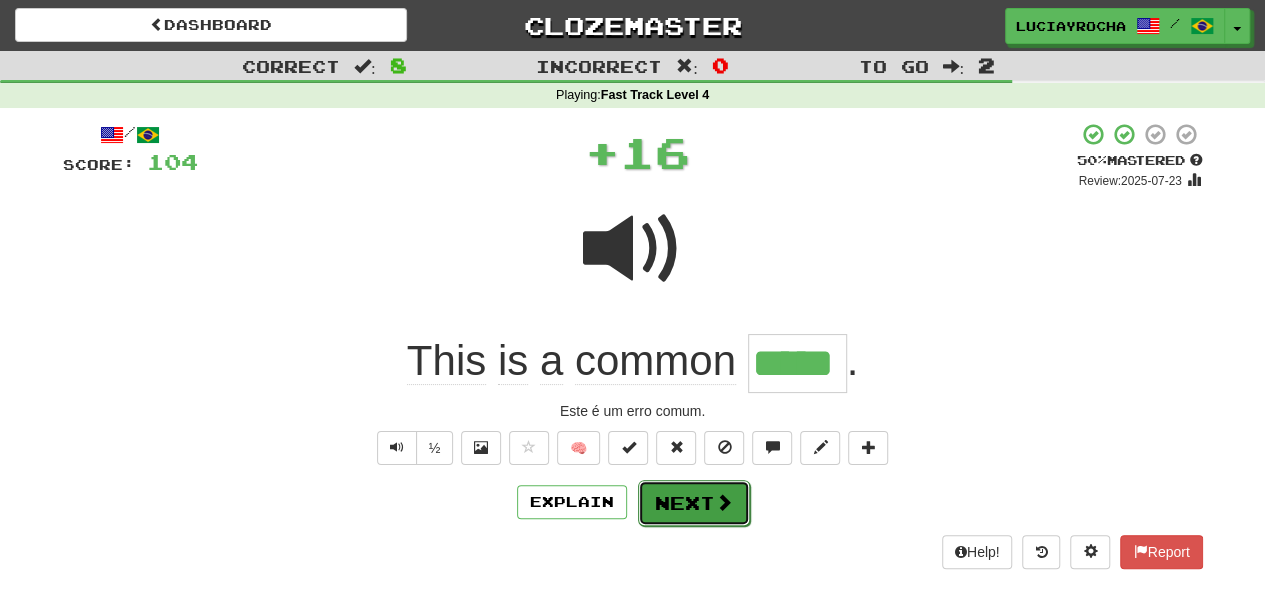 click on "Next" at bounding box center (694, 503) 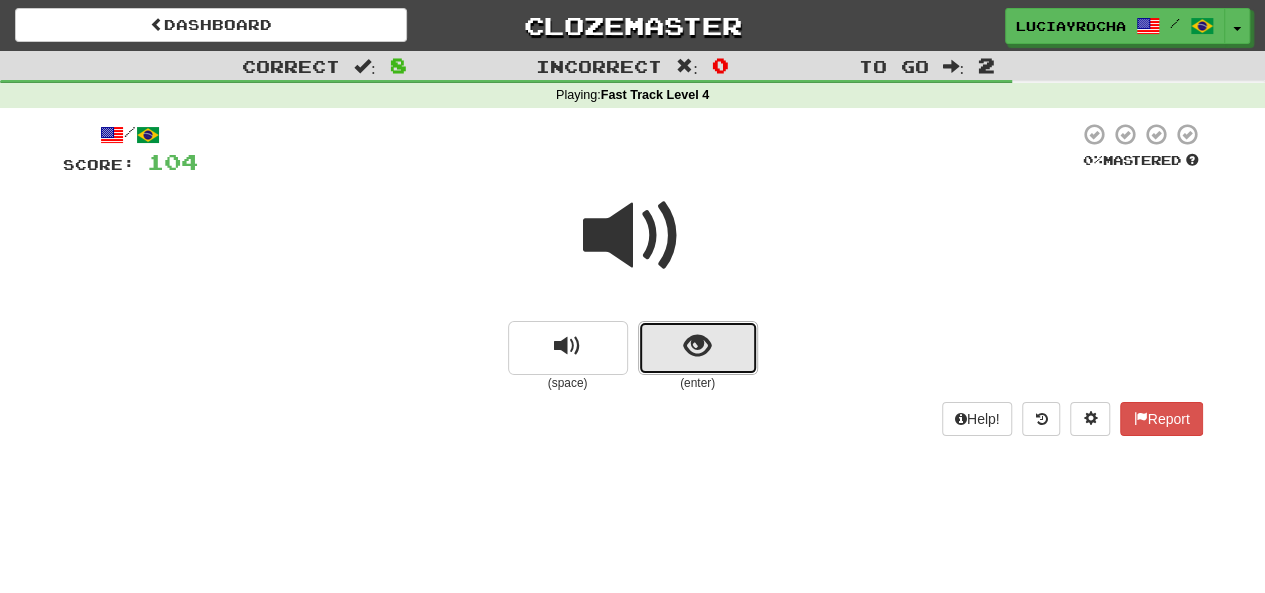 click at bounding box center (697, 346) 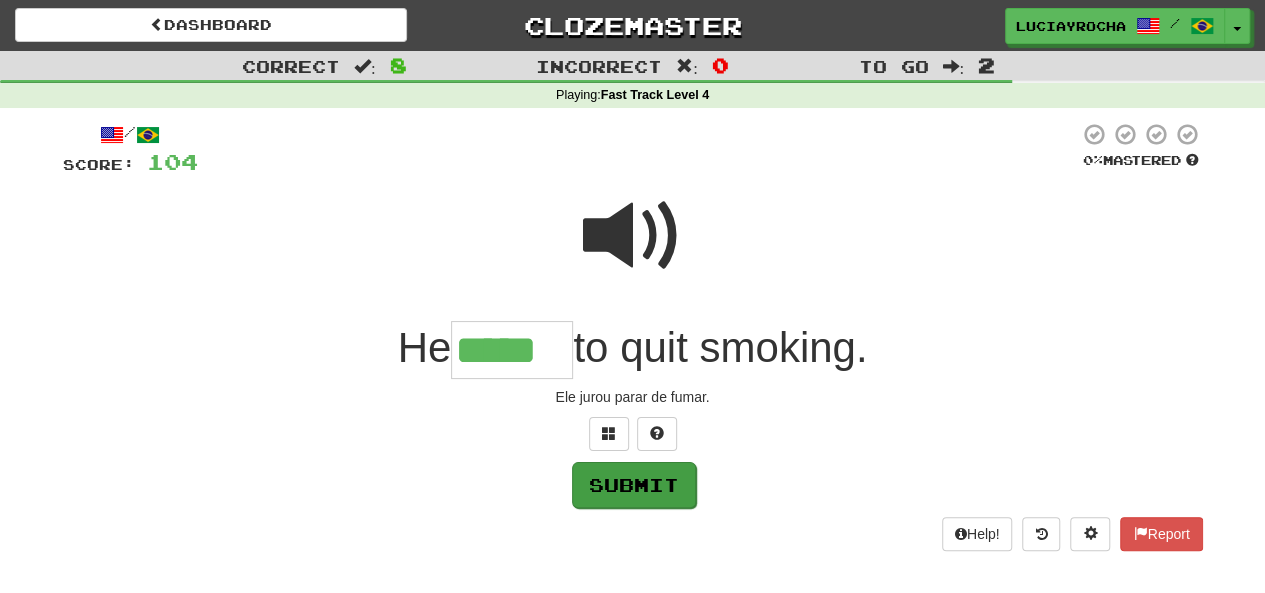 type on "*****" 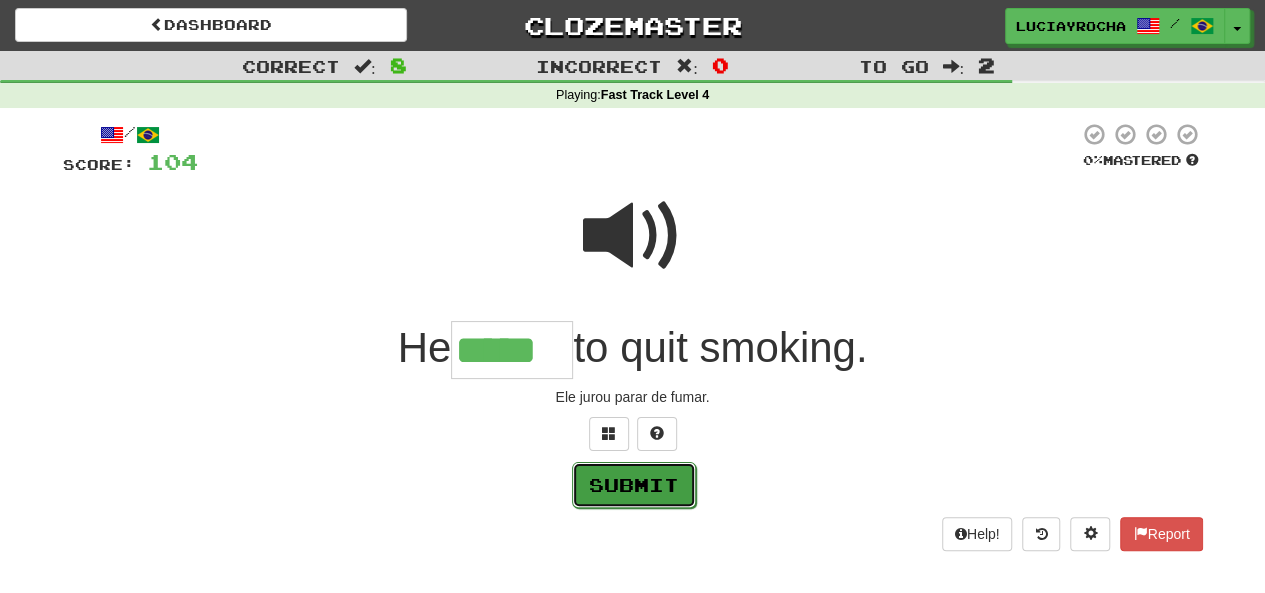 click on "Submit" at bounding box center [634, 485] 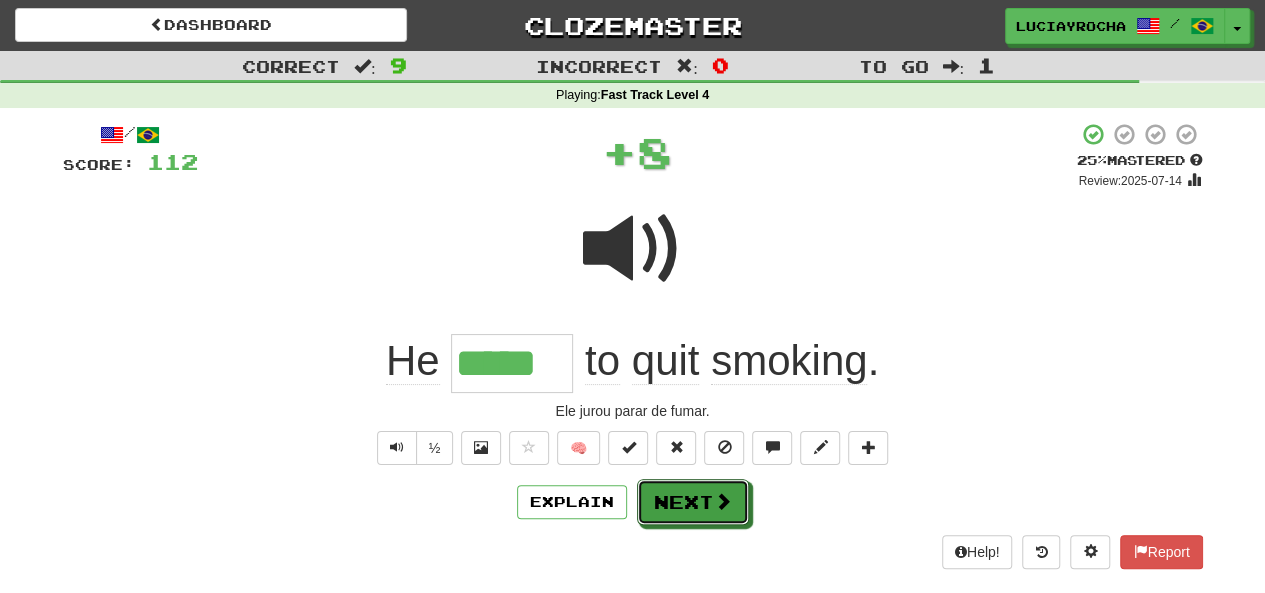 click on "Next" at bounding box center [693, 502] 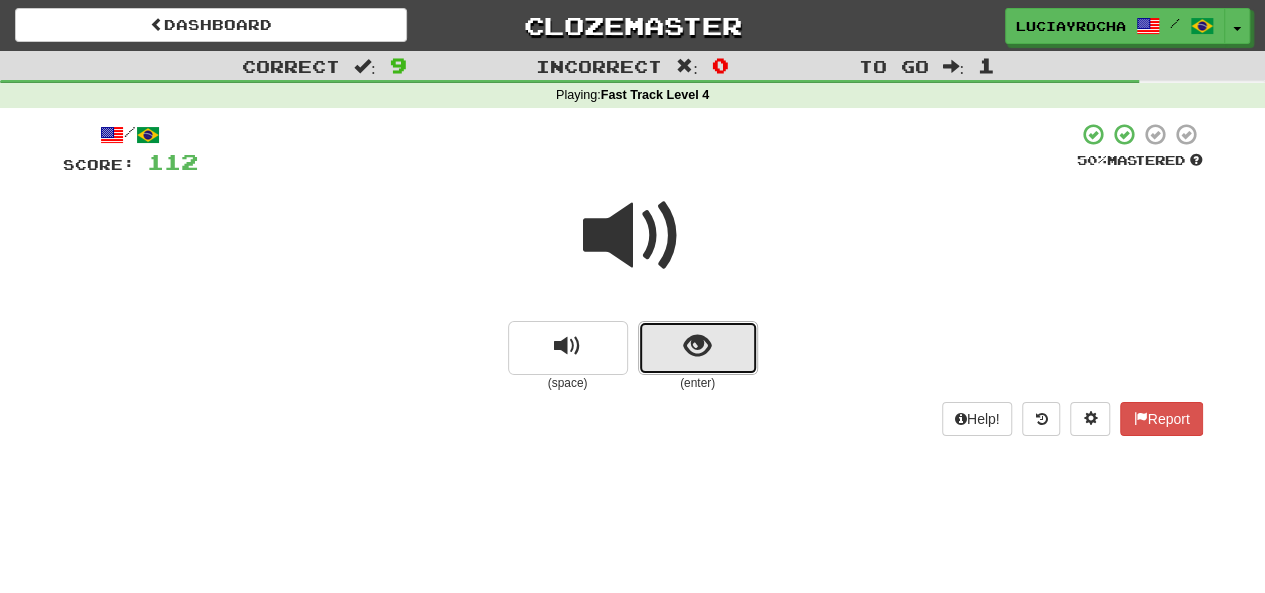 click at bounding box center [697, 346] 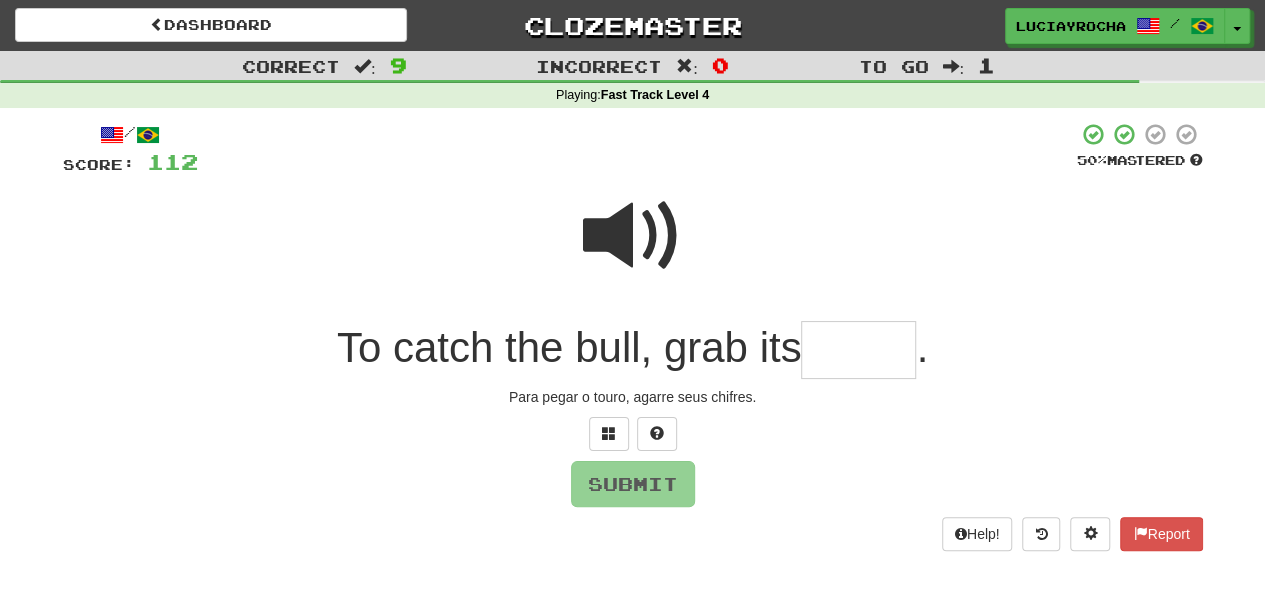 click on "To catch the bull, grab its" at bounding box center [569, 347] 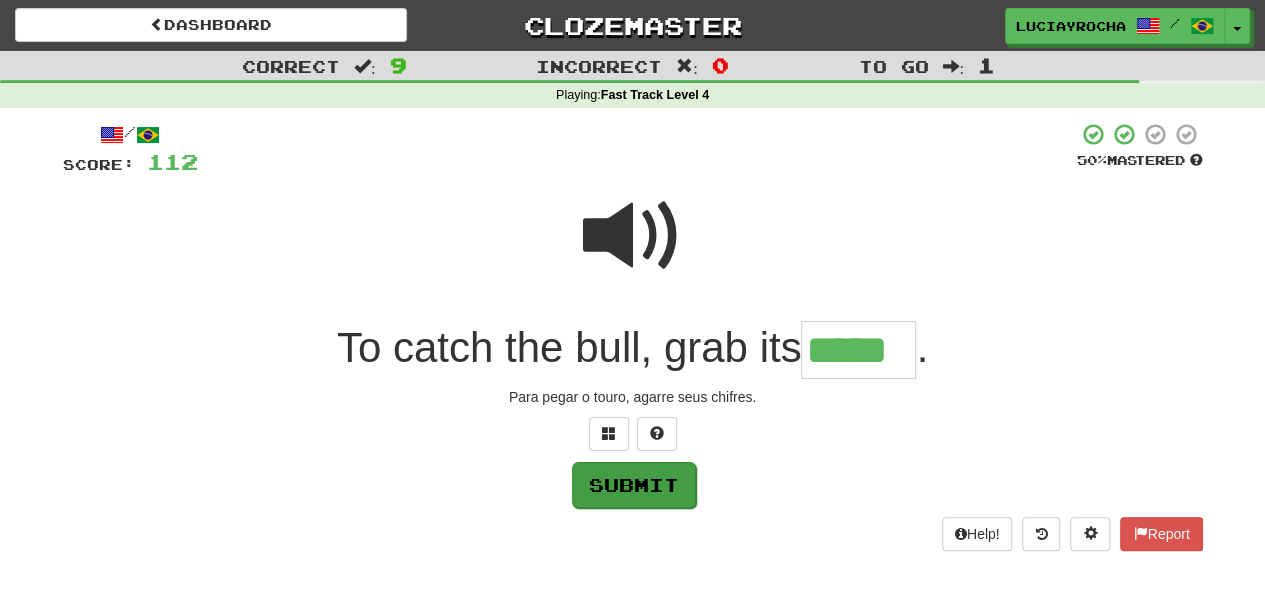type on "*****" 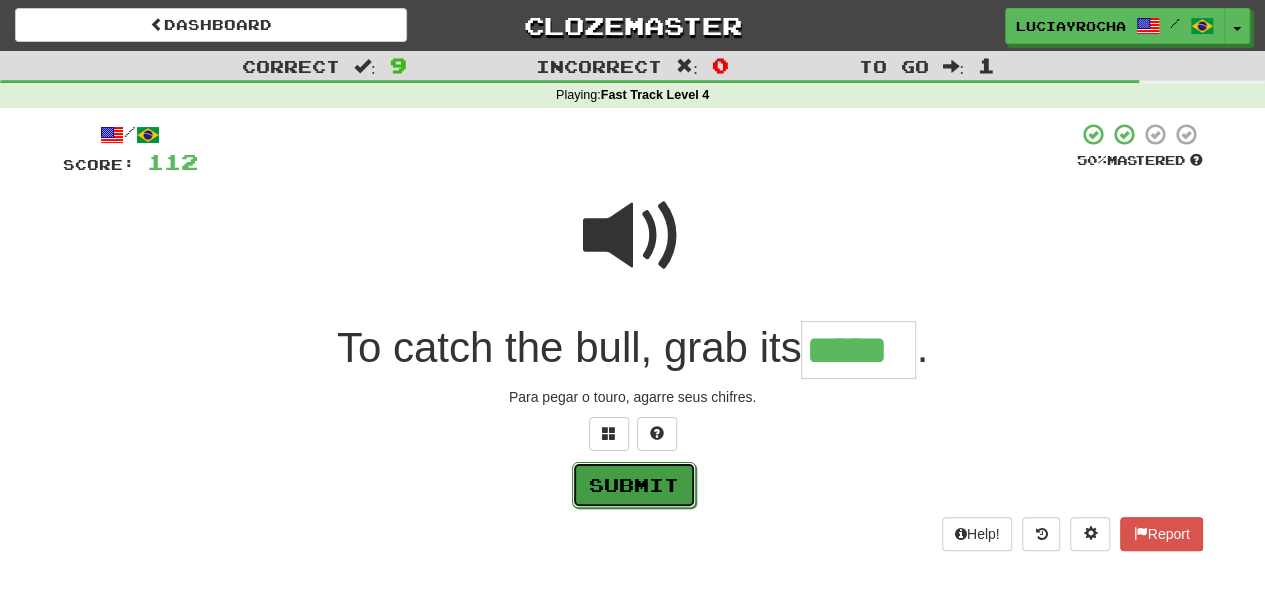 click on "Submit" at bounding box center (634, 485) 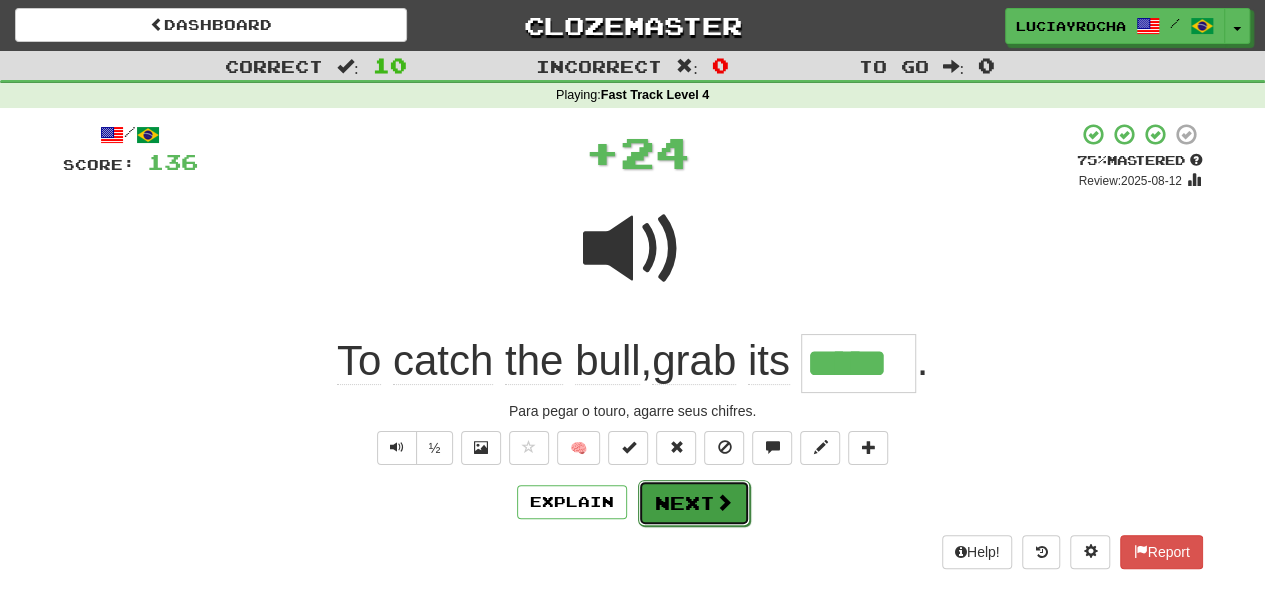 click on "Next" at bounding box center (694, 503) 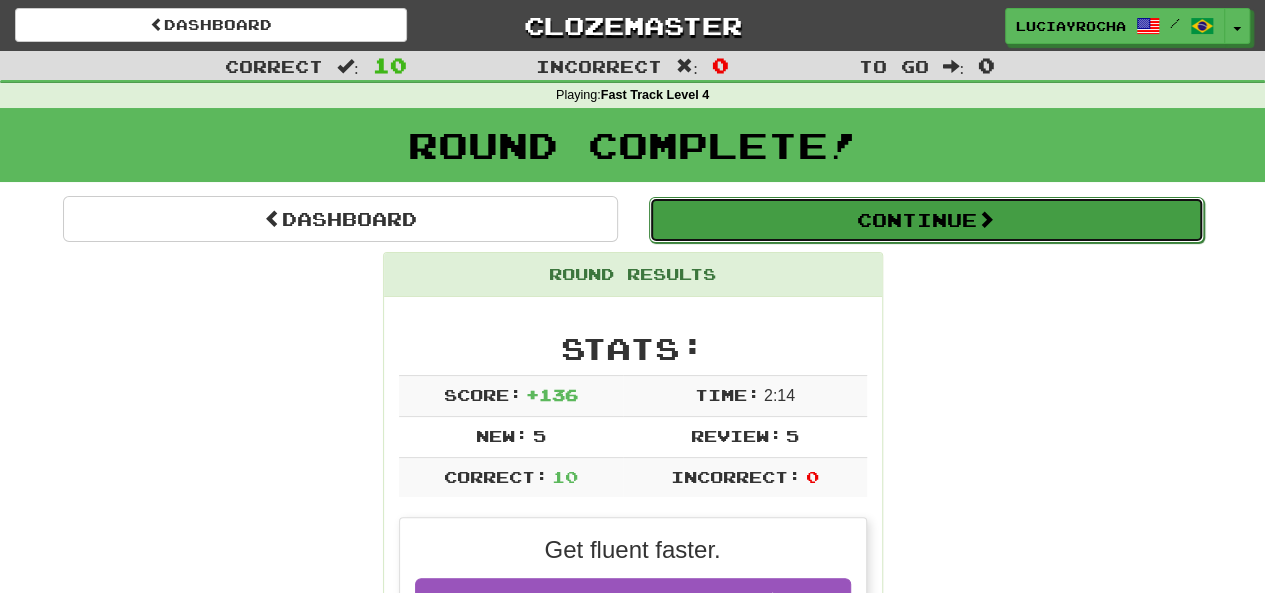 click on "Continue" at bounding box center [926, 220] 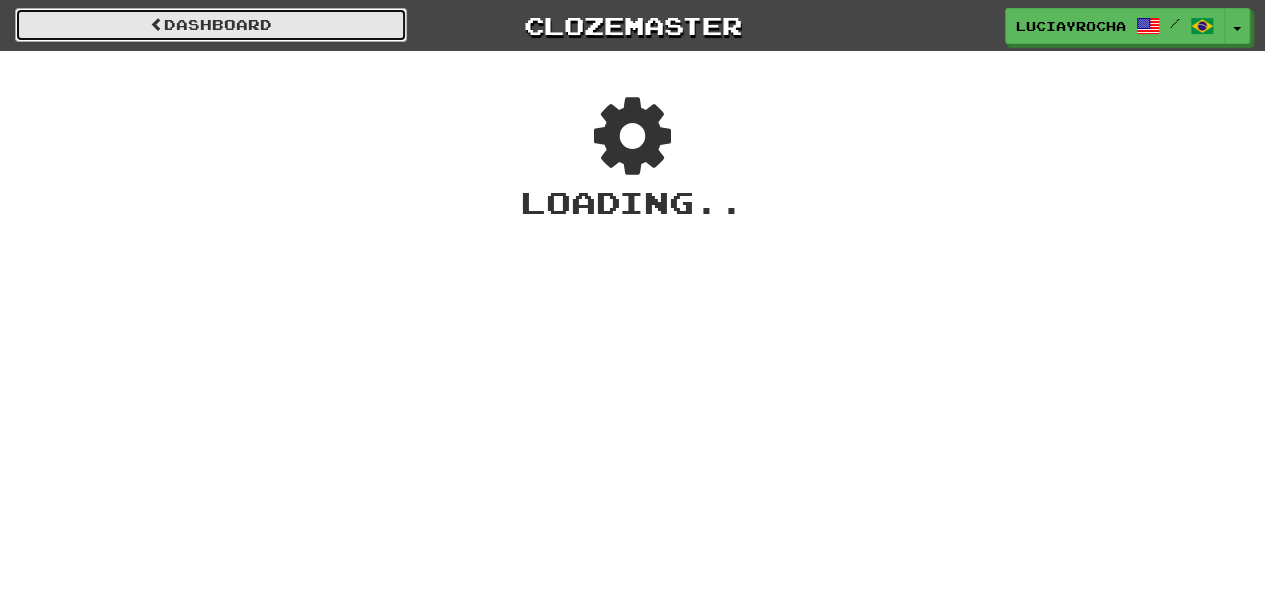 click on "Dashboard" at bounding box center [211, 25] 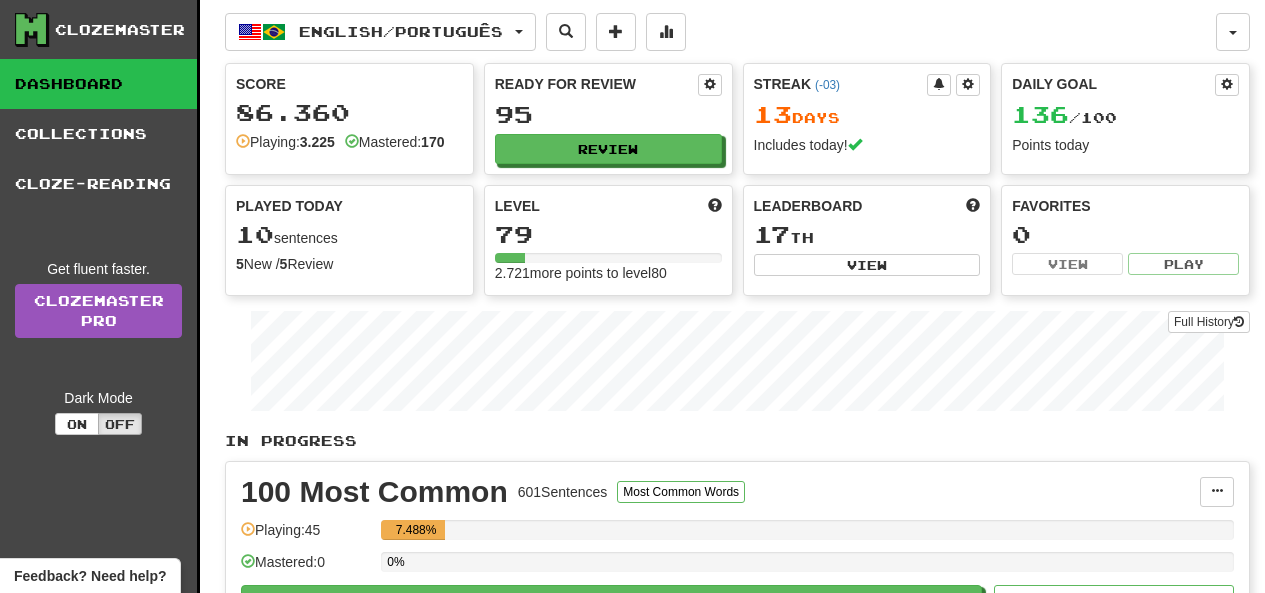 scroll, scrollTop: 0, scrollLeft: 0, axis: both 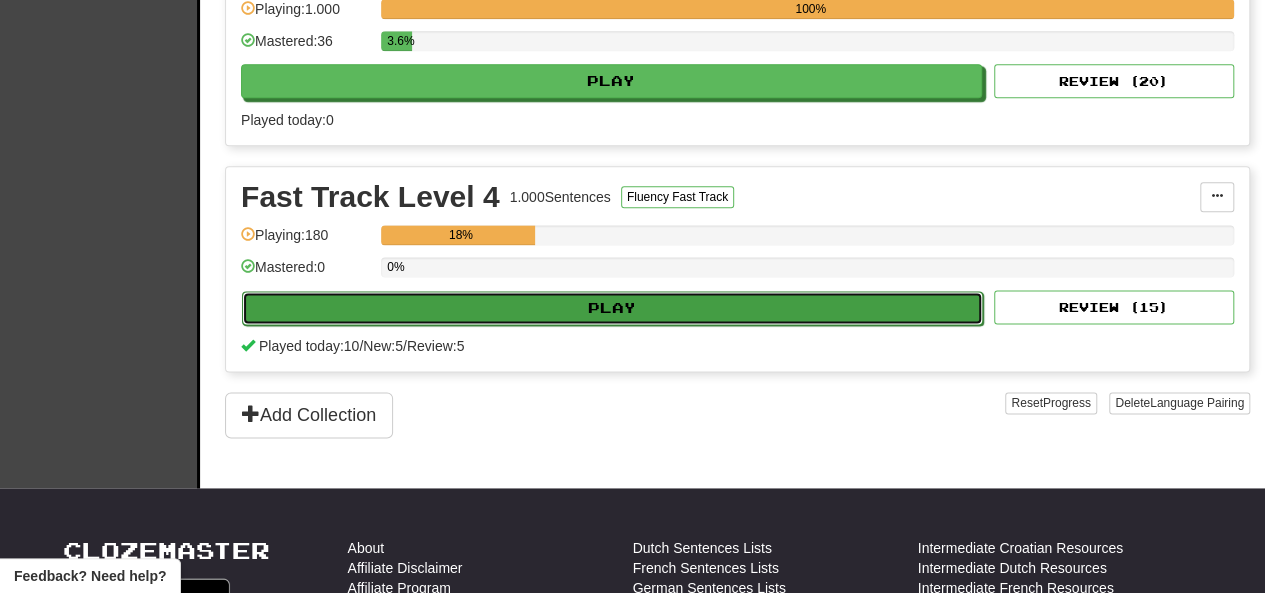 click on "Play" at bounding box center (612, 308) 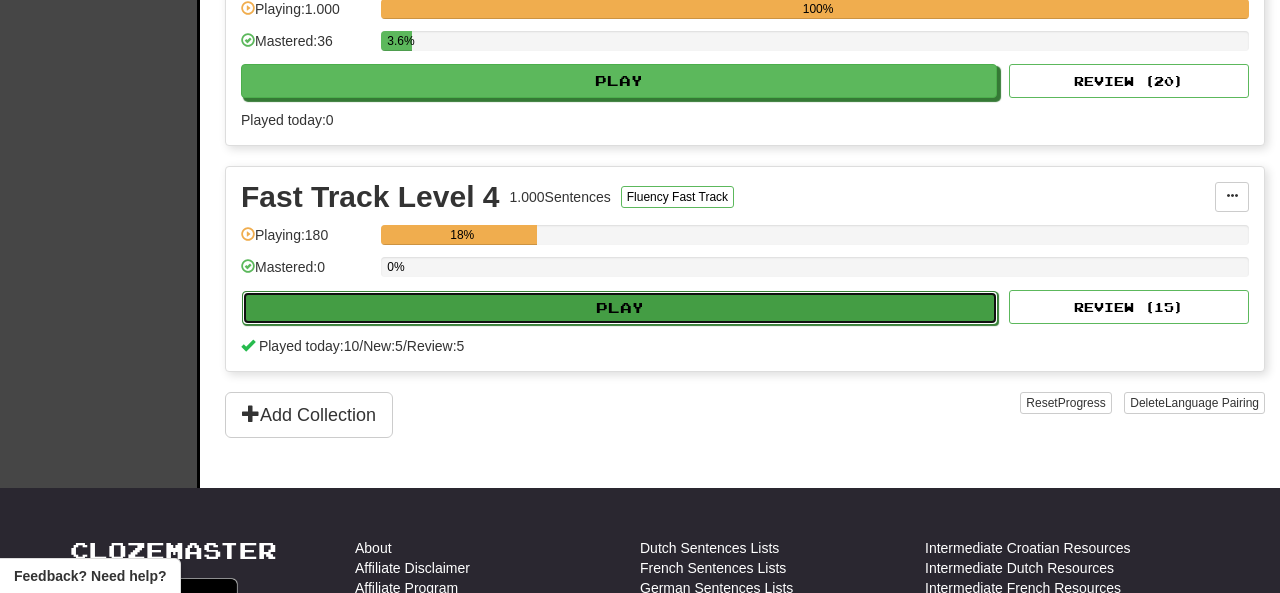 select on "**" 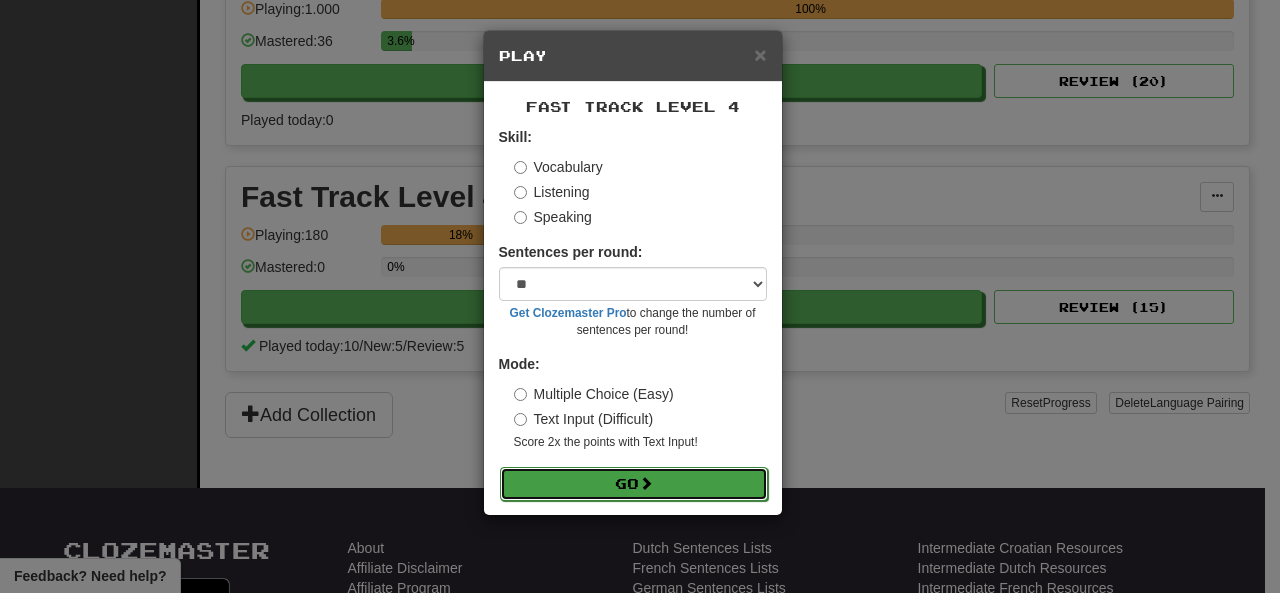 click on "Go" at bounding box center [634, 484] 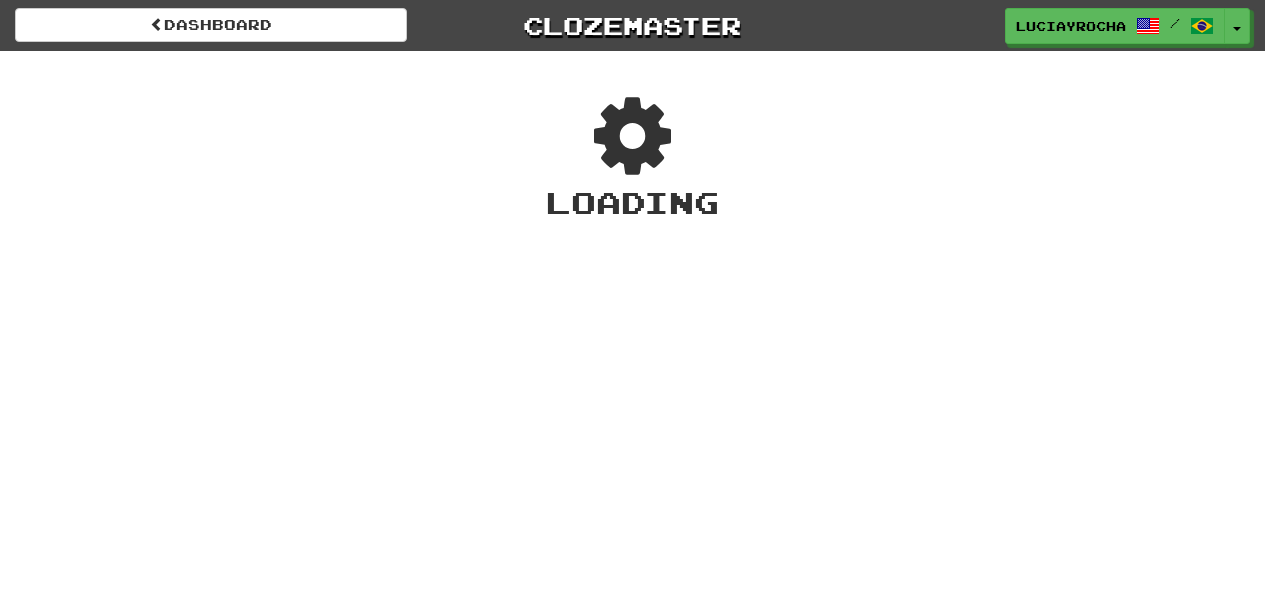 scroll, scrollTop: 0, scrollLeft: 0, axis: both 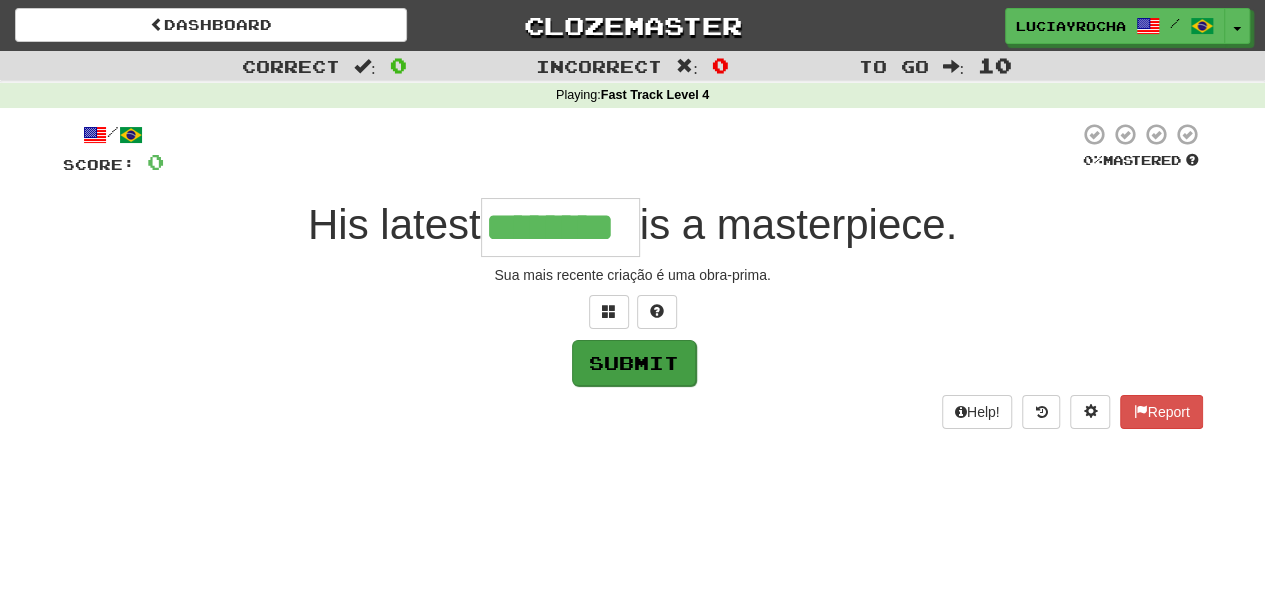 type on "********" 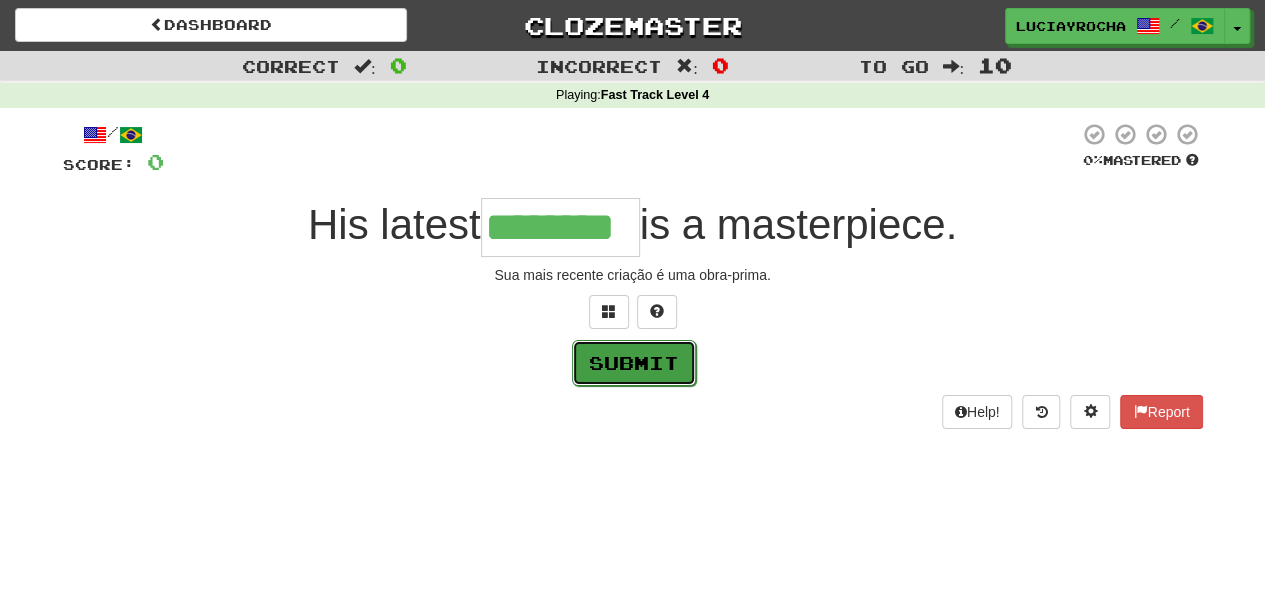 click on "Submit" at bounding box center (634, 363) 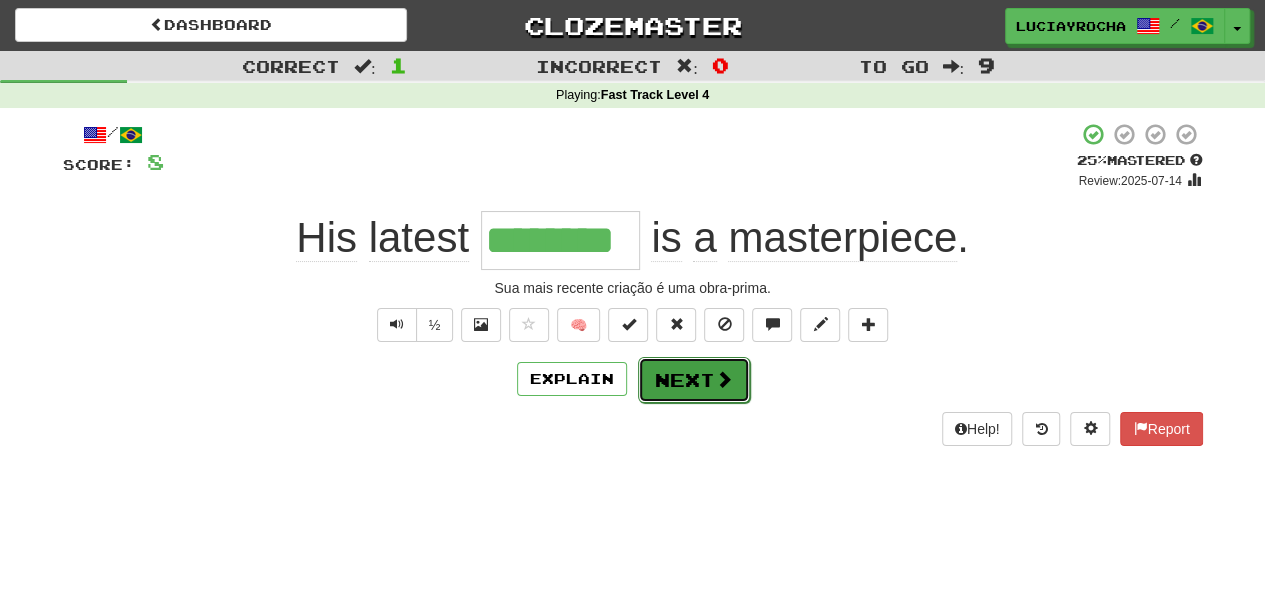 click on "Next" at bounding box center [694, 380] 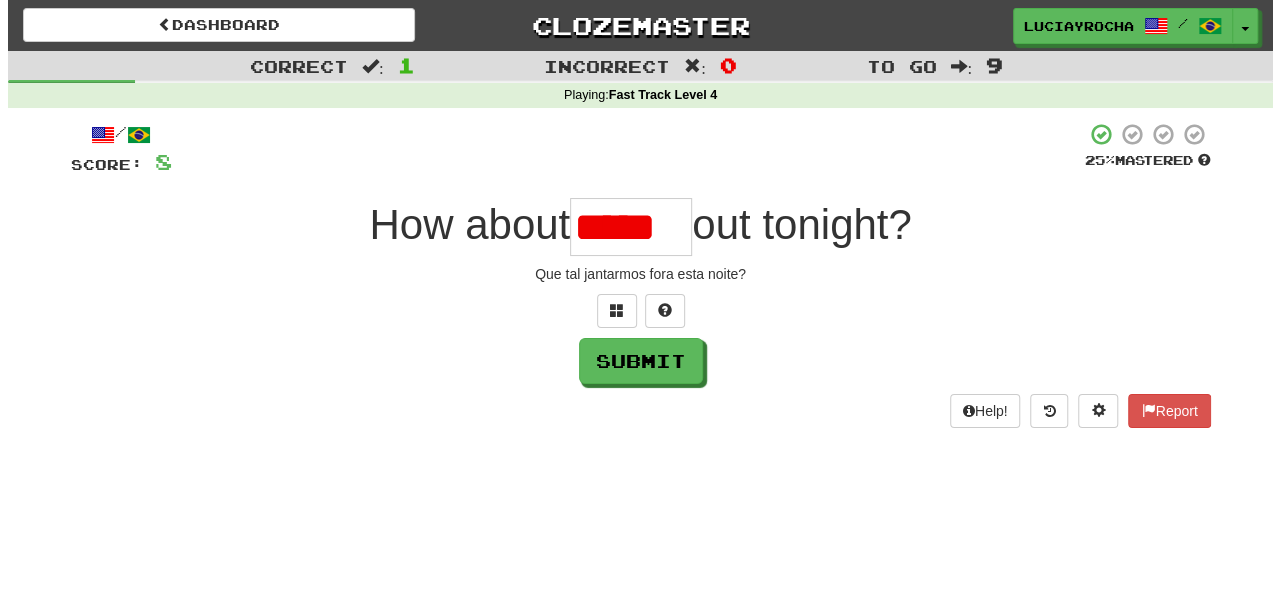 scroll, scrollTop: 0, scrollLeft: 0, axis: both 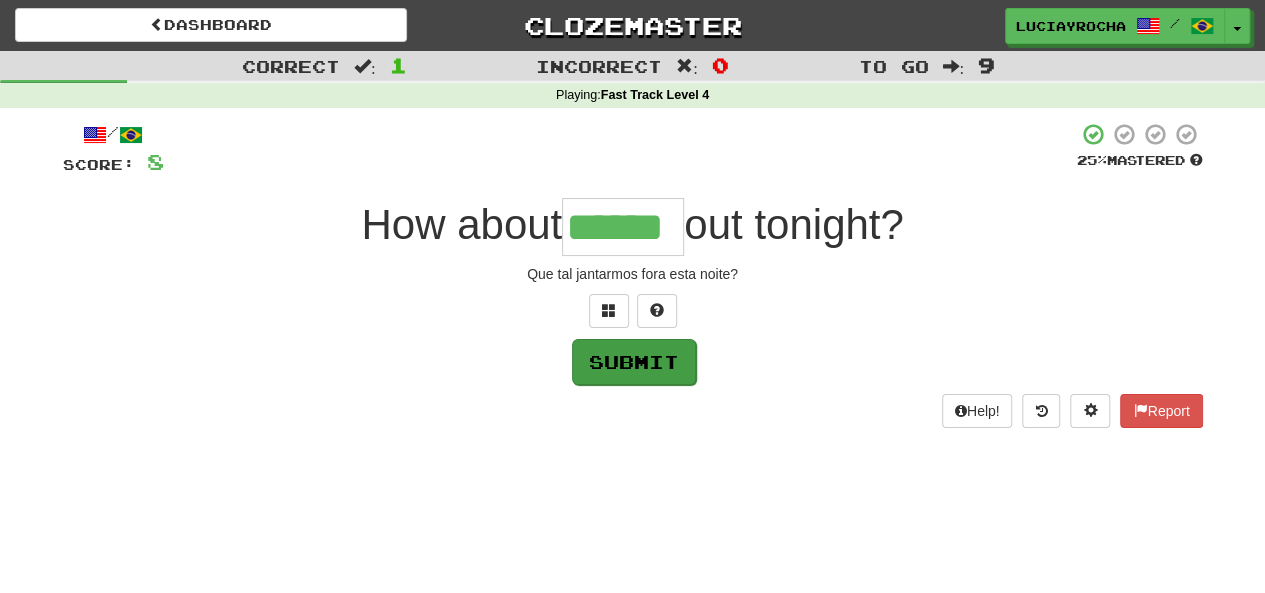 type on "******" 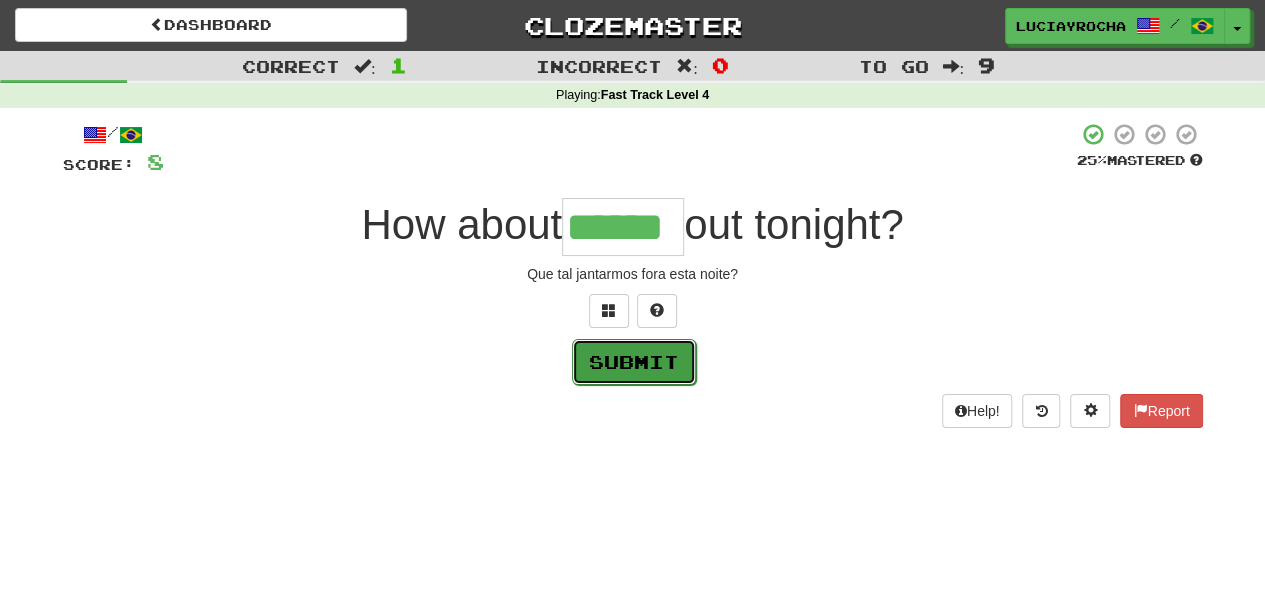 click on "Submit" at bounding box center [634, 362] 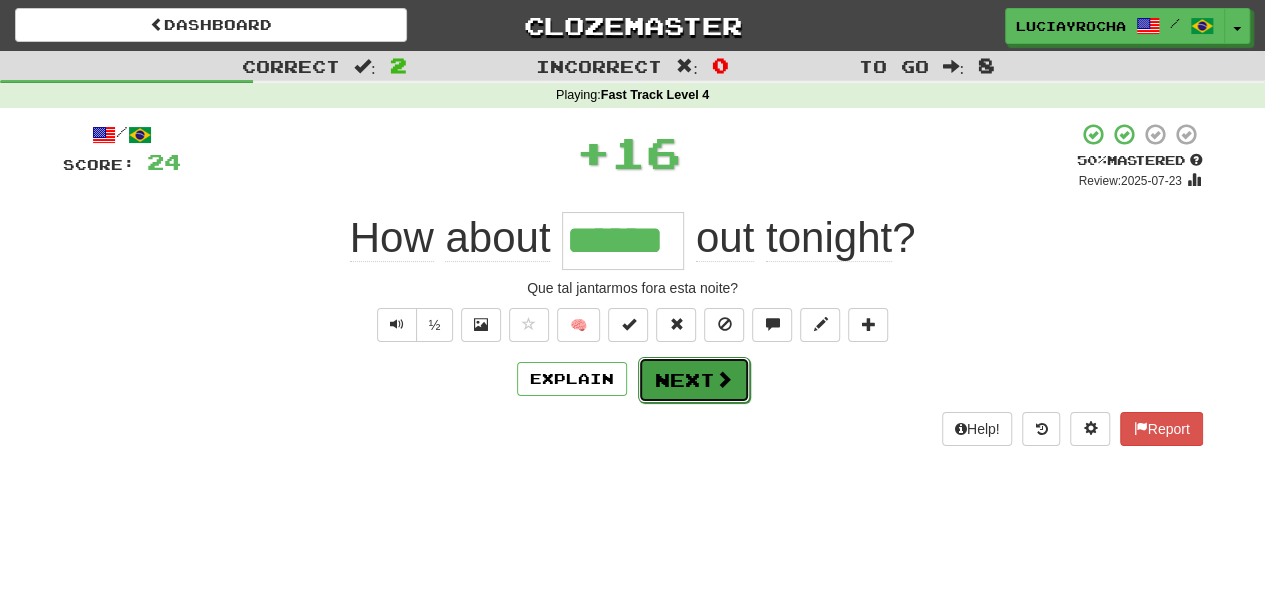 click on "Next" at bounding box center (694, 380) 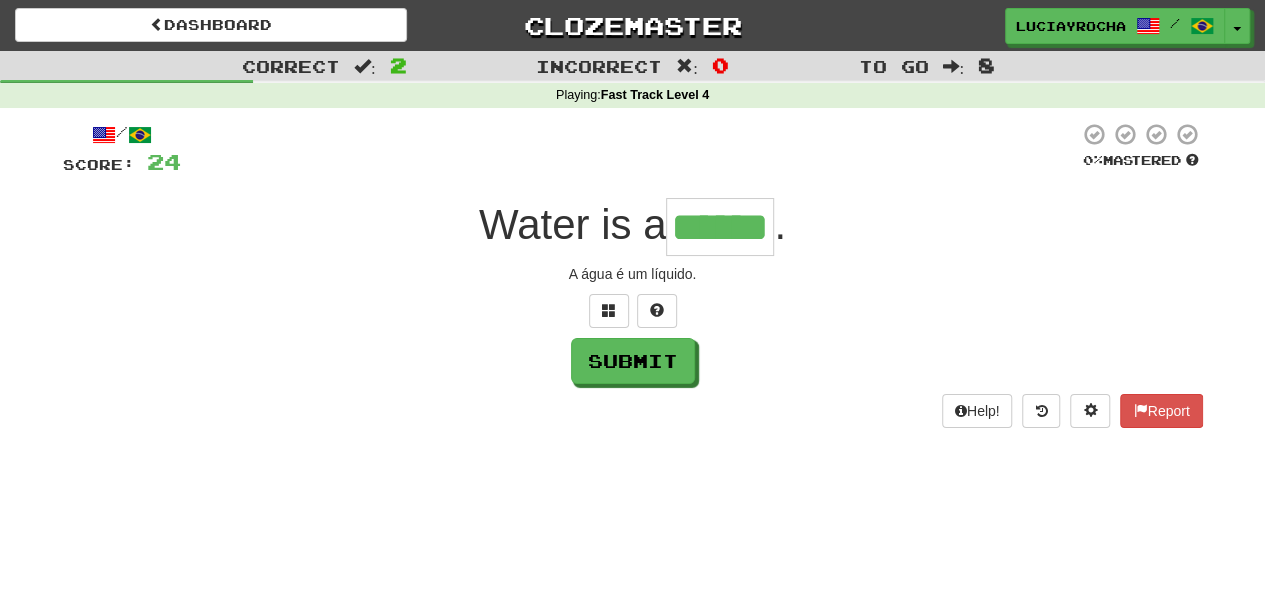 type on "******" 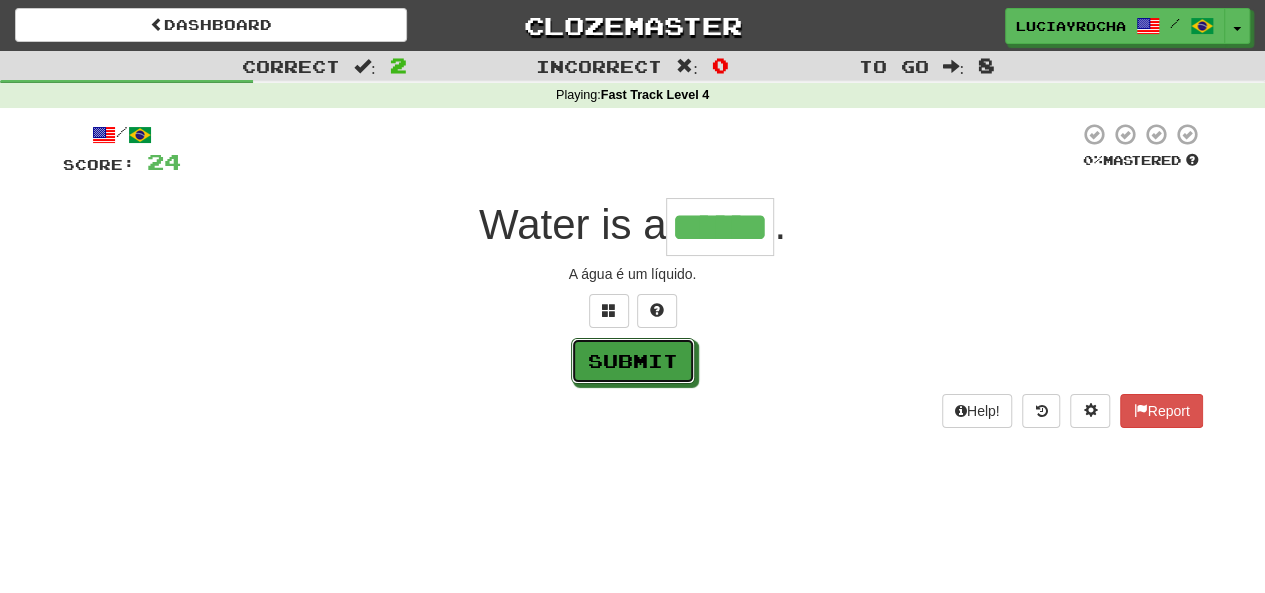 click on "Submit" at bounding box center (633, 361) 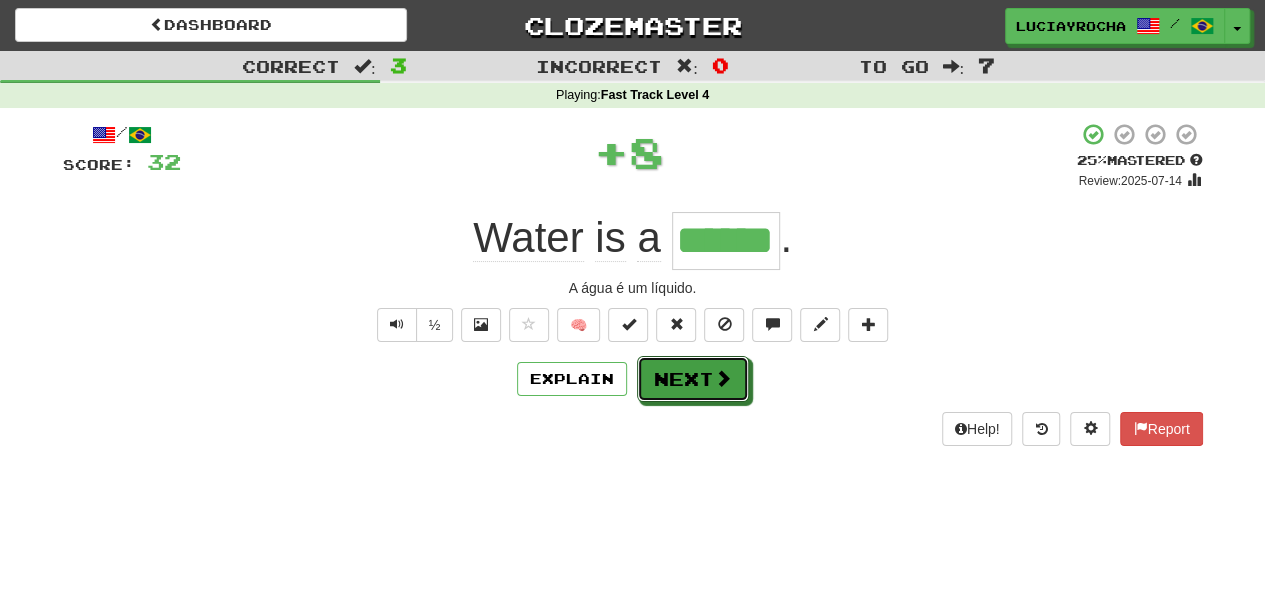 click on "Next" at bounding box center [693, 379] 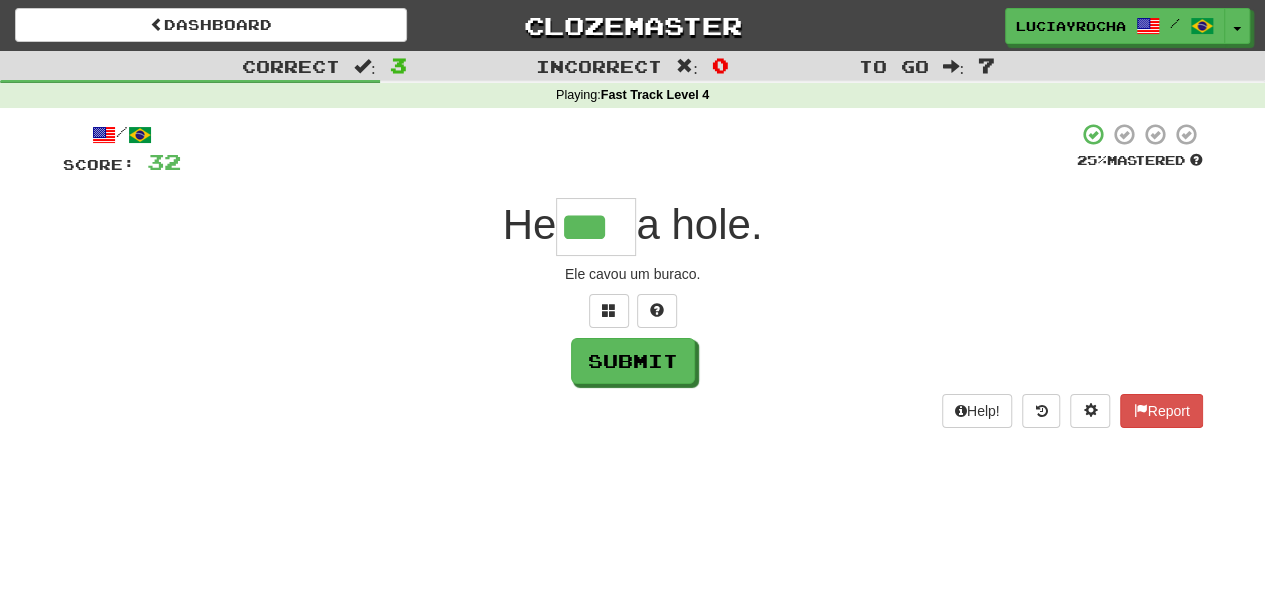 type on "***" 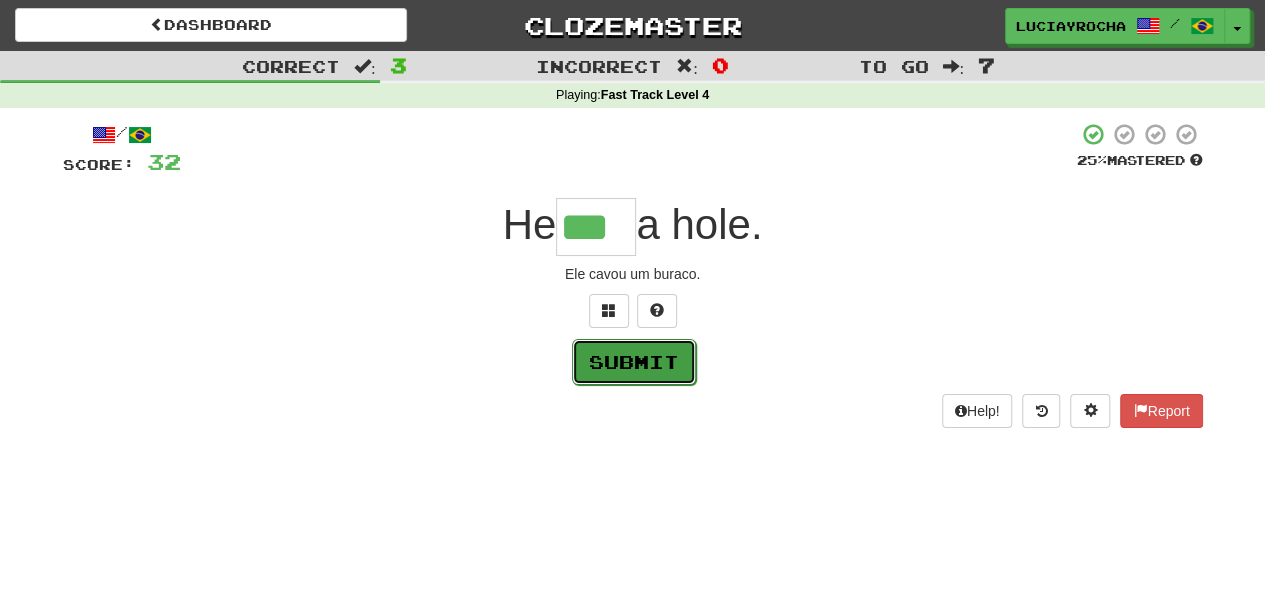 click on "Submit" at bounding box center [634, 362] 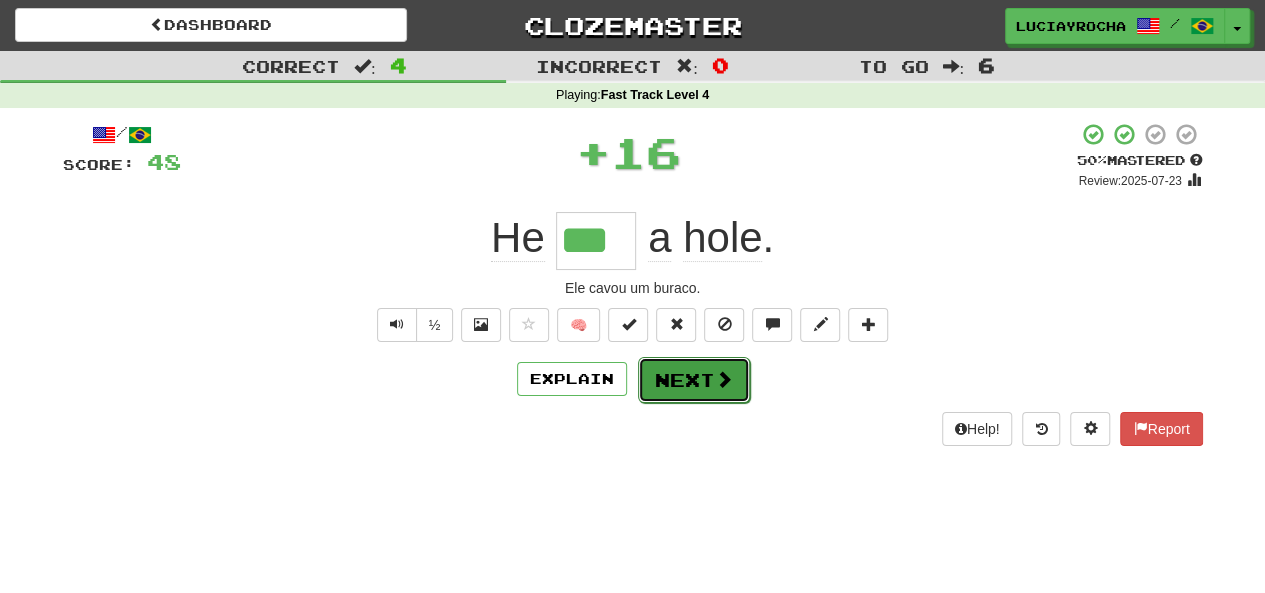 click on "Next" at bounding box center (694, 380) 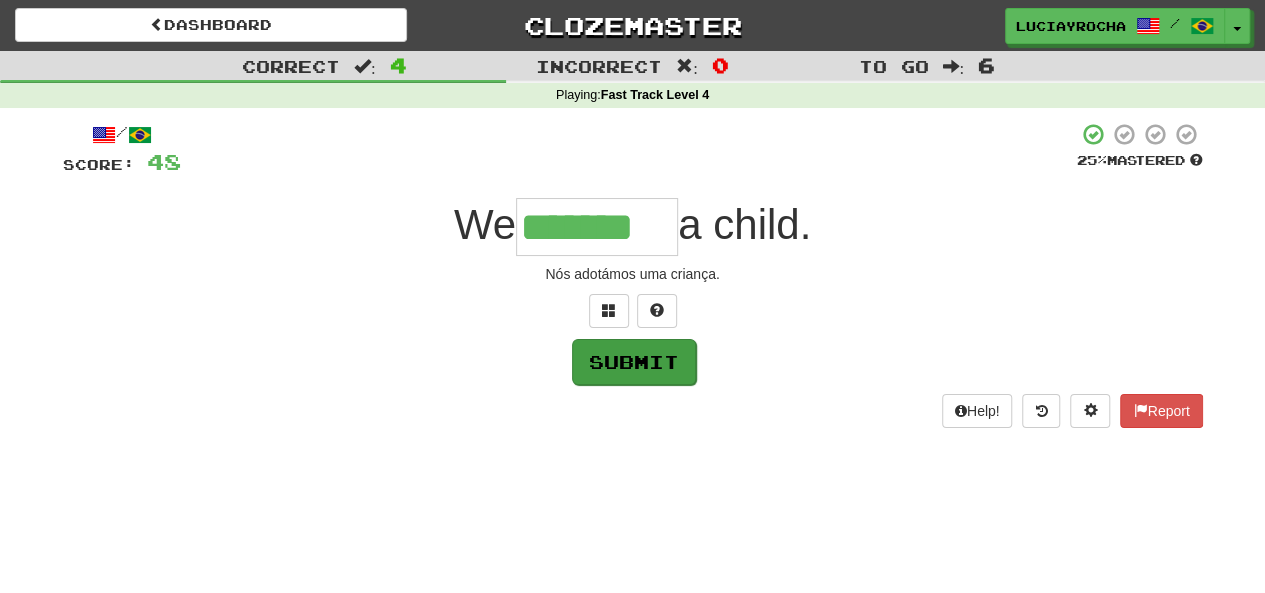 type on "*******" 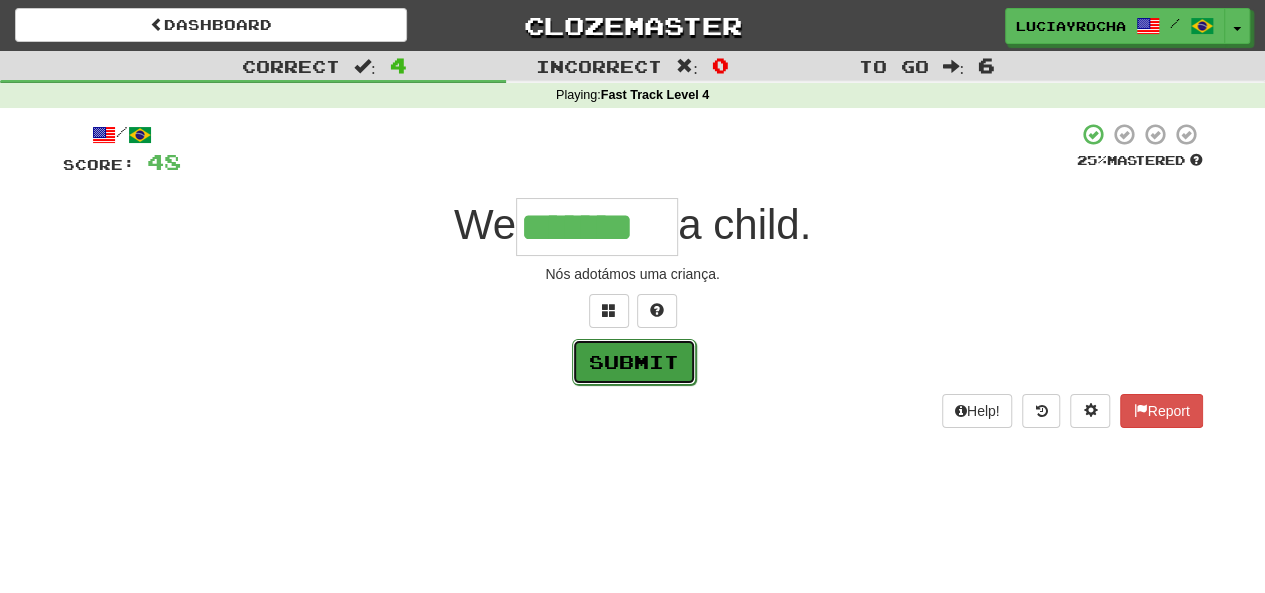 click on "Submit" at bounding box center [634, 362] 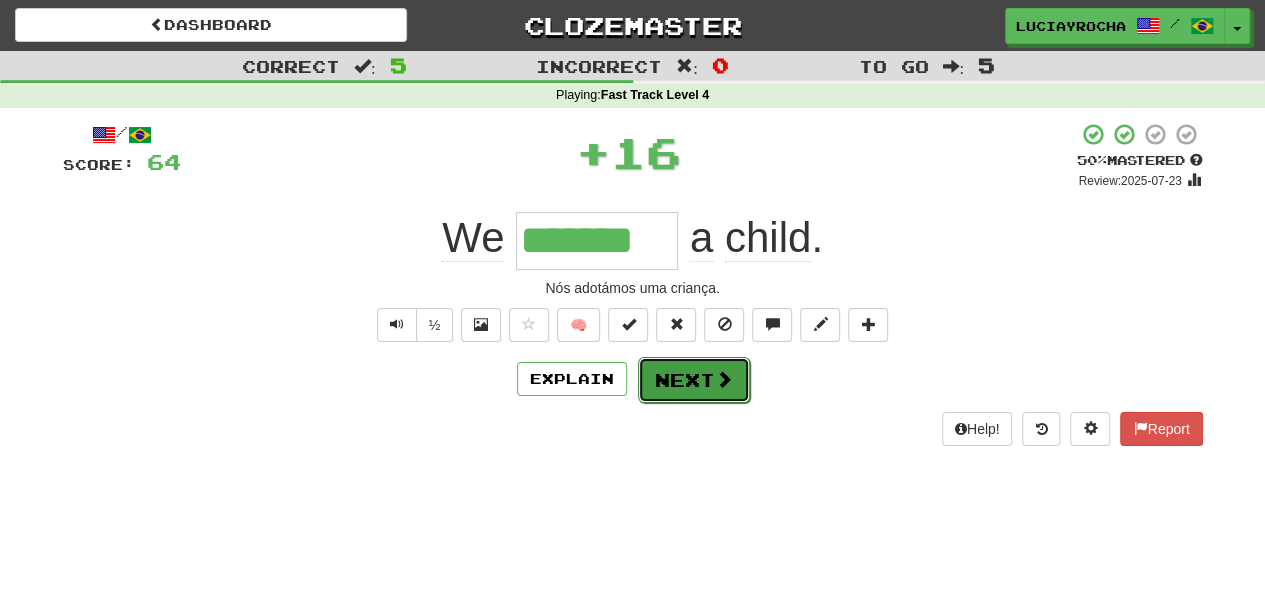 click on "Next" at bounding box center [694, 380] 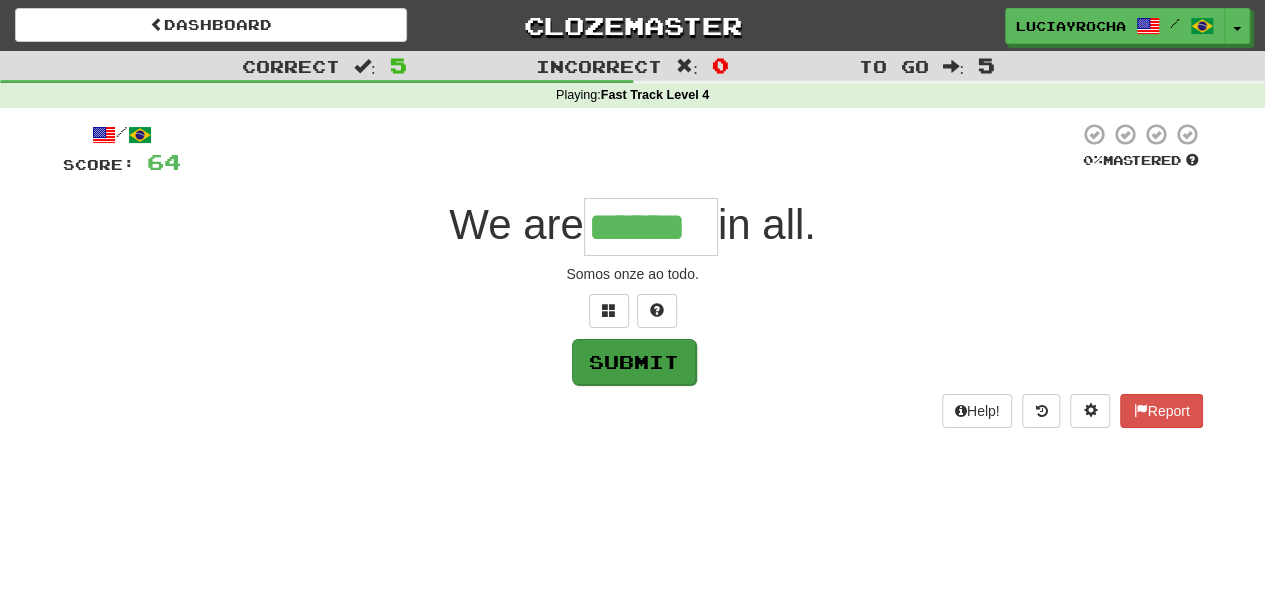type on "******" 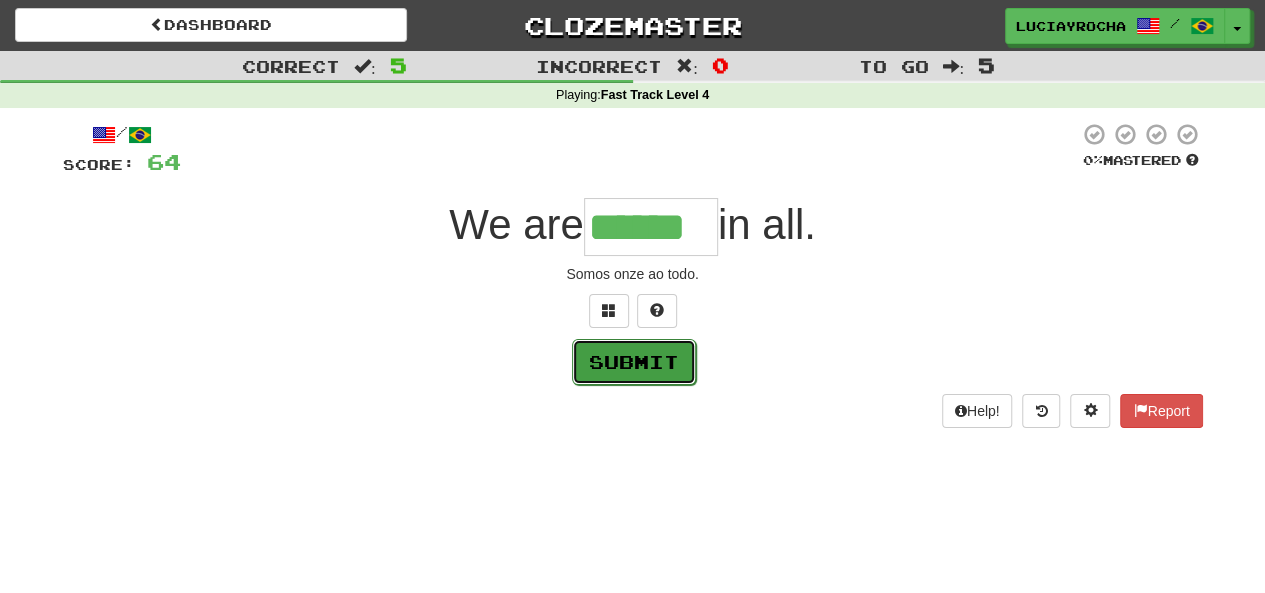 click on "Submit" at bounding box center [634, 362] 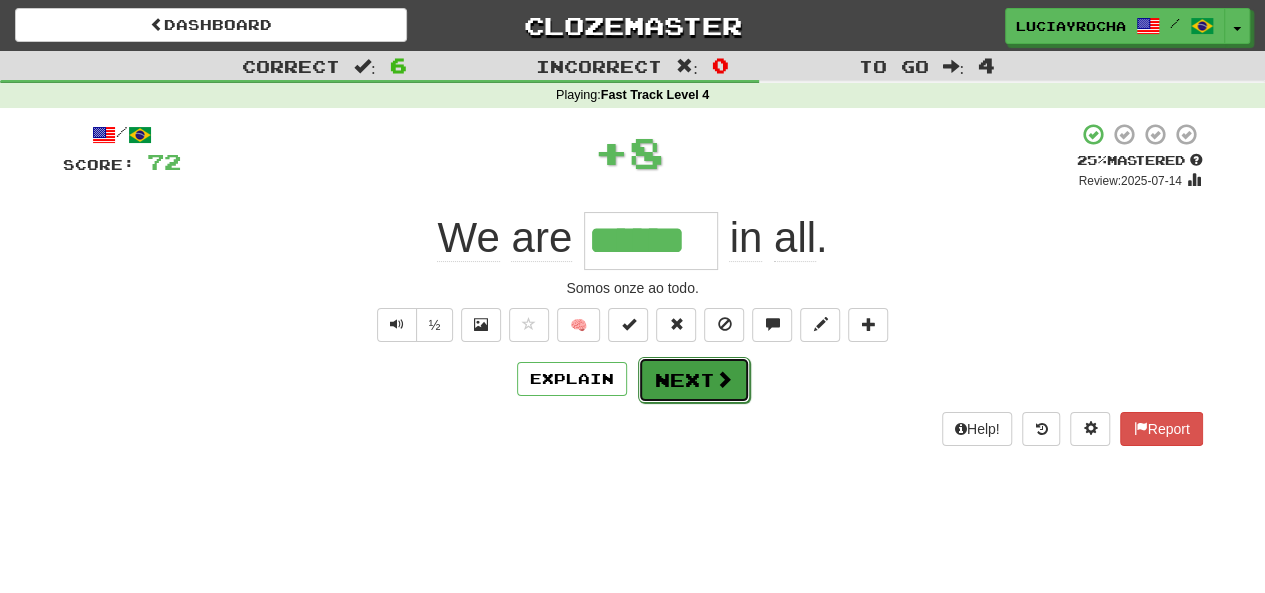 click on "Next" at bounding box center [694, 380] 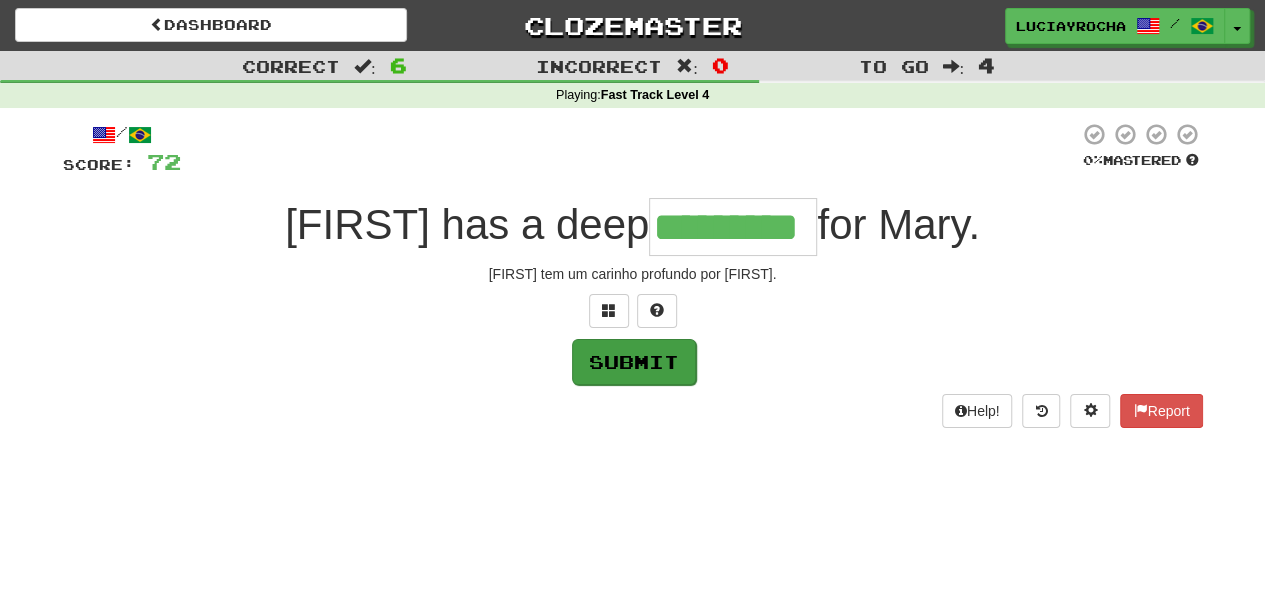 type on "*********" 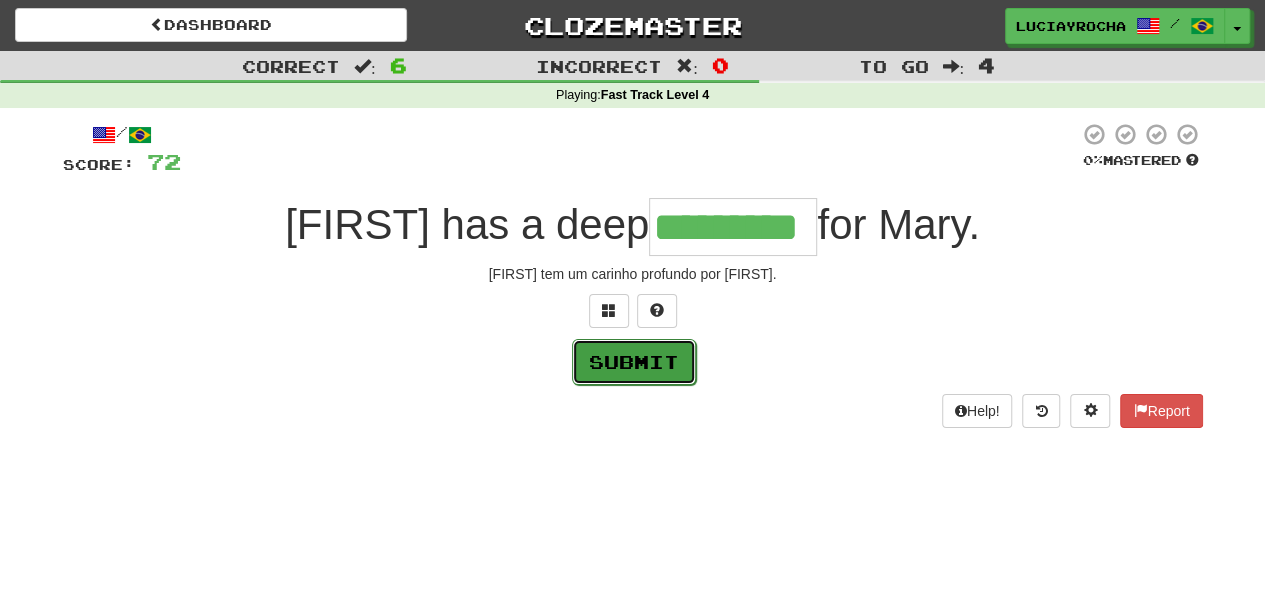 click on "Submit" at bounding box center (634, 362) 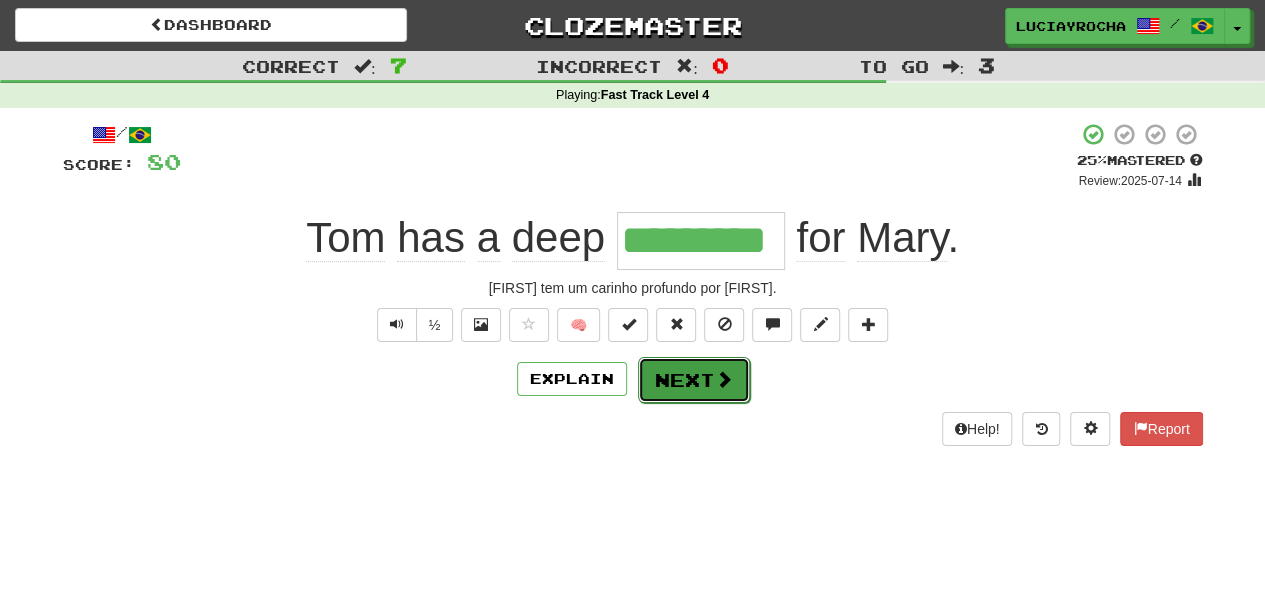 click on "Next" at bounding box center [694, 380] 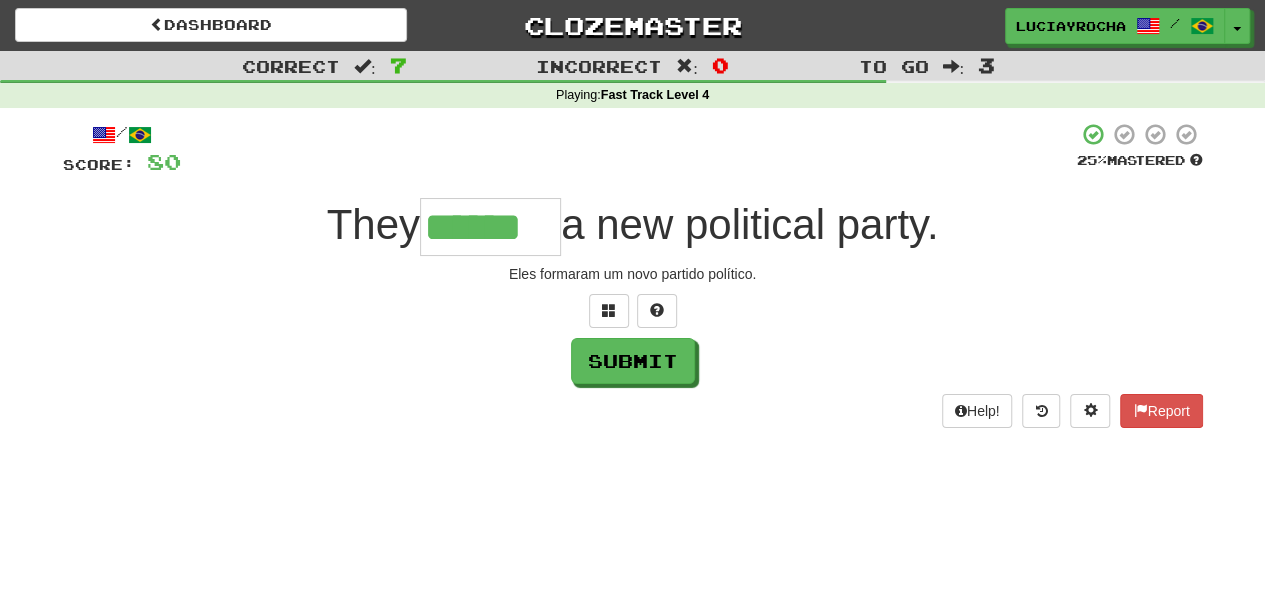 type on "******" 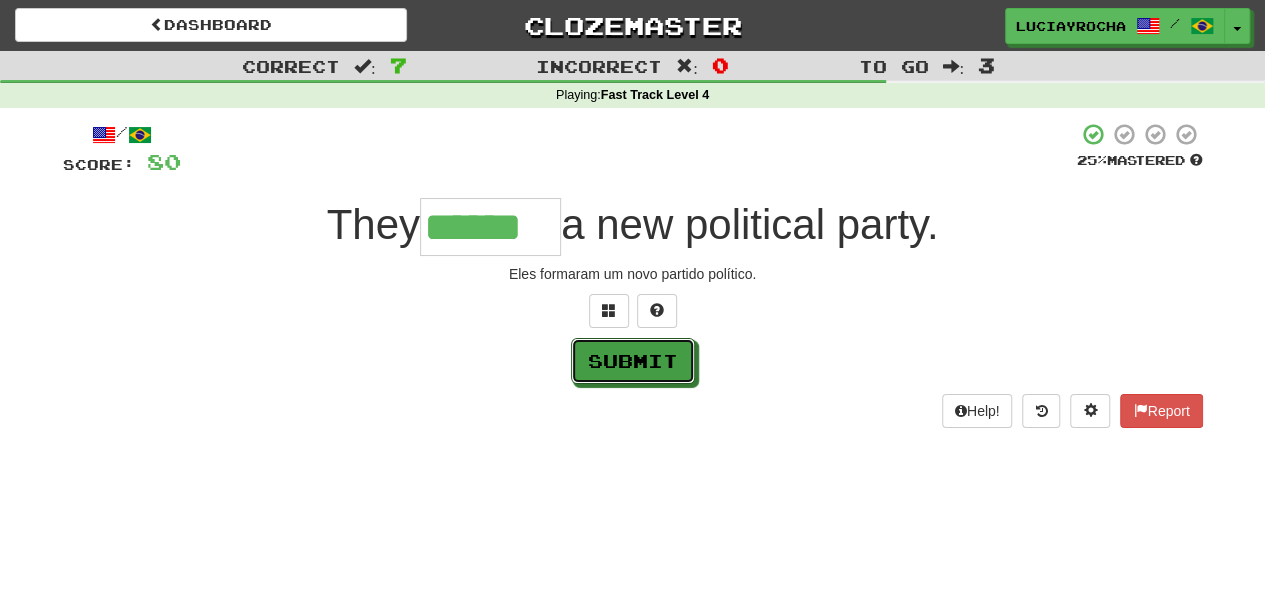 click on "Submit" at bounding box center (633, 361) 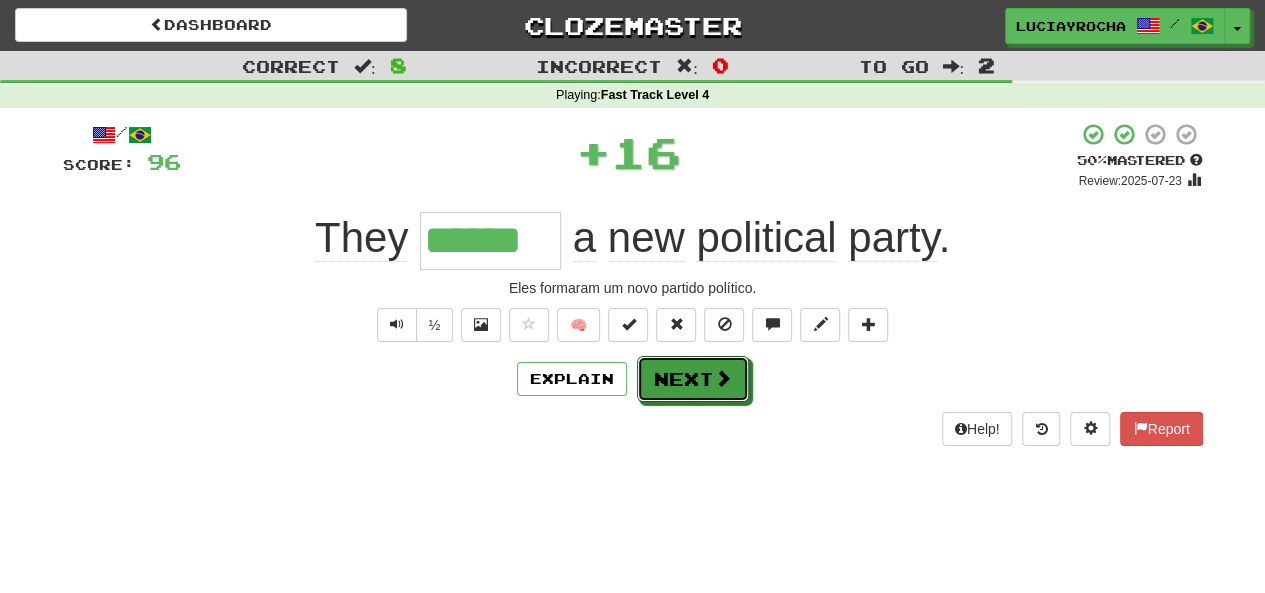 click on "Next" at bounding box center [693, 379] 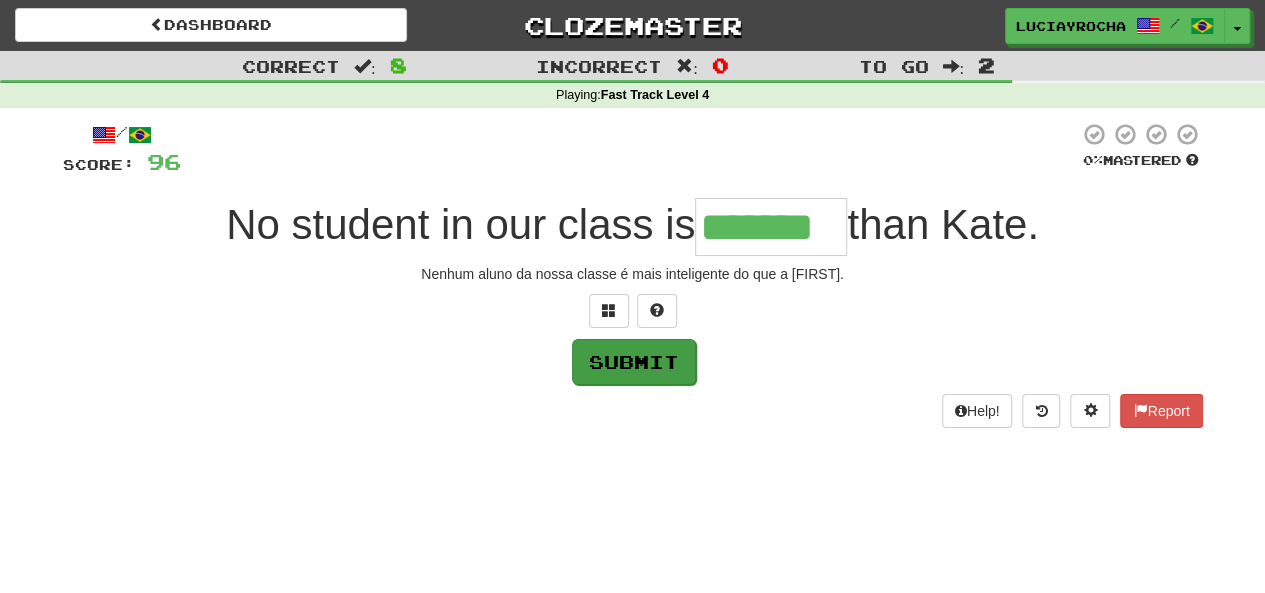 type on "*******" 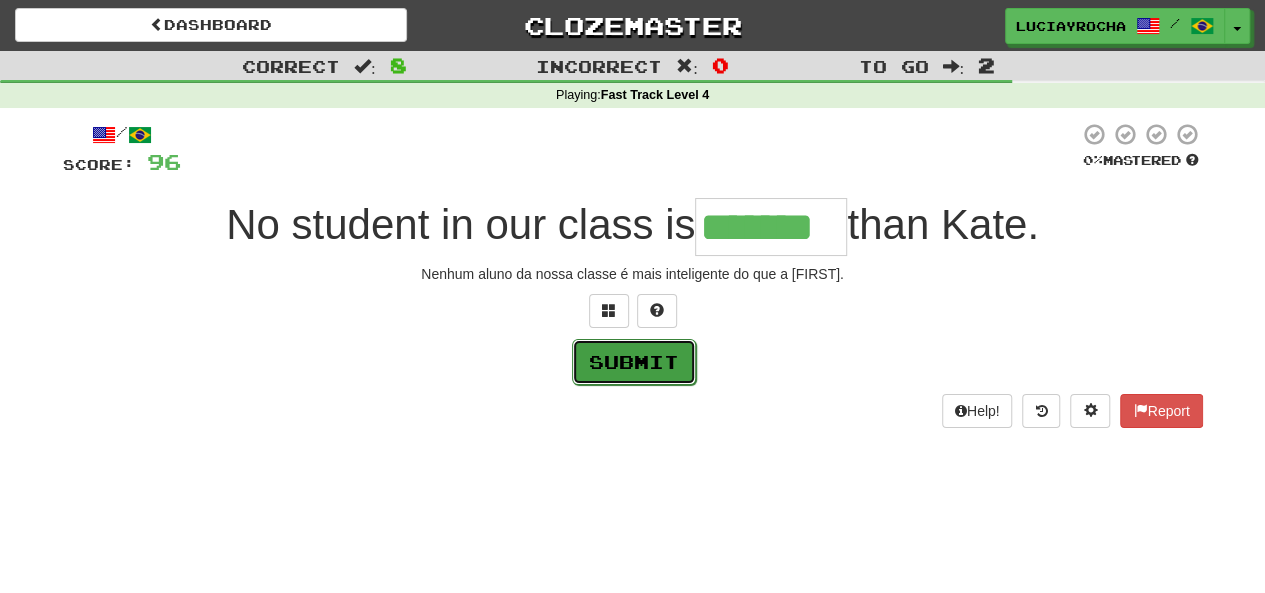 click on "Submit" at bounding box center (634, 362) 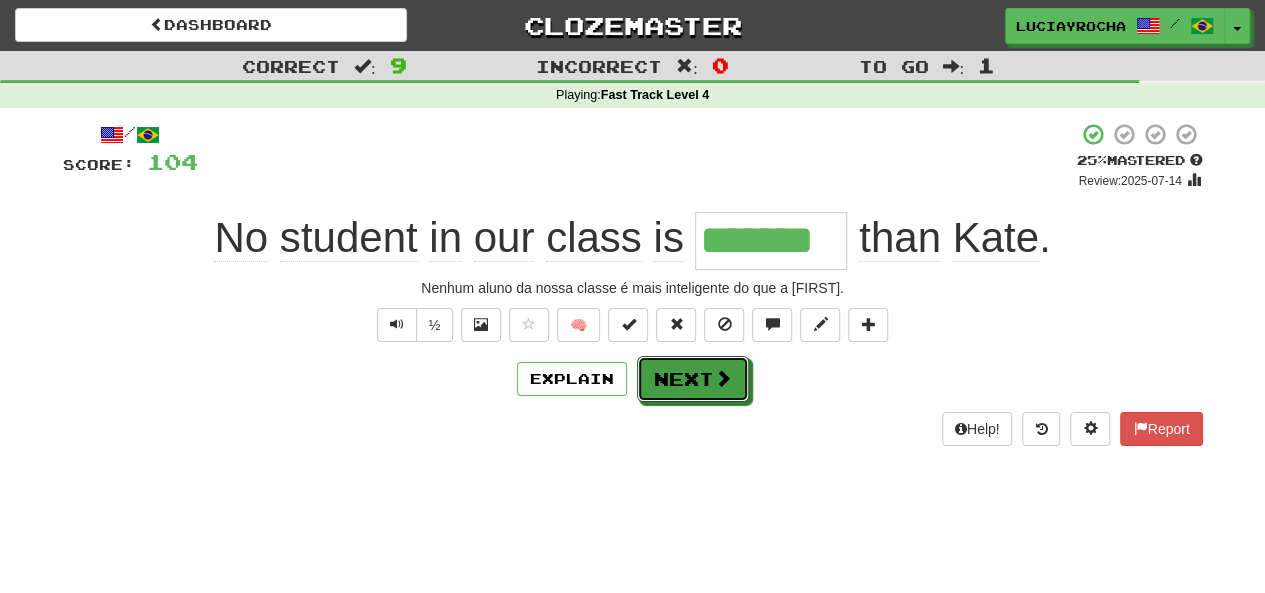 click on "Next" at bounding box center [693, 379] 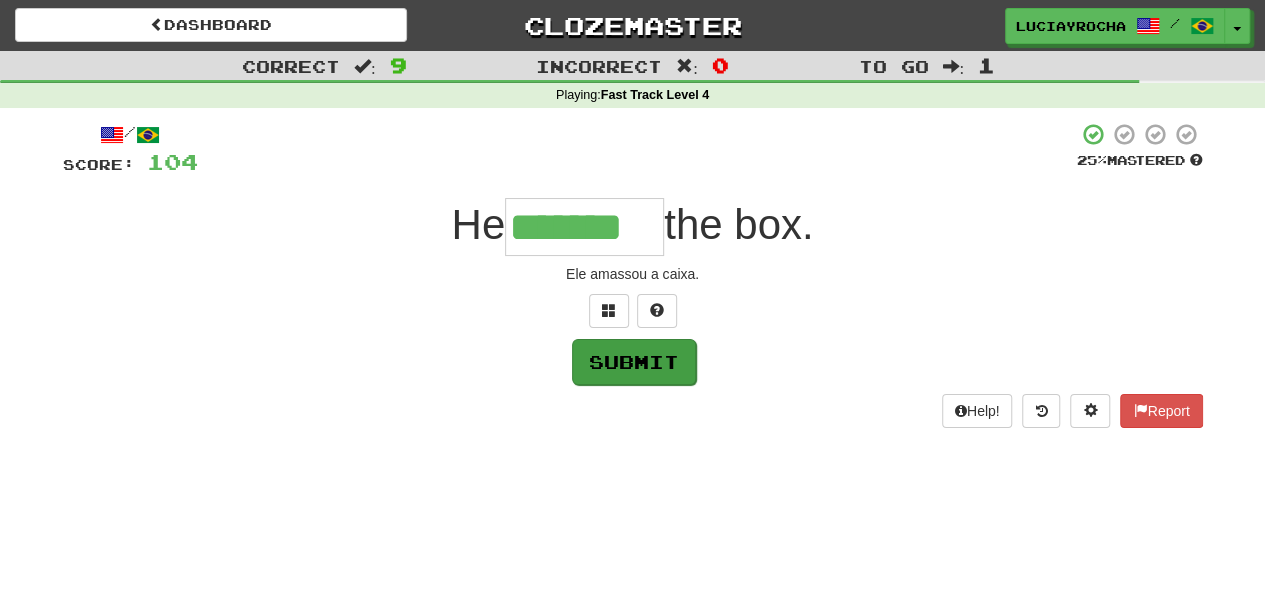 type on "*******" 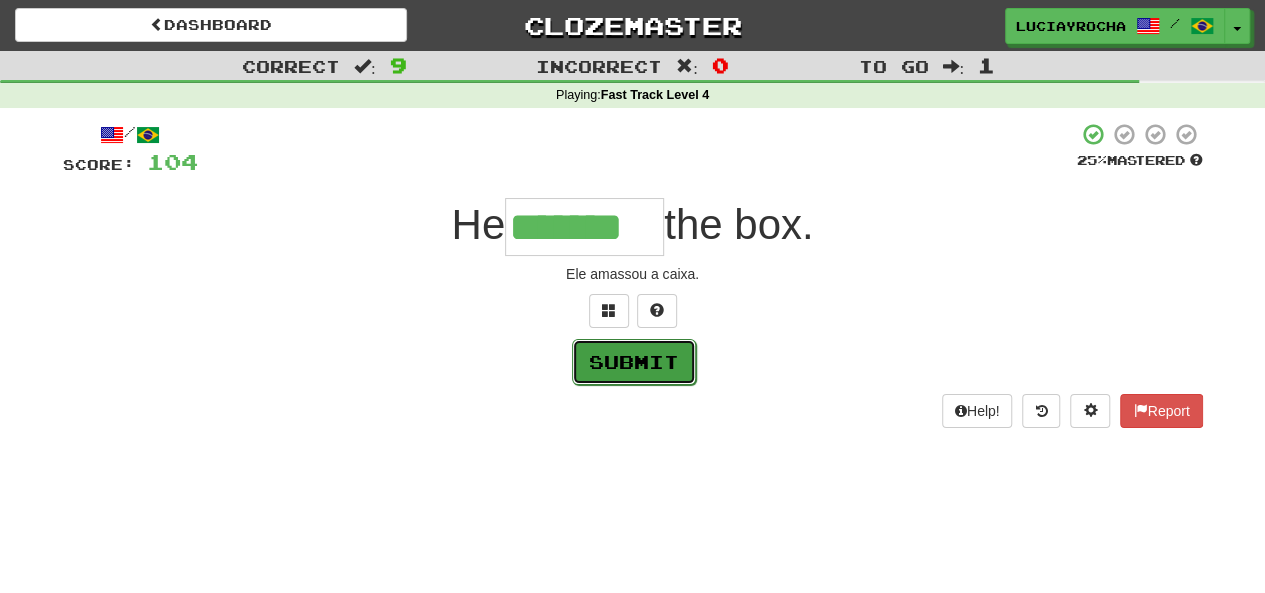 click on "Submit" at bounding box center [634, 362] 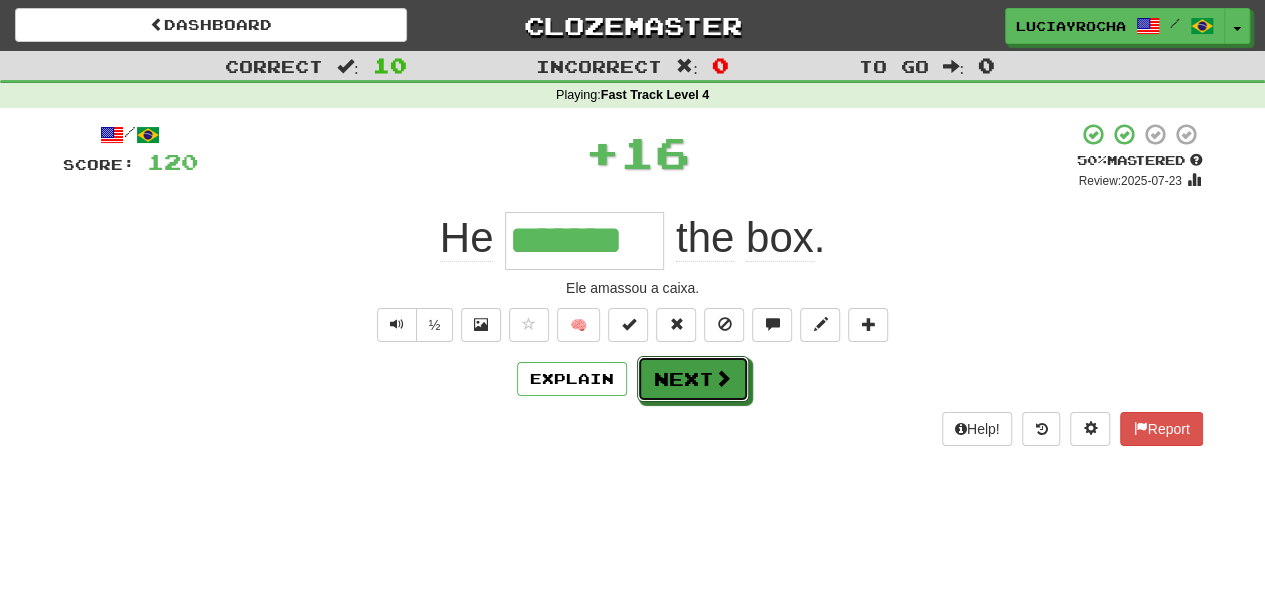 click on "Next" at bounding box center (693, 379) 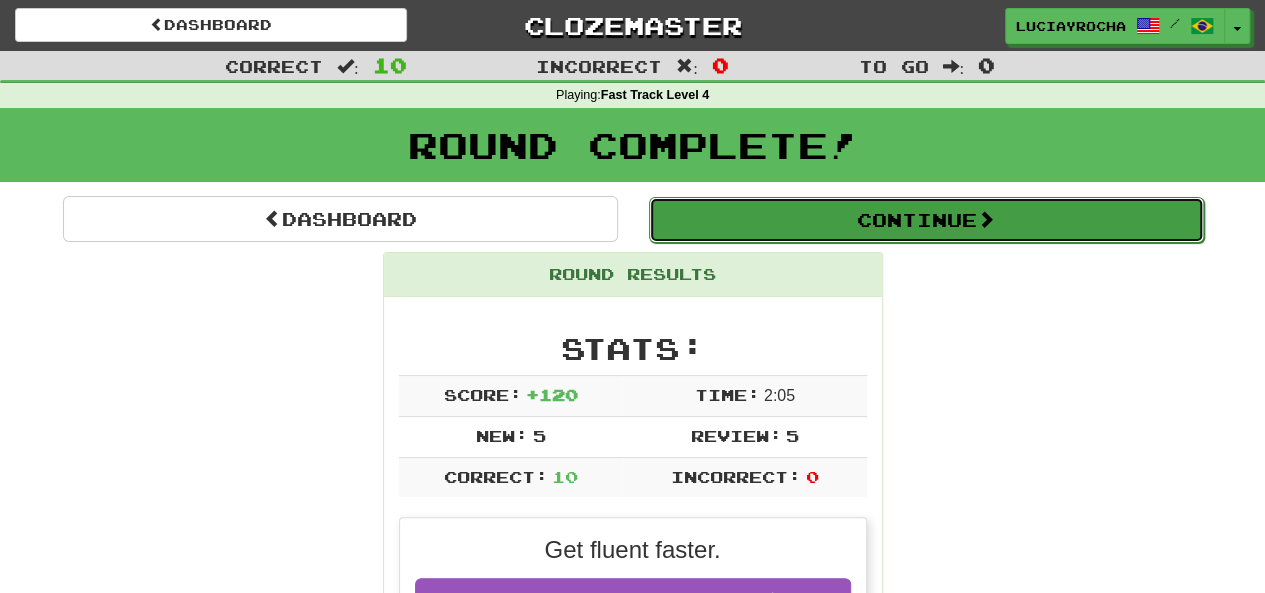 click on "Continue" at bounding box center [926, 220] 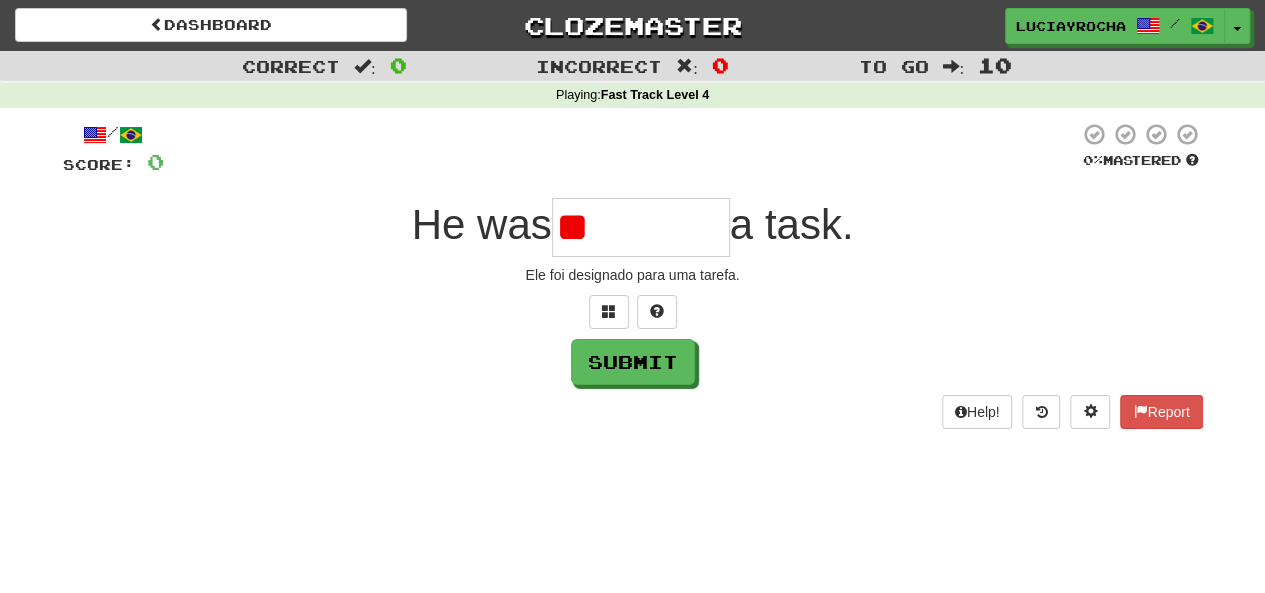 type on "*" 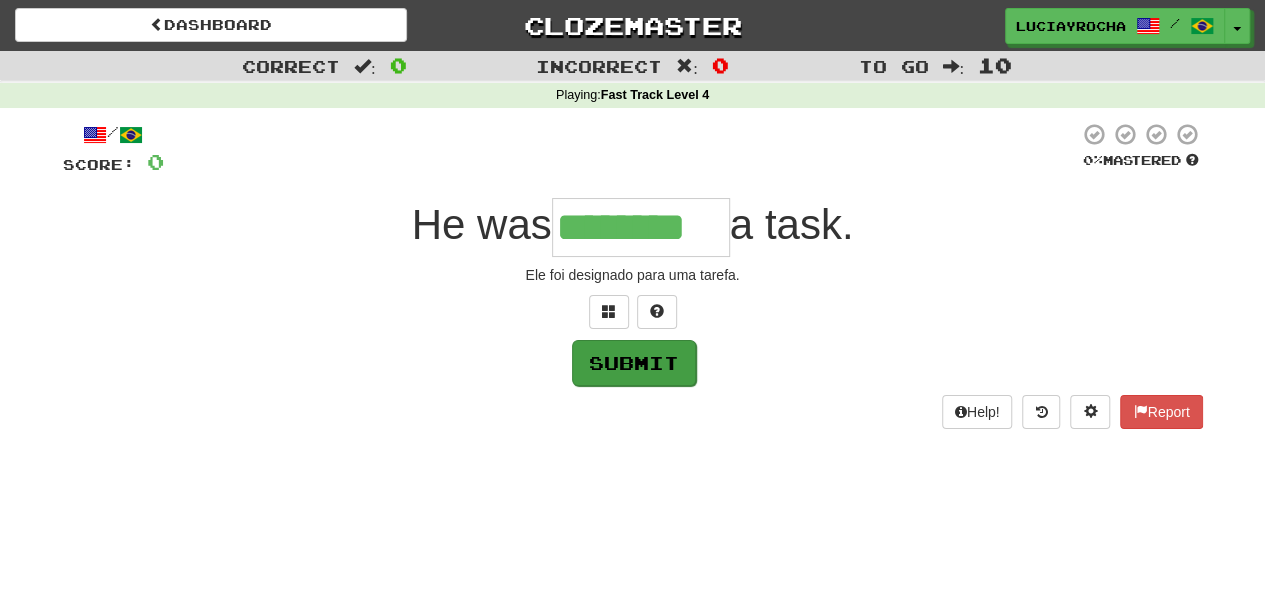 type on "********" 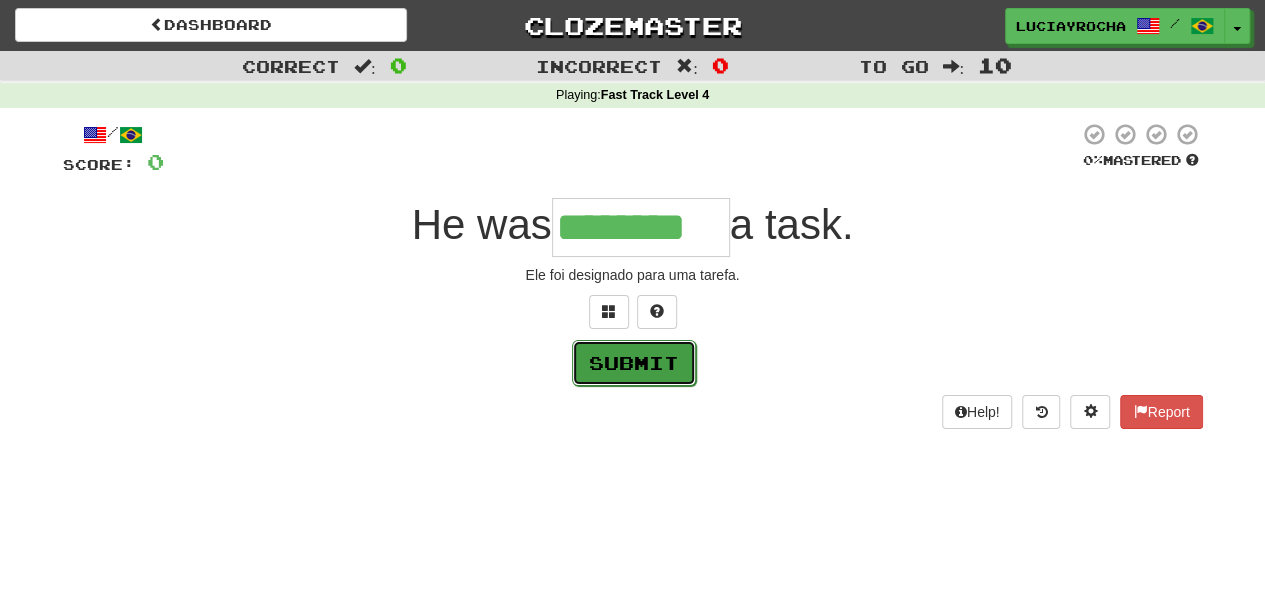 click on "Submit" at bounding box center (634, 363) 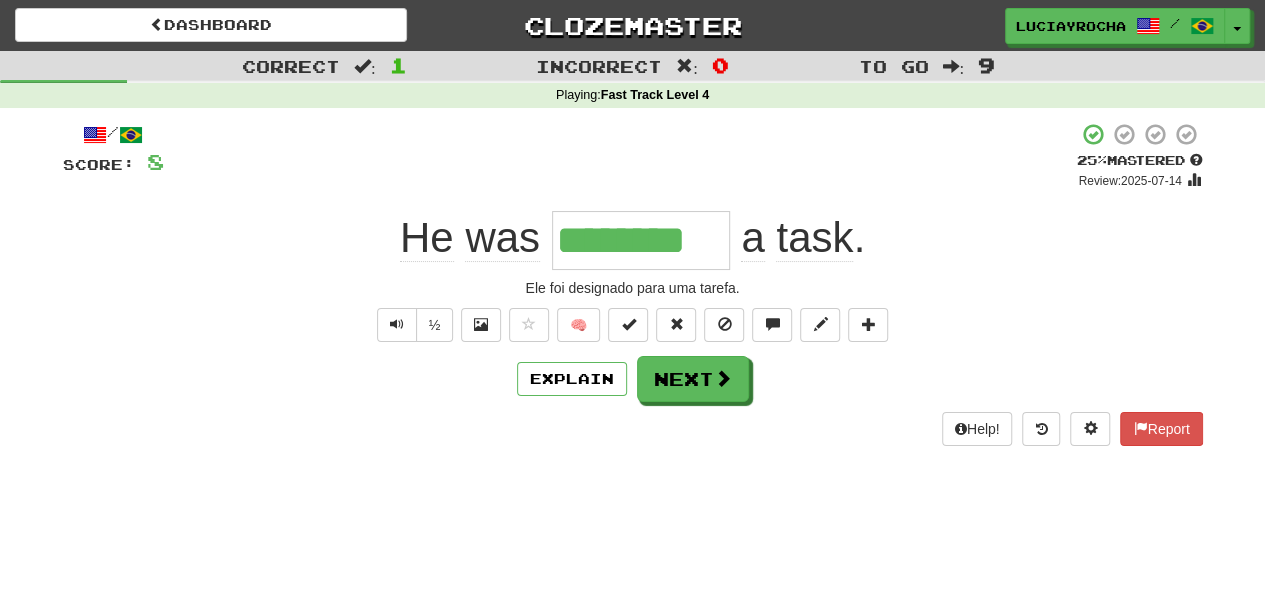 click on "Explain Next" at bounding box center (633, 379) 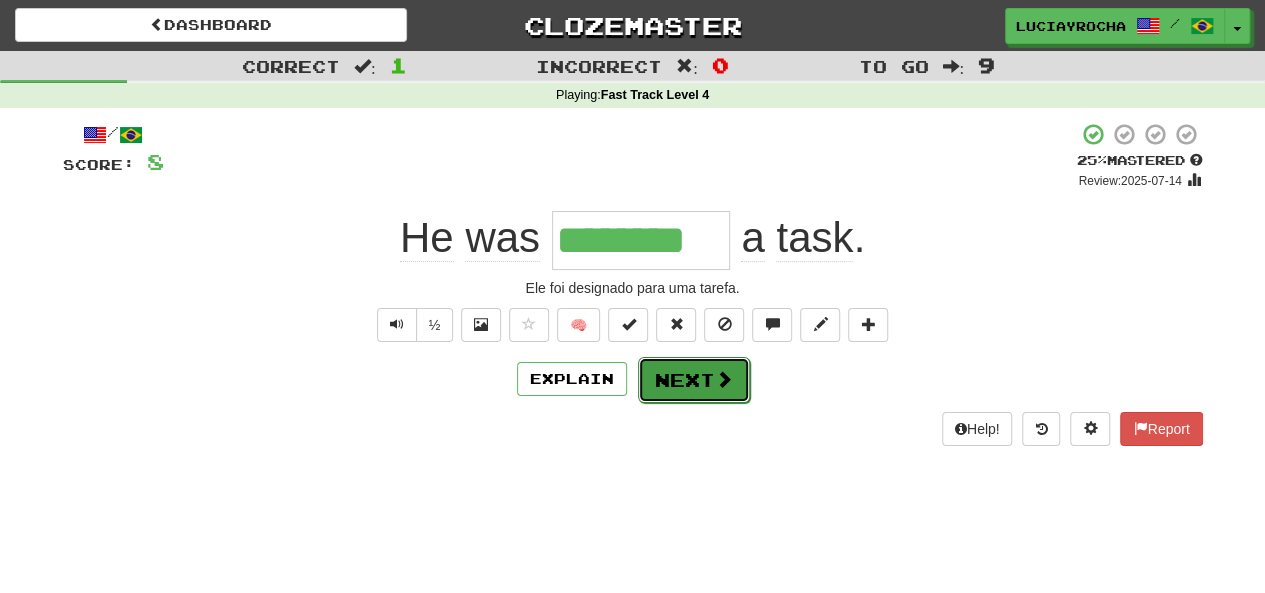 click on "Next" at bounding box center [694, 380] 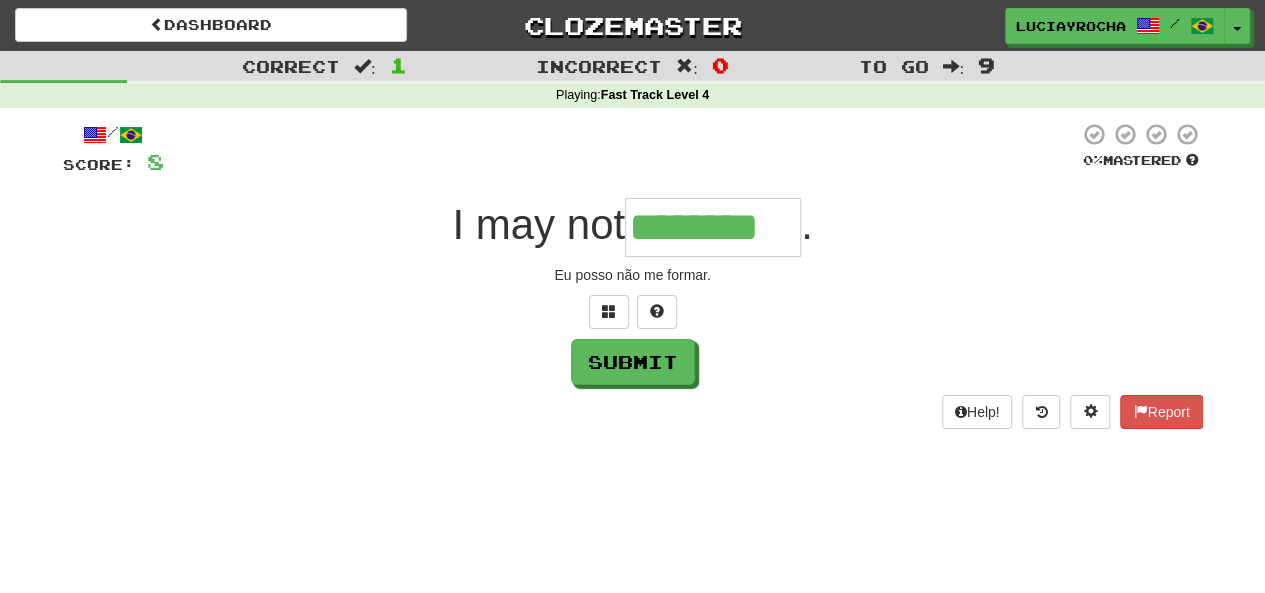 type on "********" 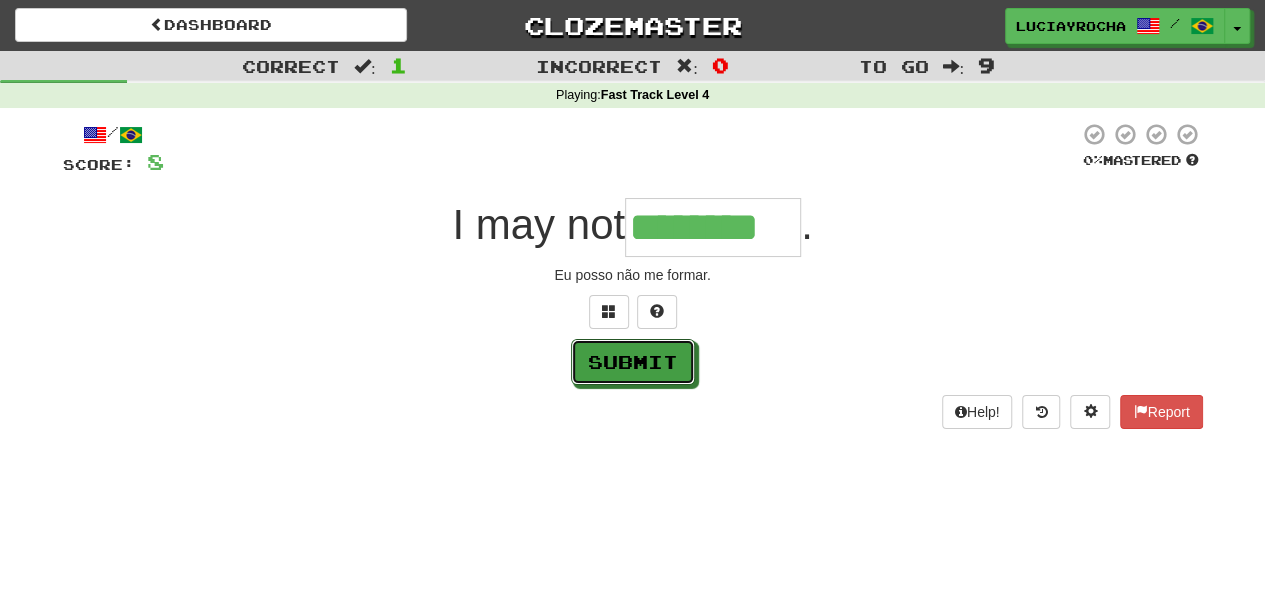 click on "Submit" at bounding box center (633, 362) 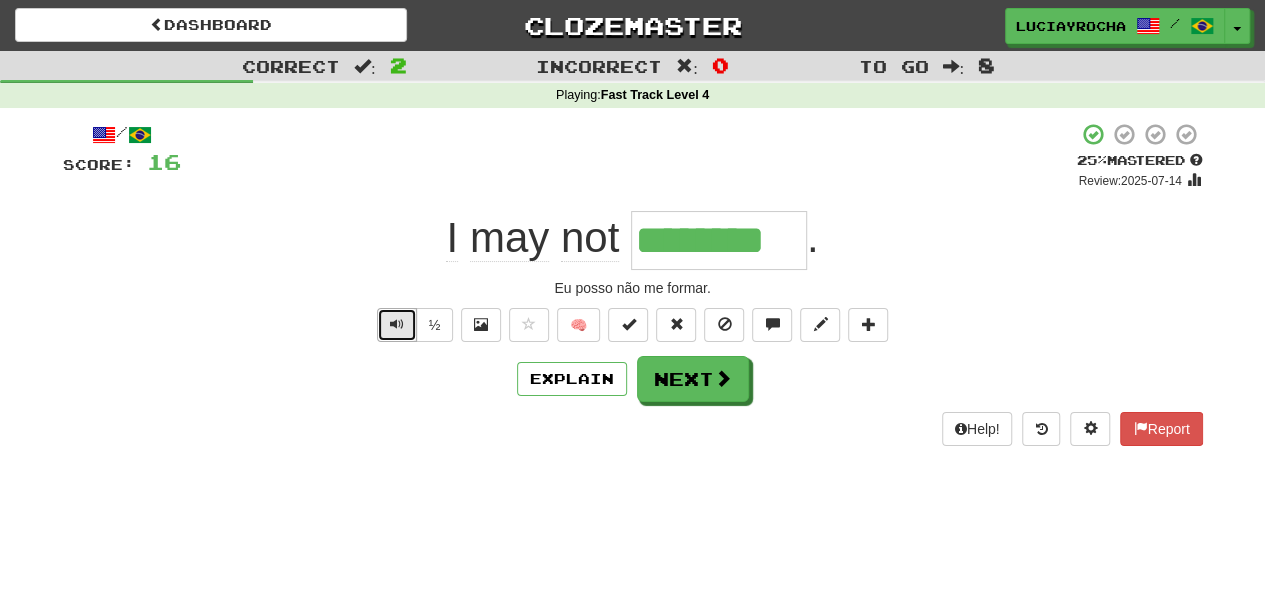 click at bounding box center (397, 324) 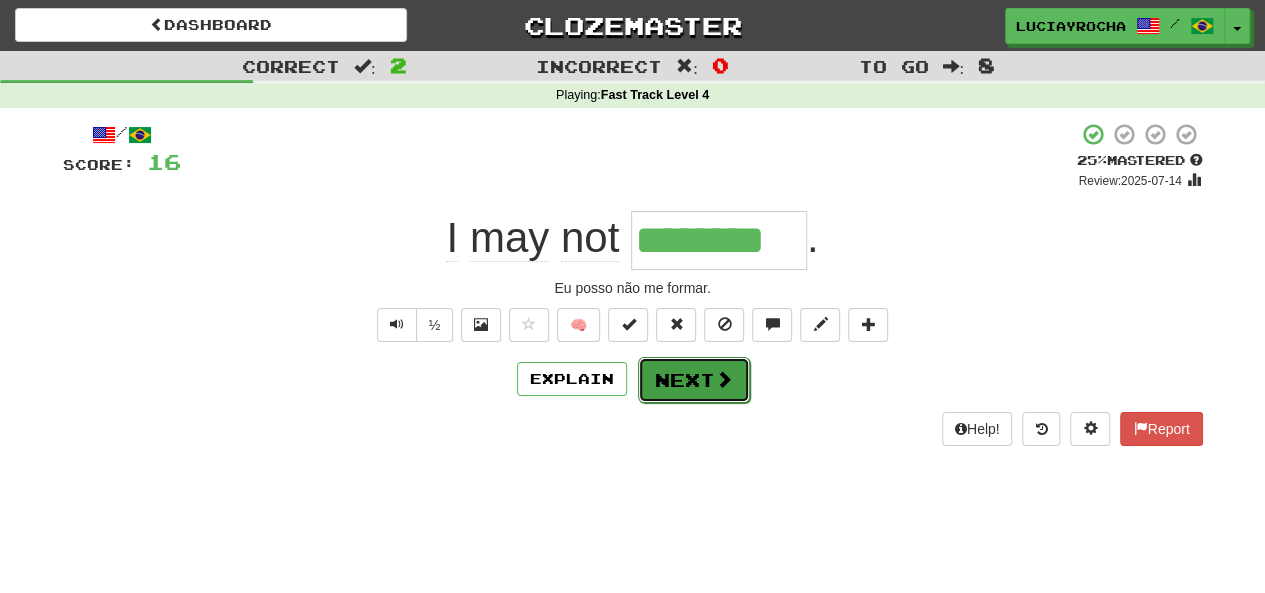 click on "Next" at bounding box center (694, 380) 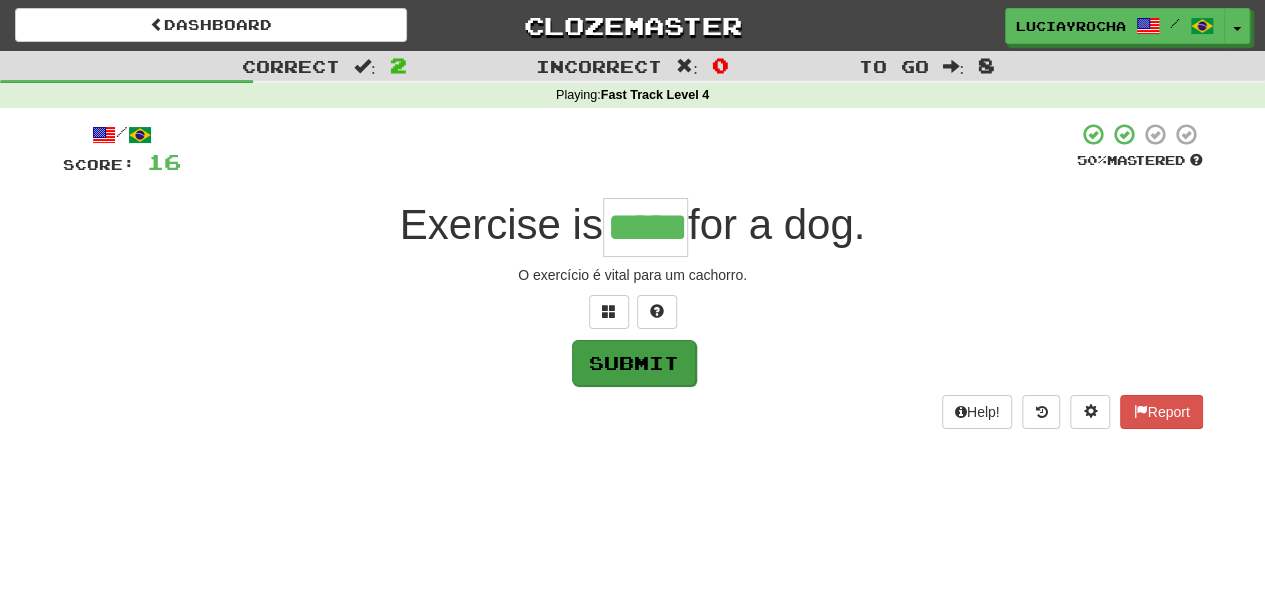 type on "*****" 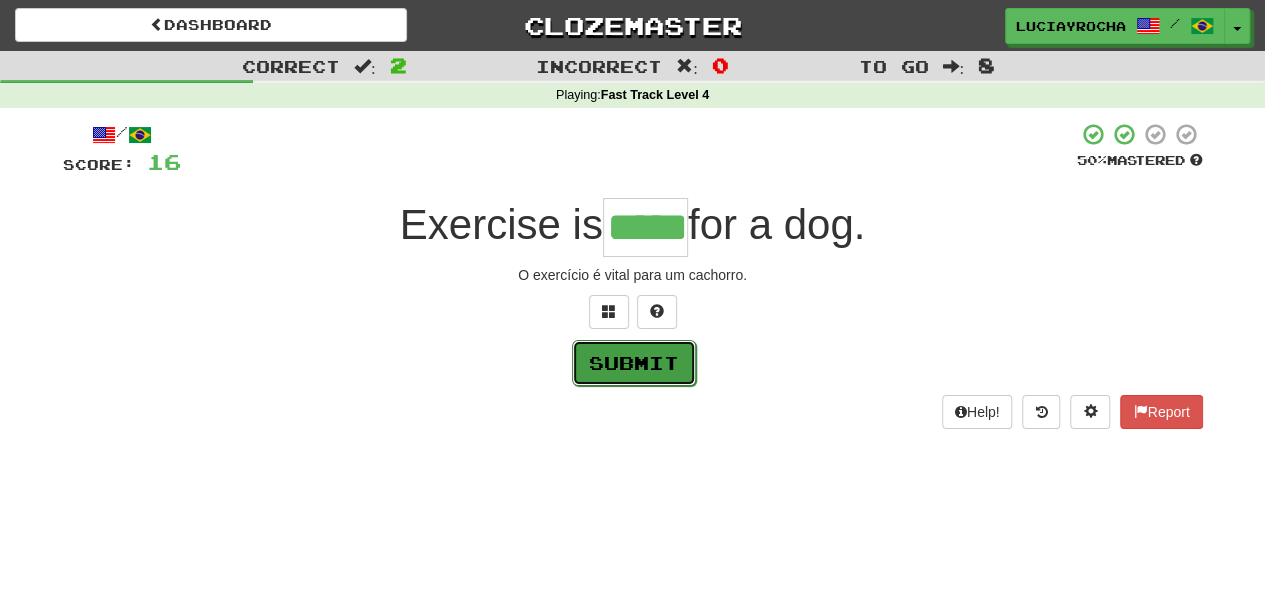 click on "Submit" at bounding box center [634, 363] 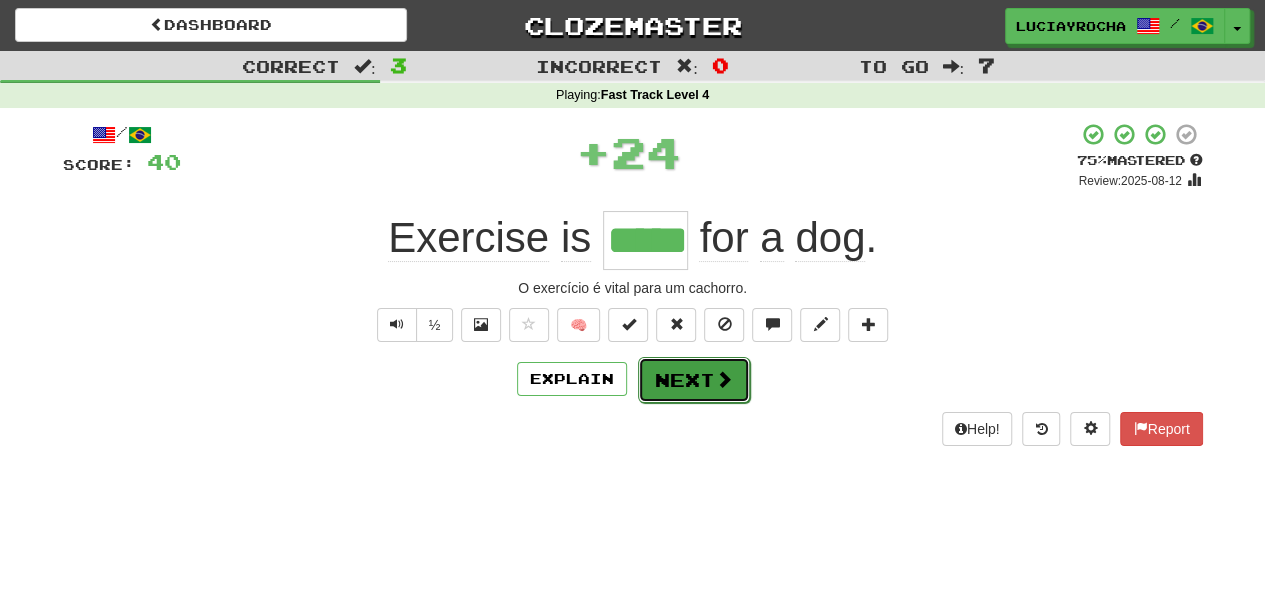 click on "Next" at bounding box center [694, 380] 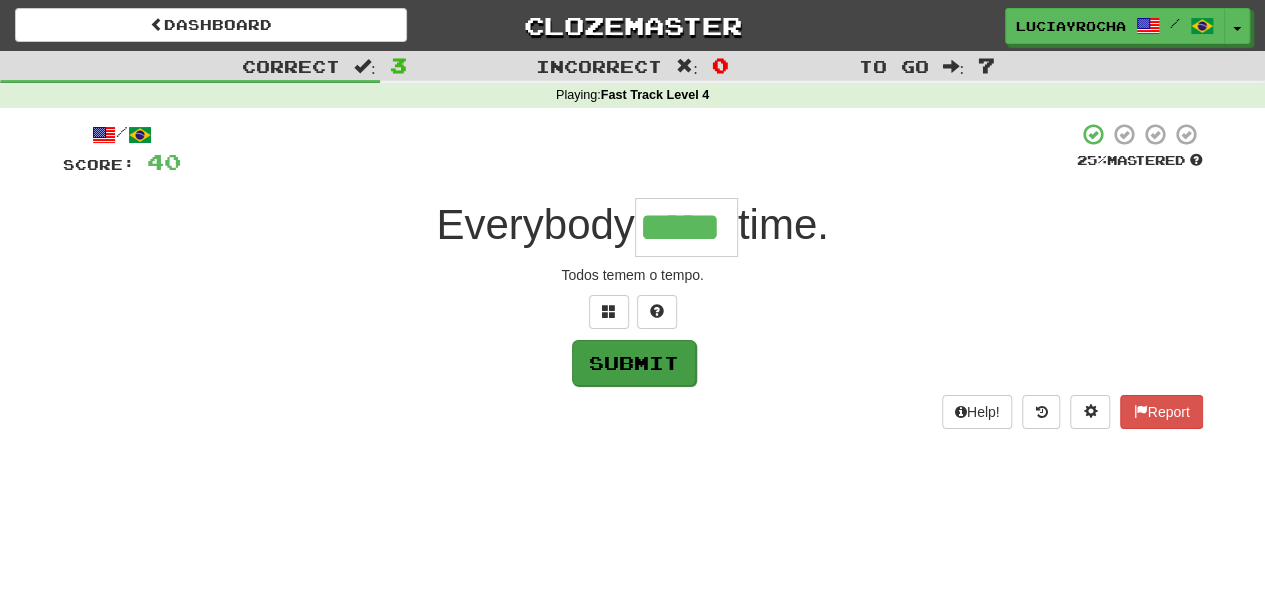 type on "*****" 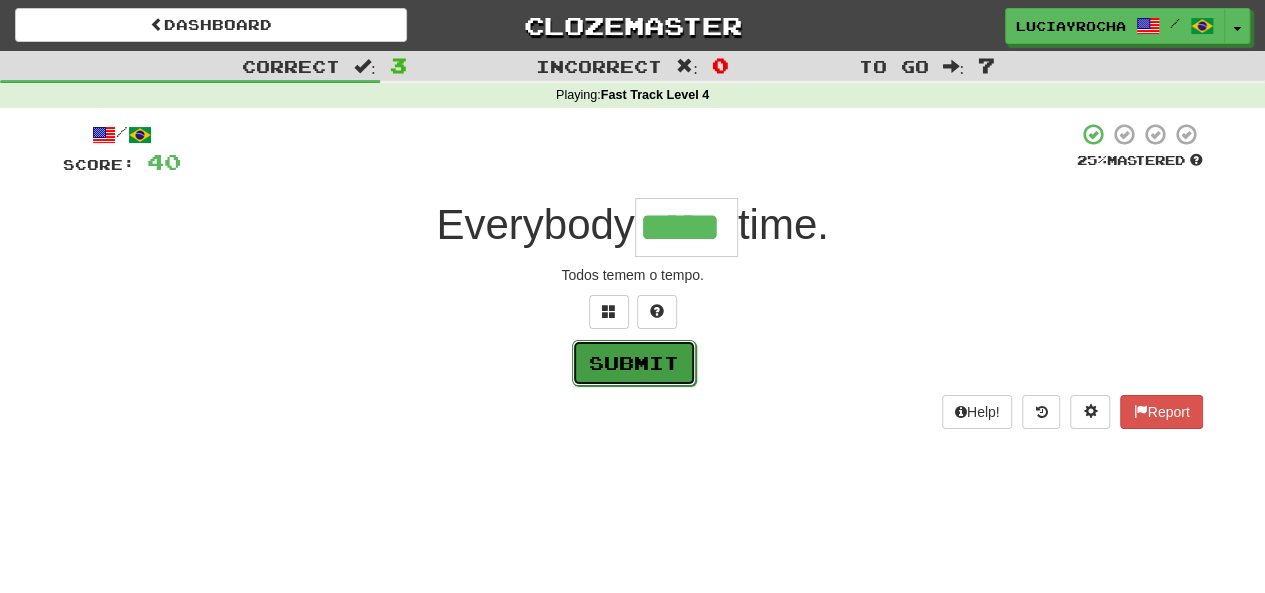 click on "Submit" at bounding box center (634, 363) 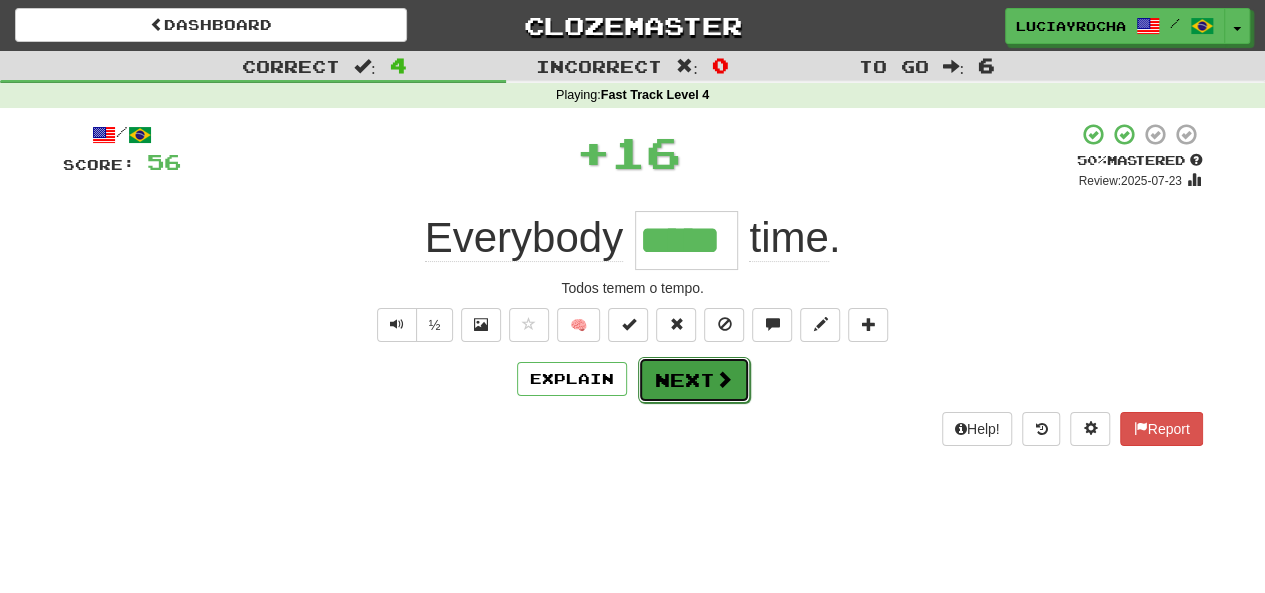 click on "Next" at bounding box center (694, 380) 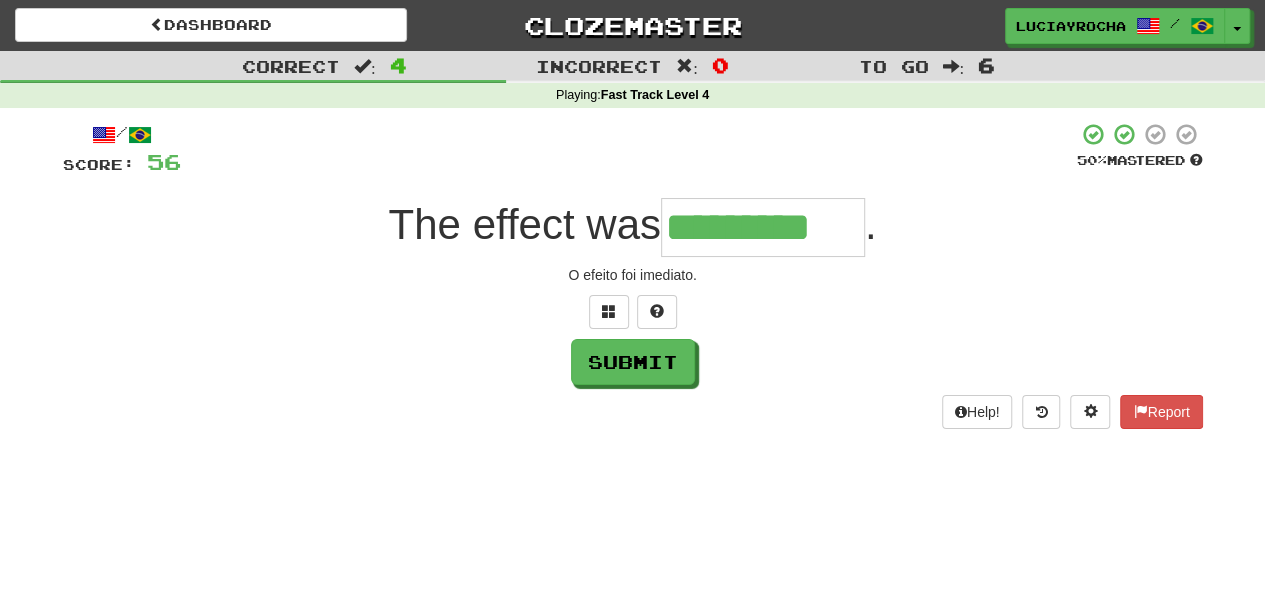 type on "*********" 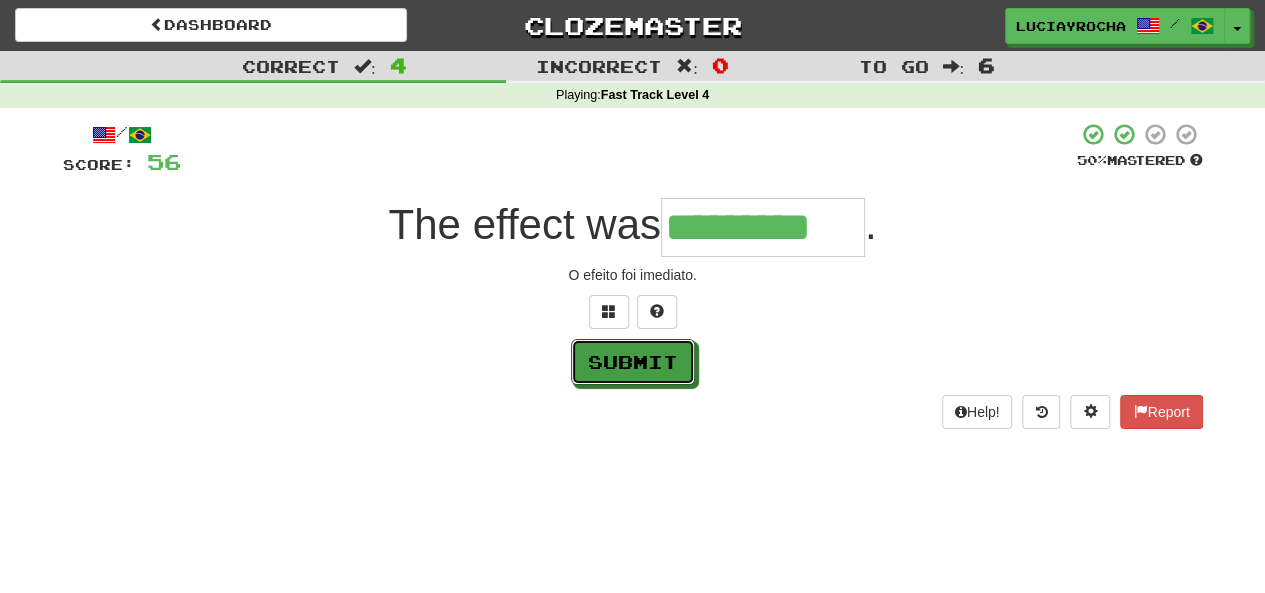 click on "Submit" at bounding box center [633, 362] 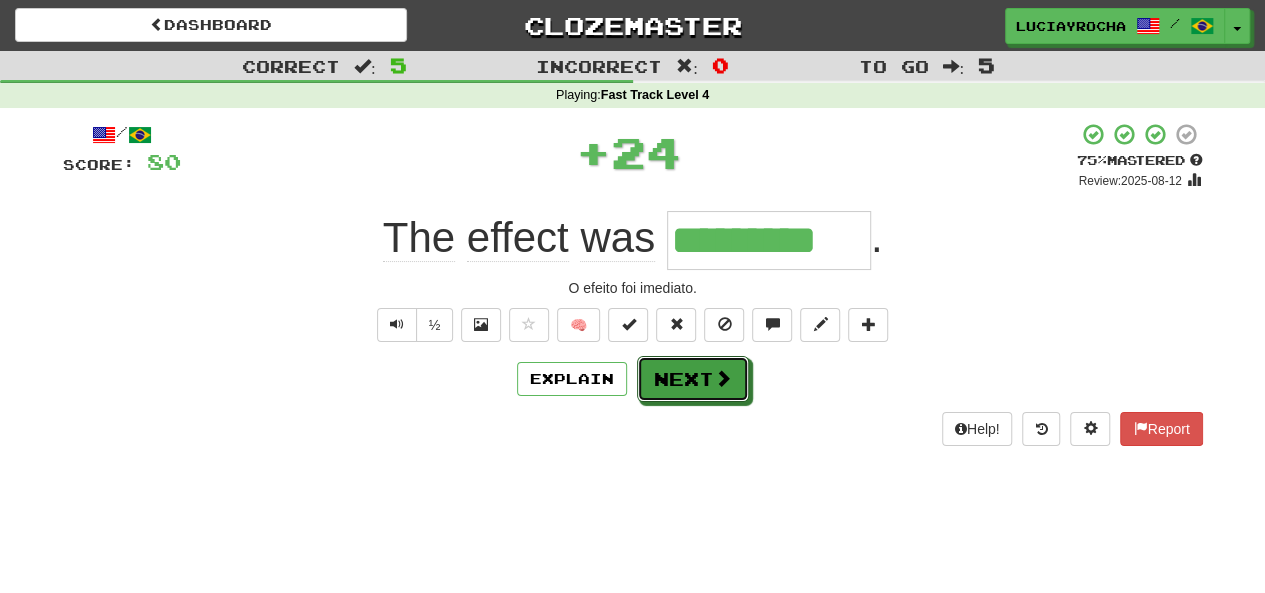 click on "Next" at bounding box center (693, 379) 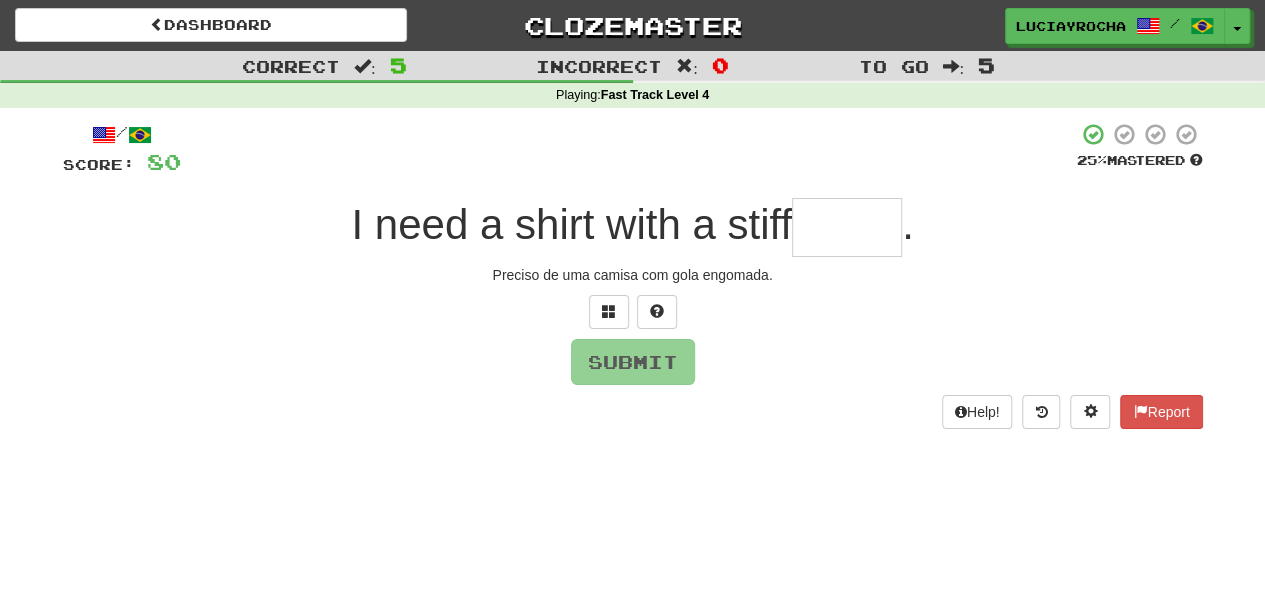 type on "*" 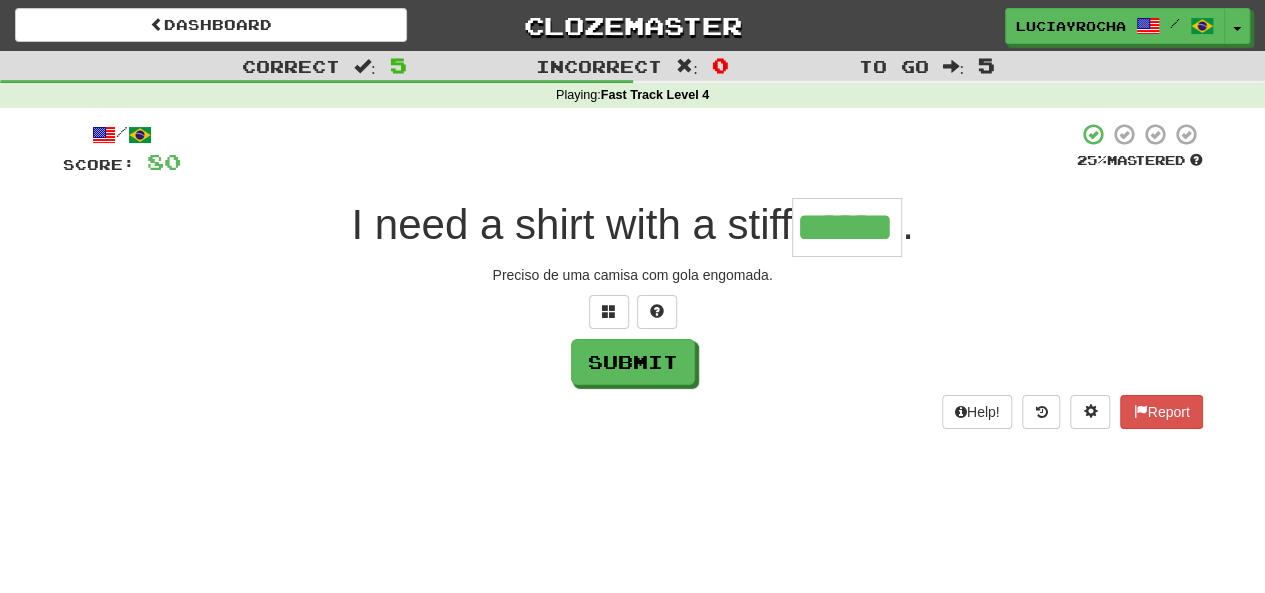 type on "******" 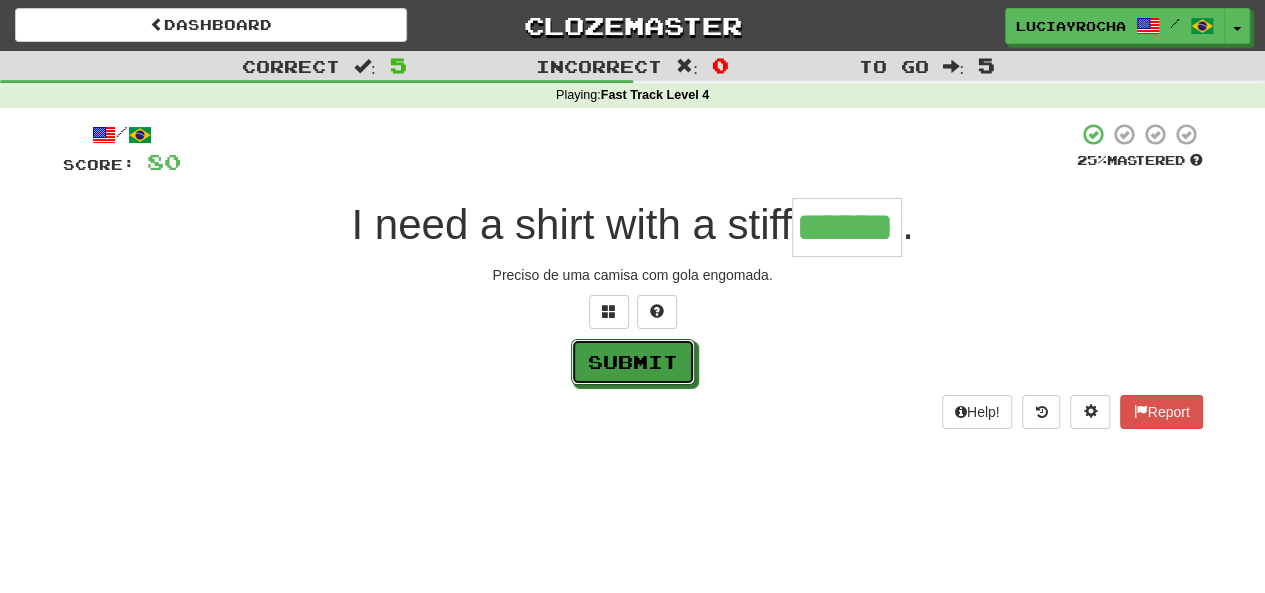 click on "Submit" at bounding box center (633, 362) 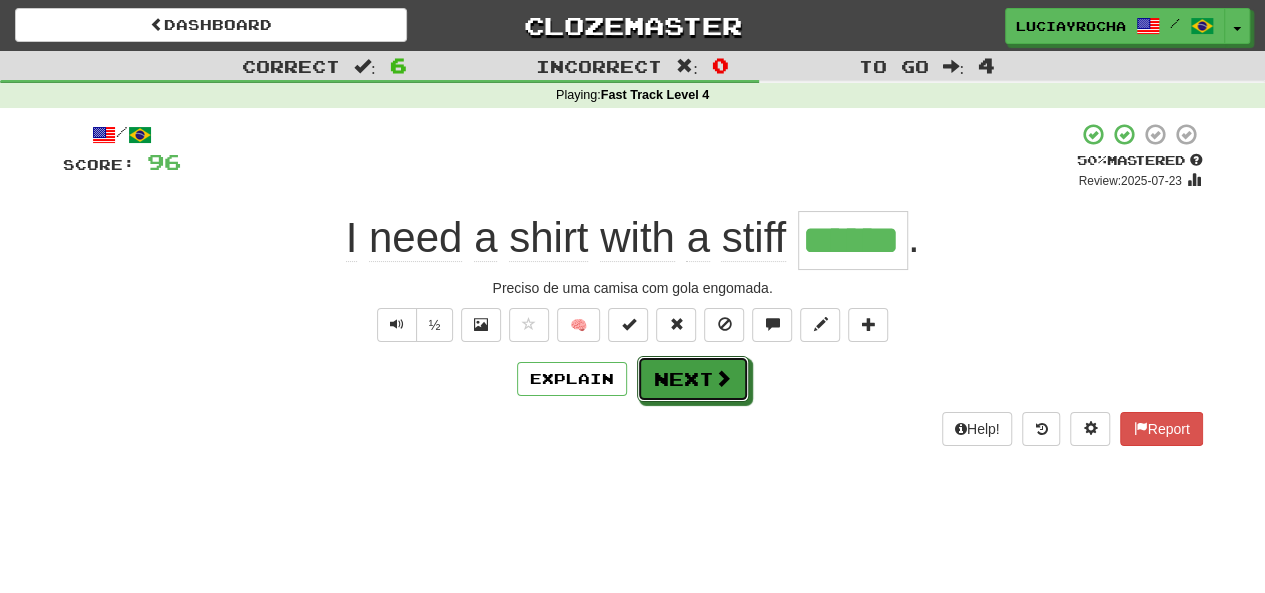 click on "Next" at bounding box center [693, 379] 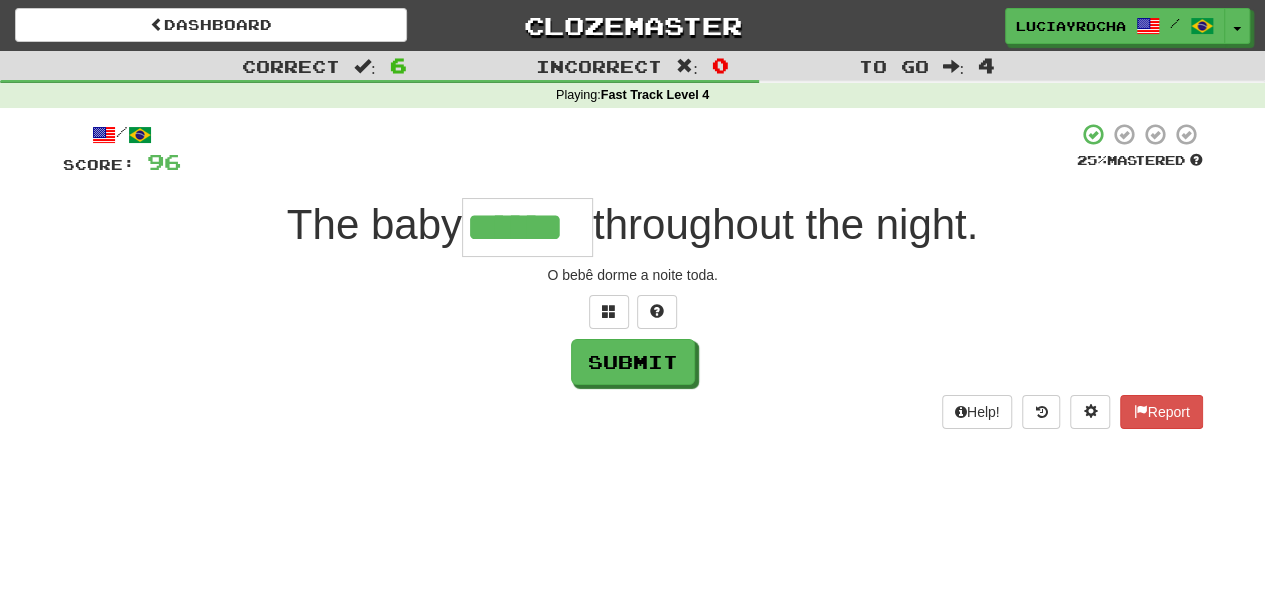 type on "******" 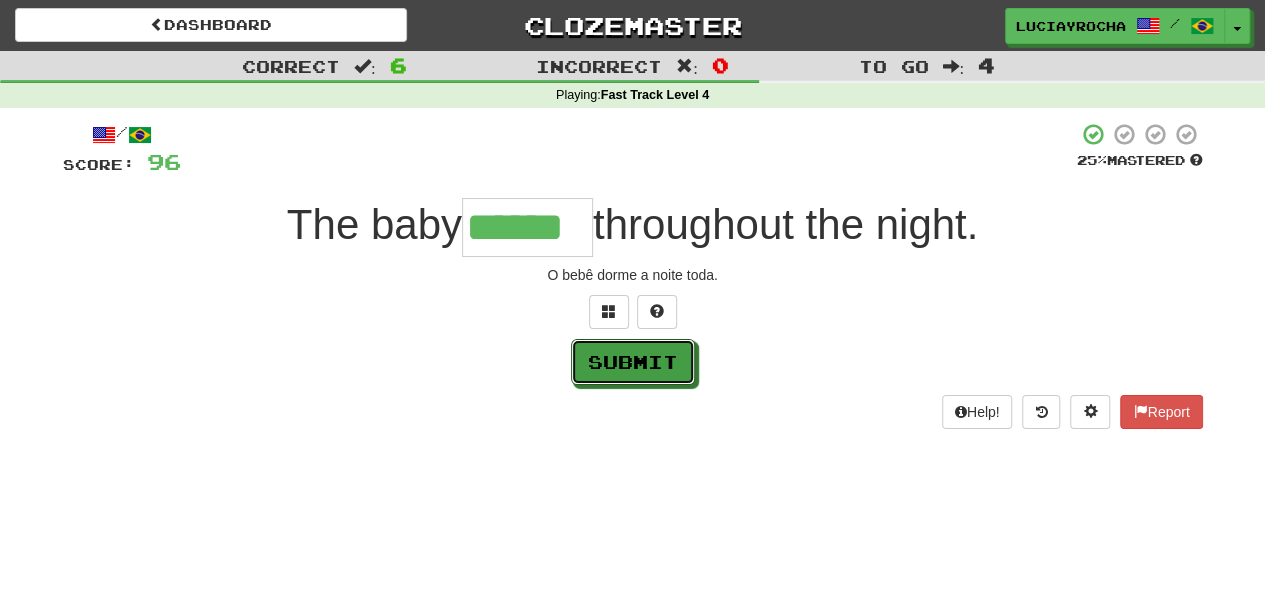 click on "Submit" at bounding box center [633, 362] 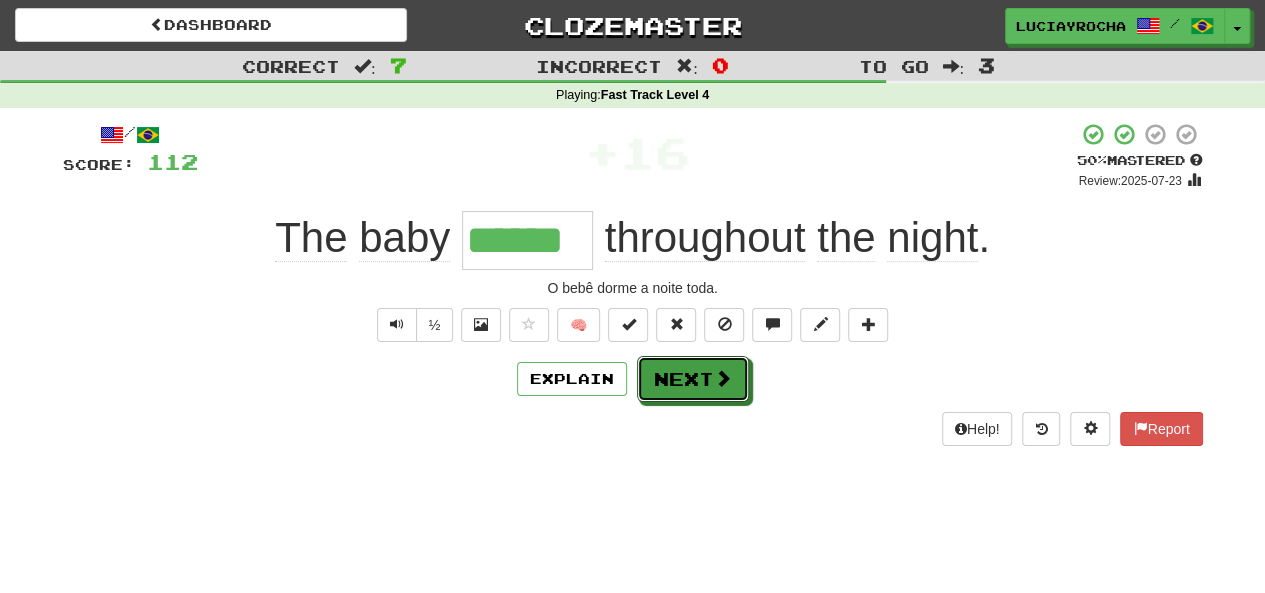 click on "Next" at bounding box center [693, 379] 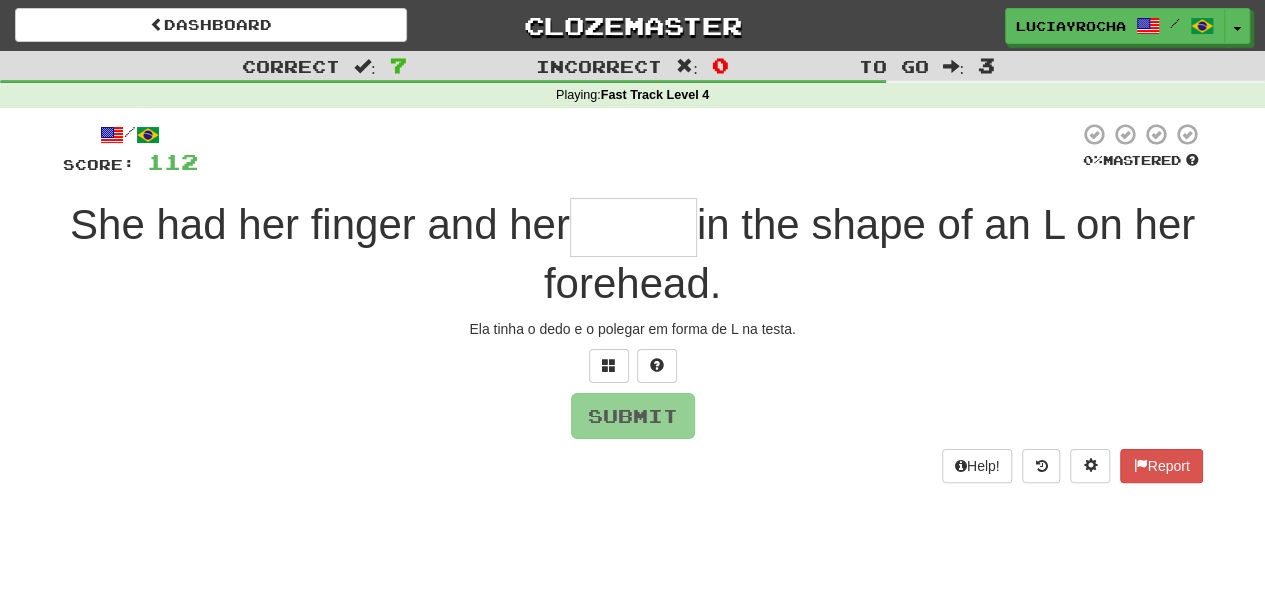 type on "*" 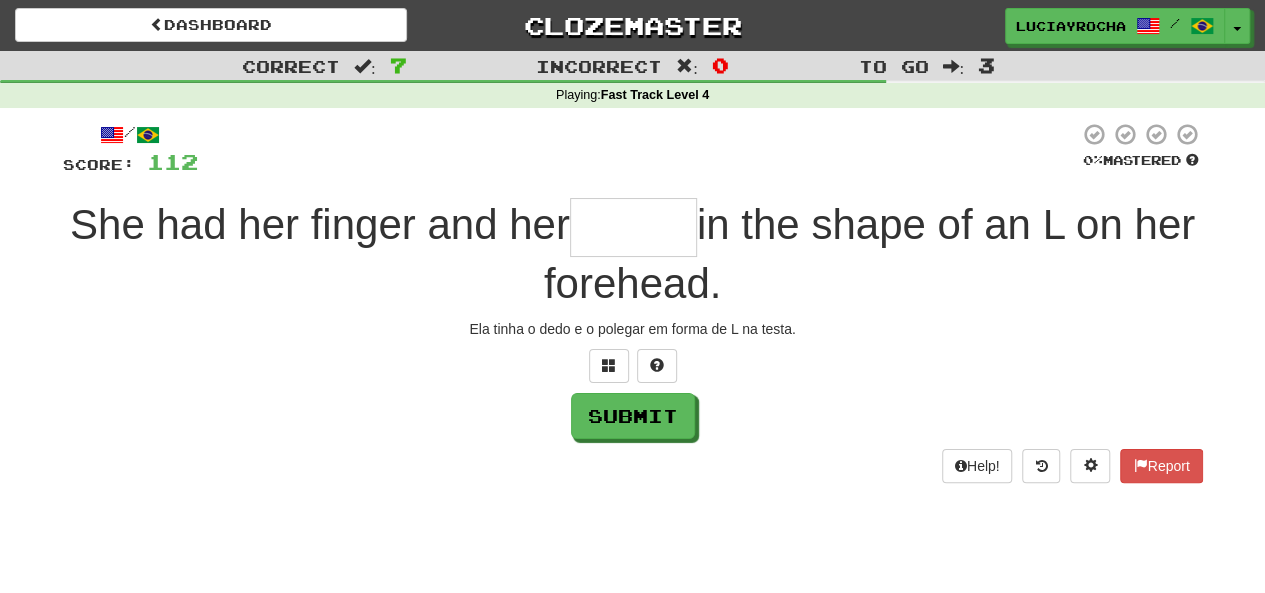 type on "*" 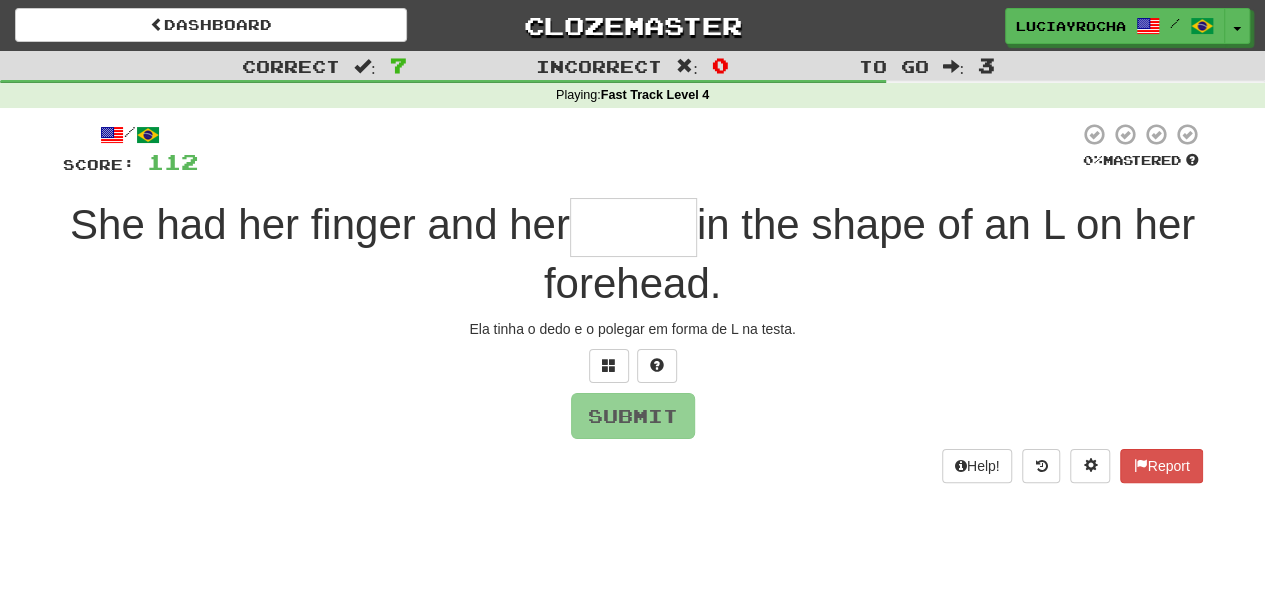 type on "*" 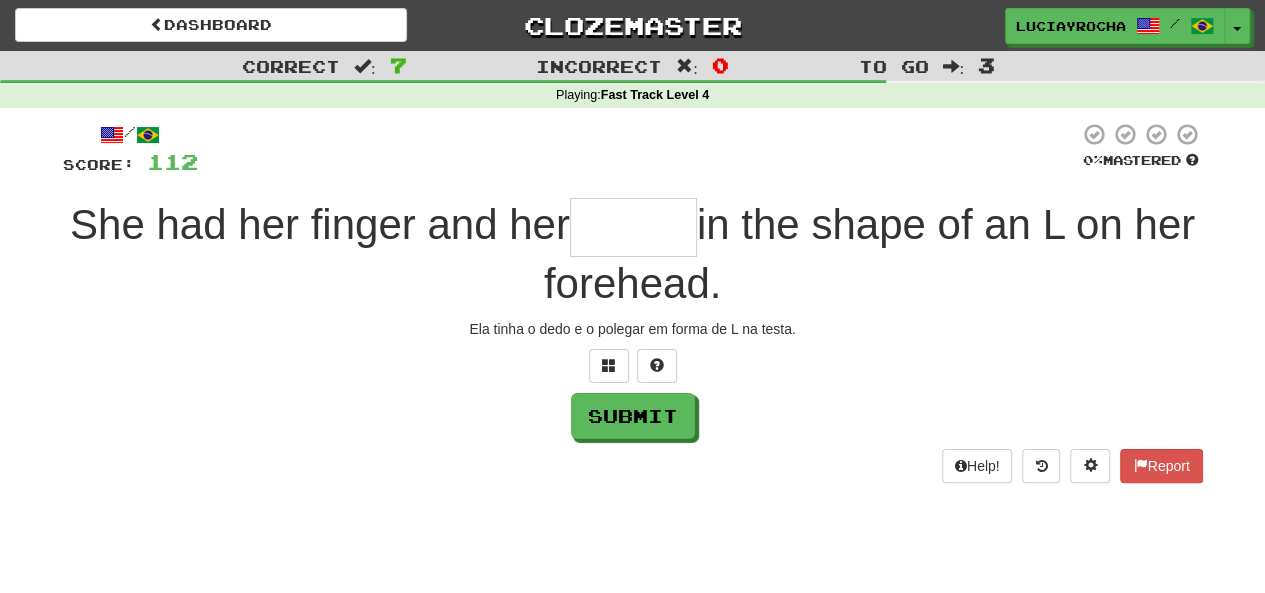 type on "*" 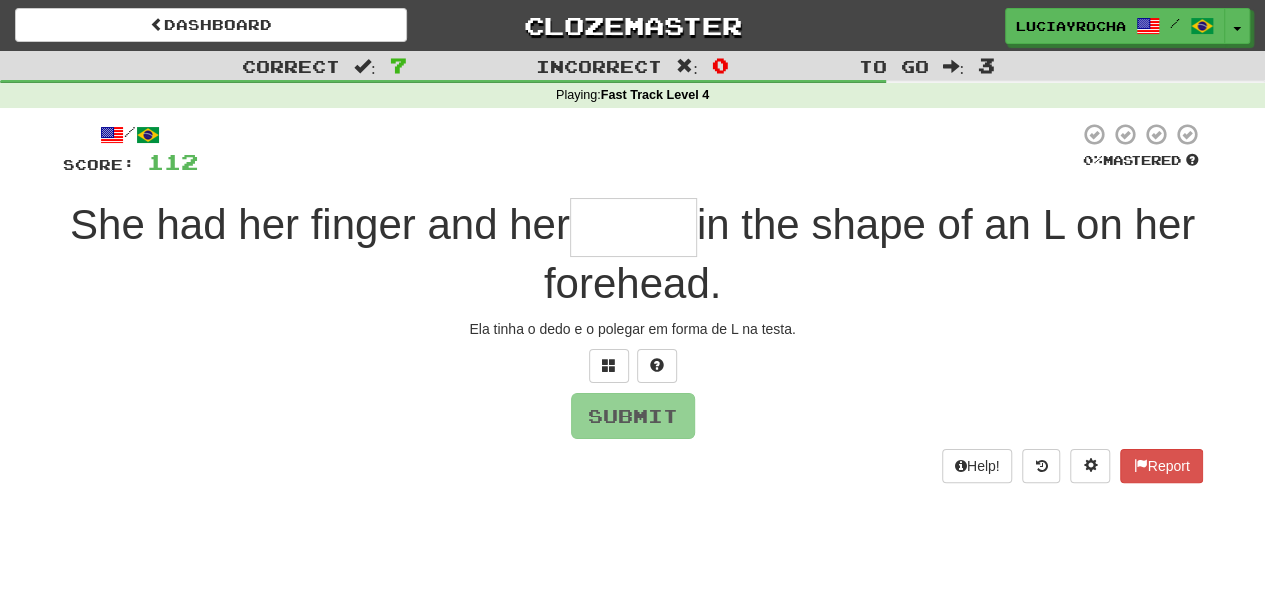 type on "*" 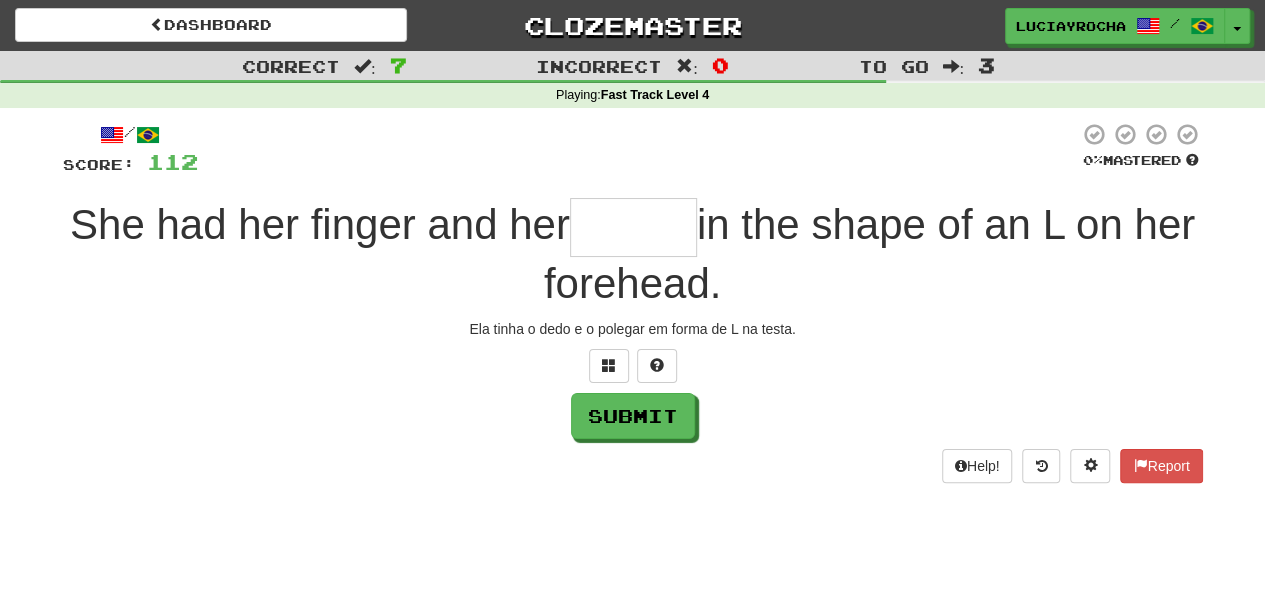 type on "*" 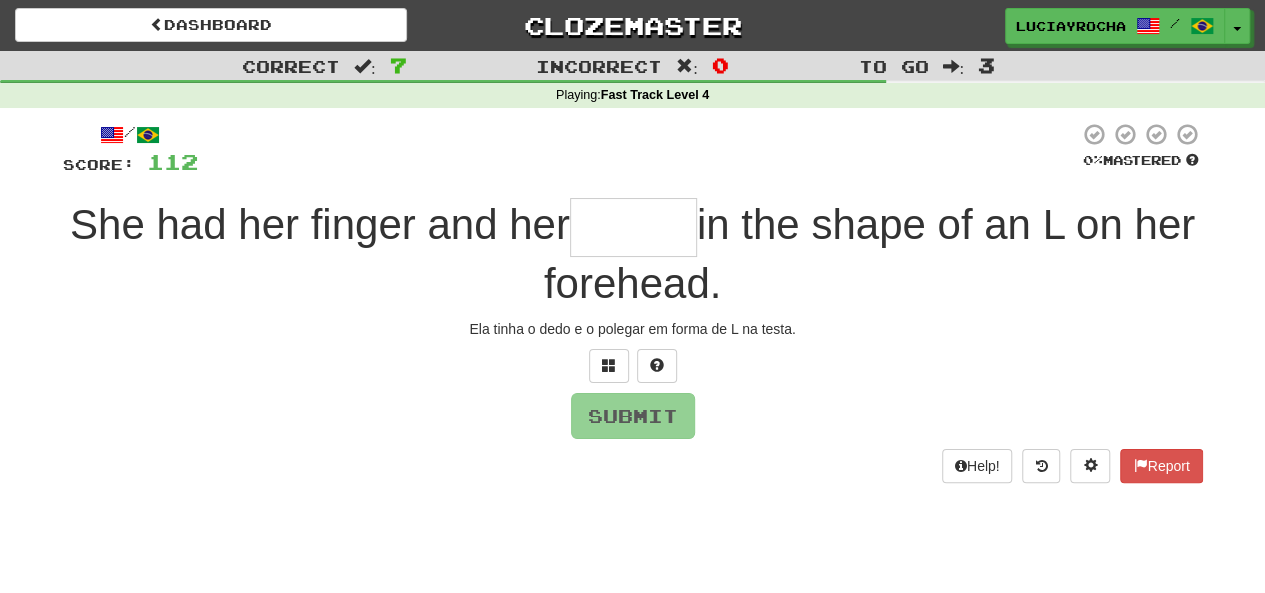 type on "*" 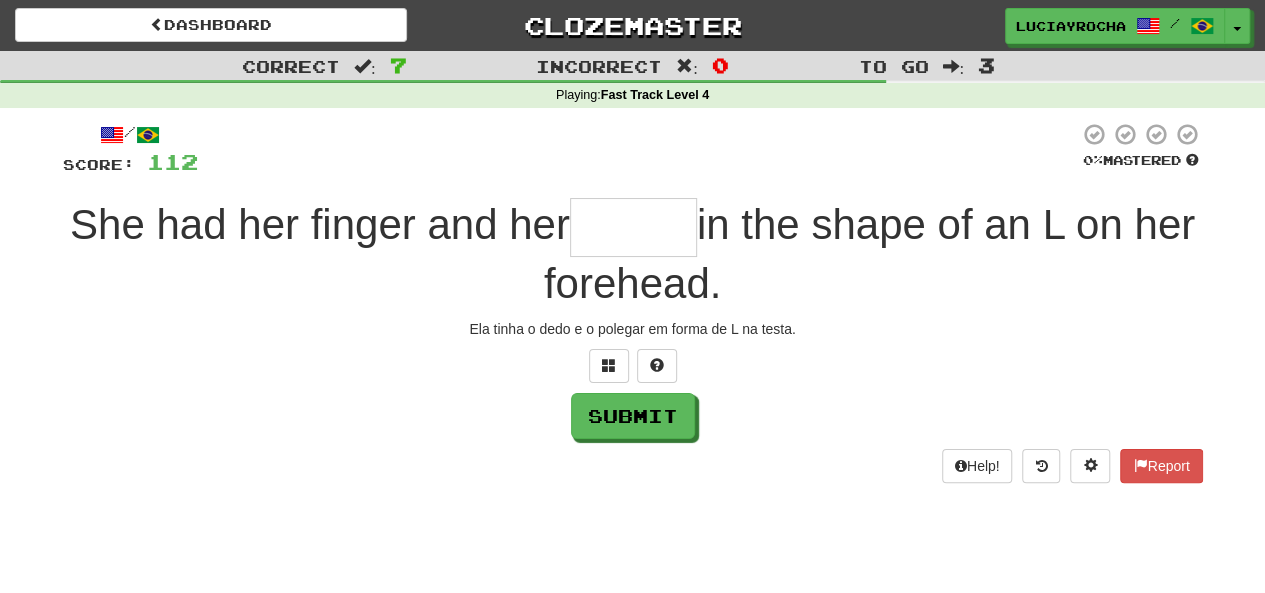 type on "*" 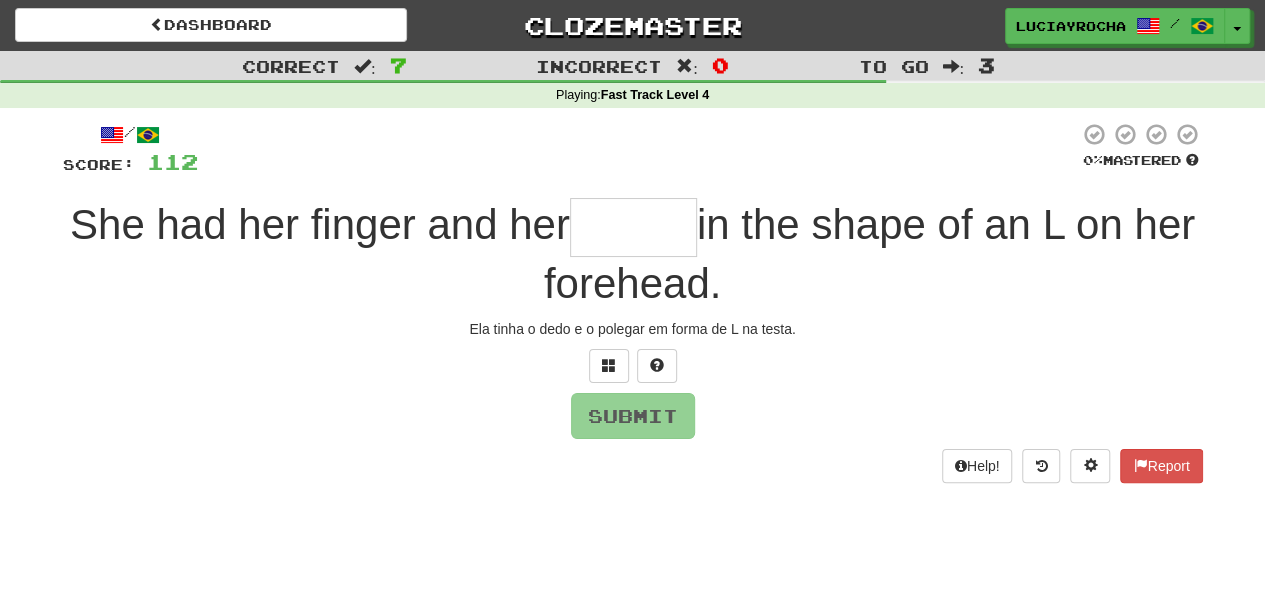 type on "*" 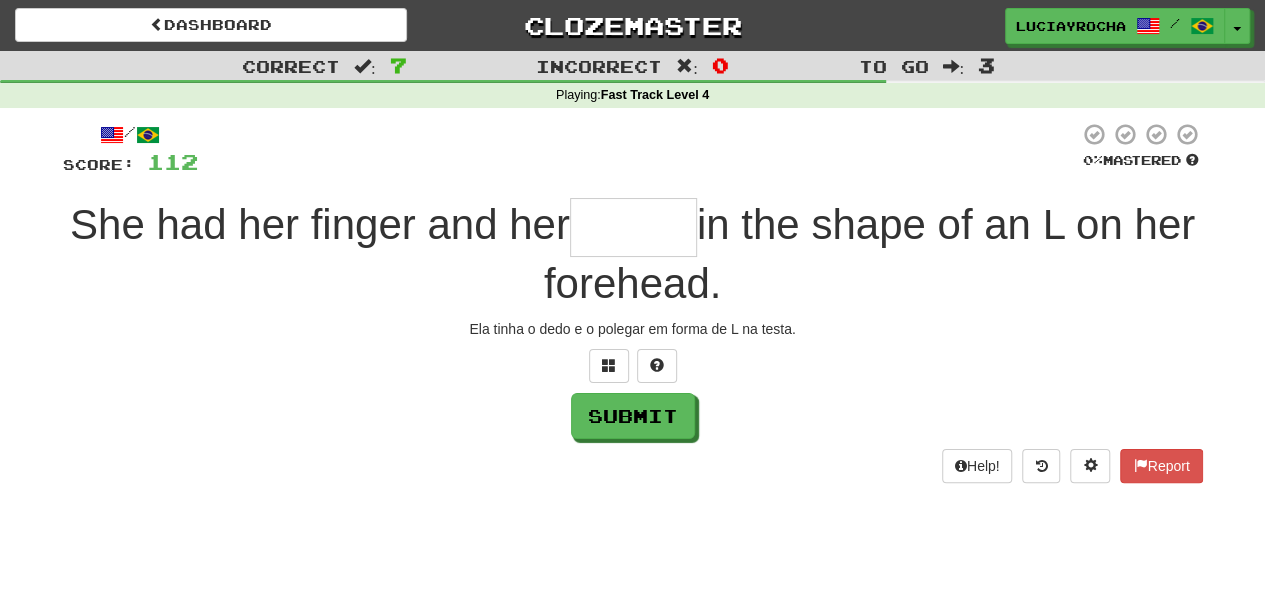 type on "*" 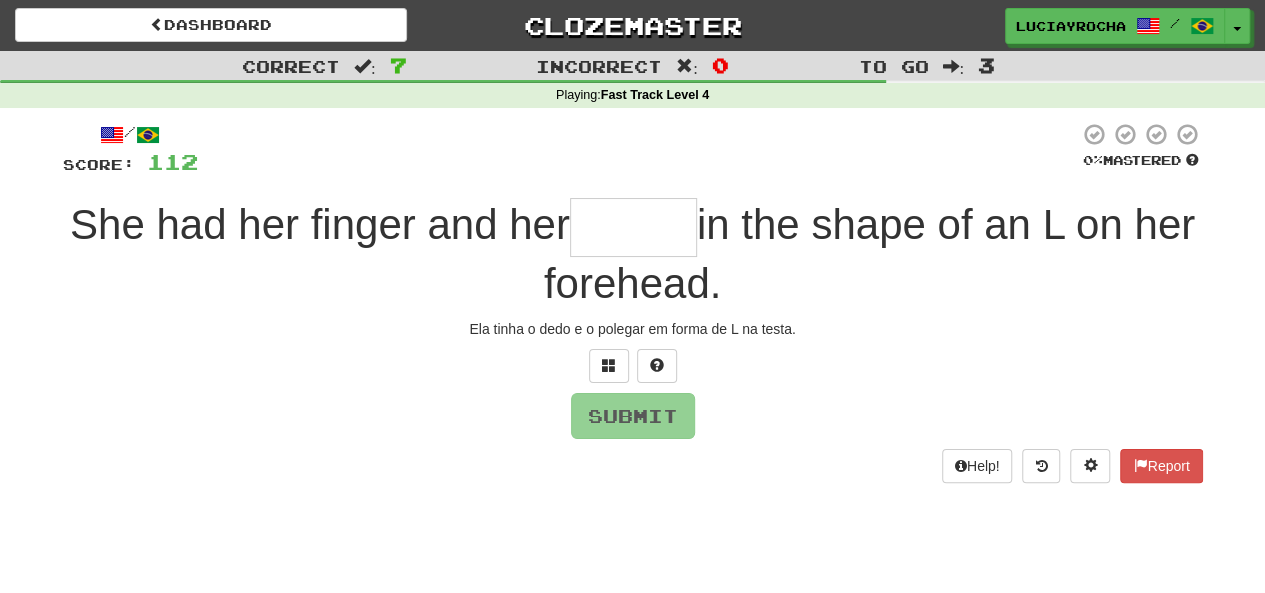 type on "*" 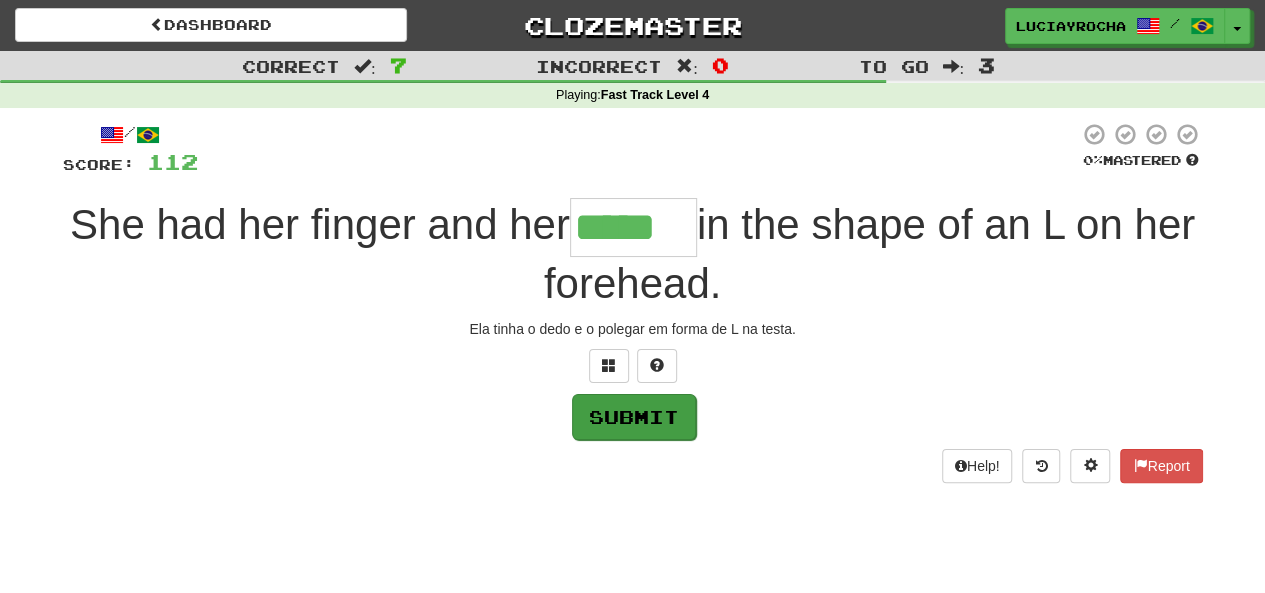 type on "*****" 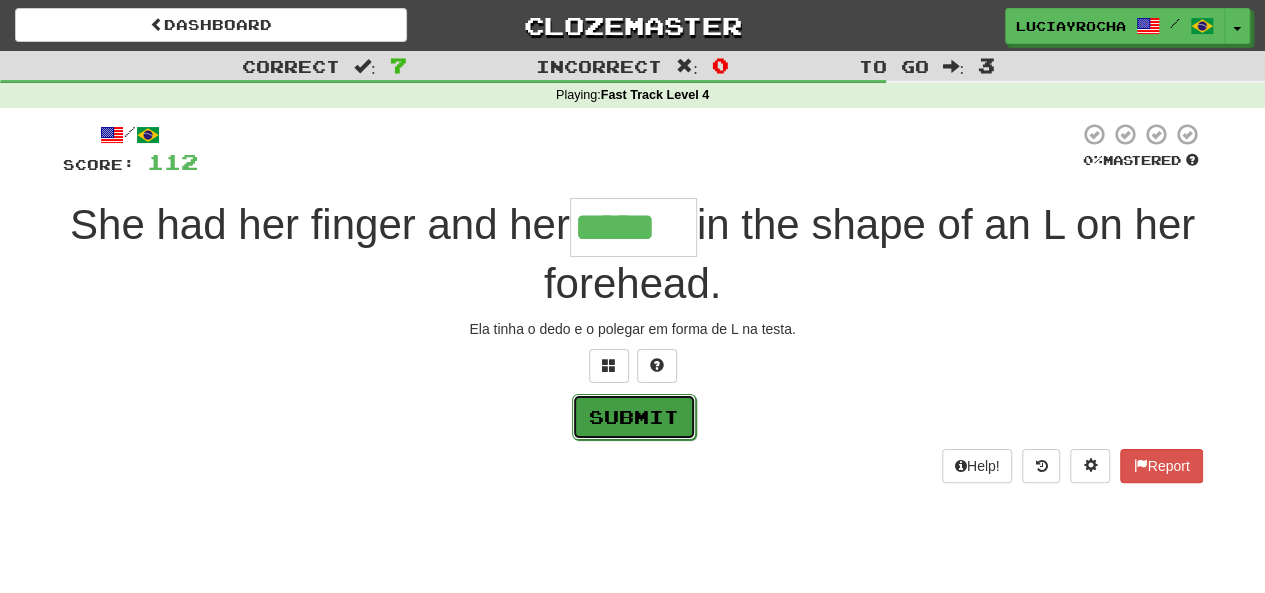 click on "Submit" at bounding box center (634, 417) 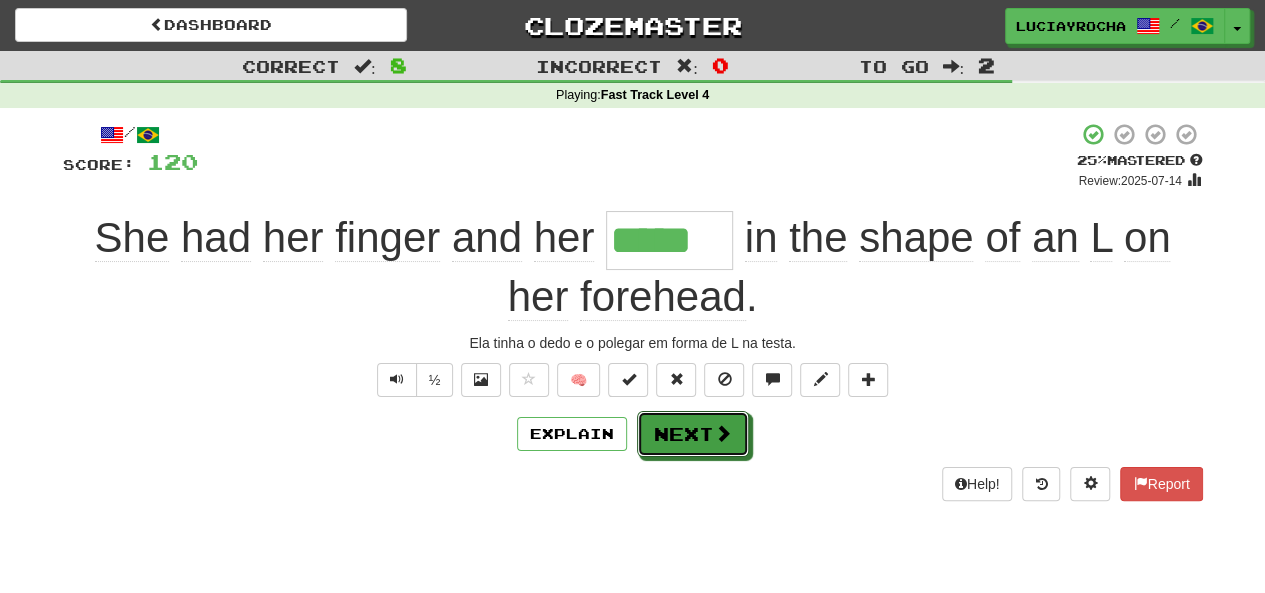 click on "Next" at bounding box center [693, 434] 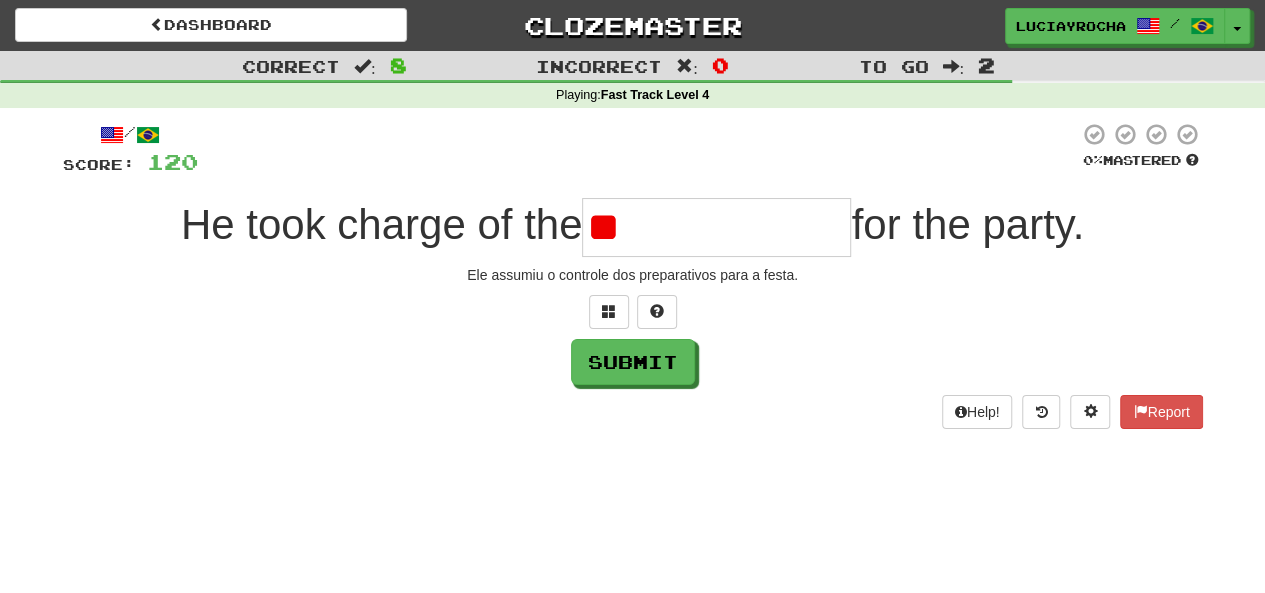 type on "*" 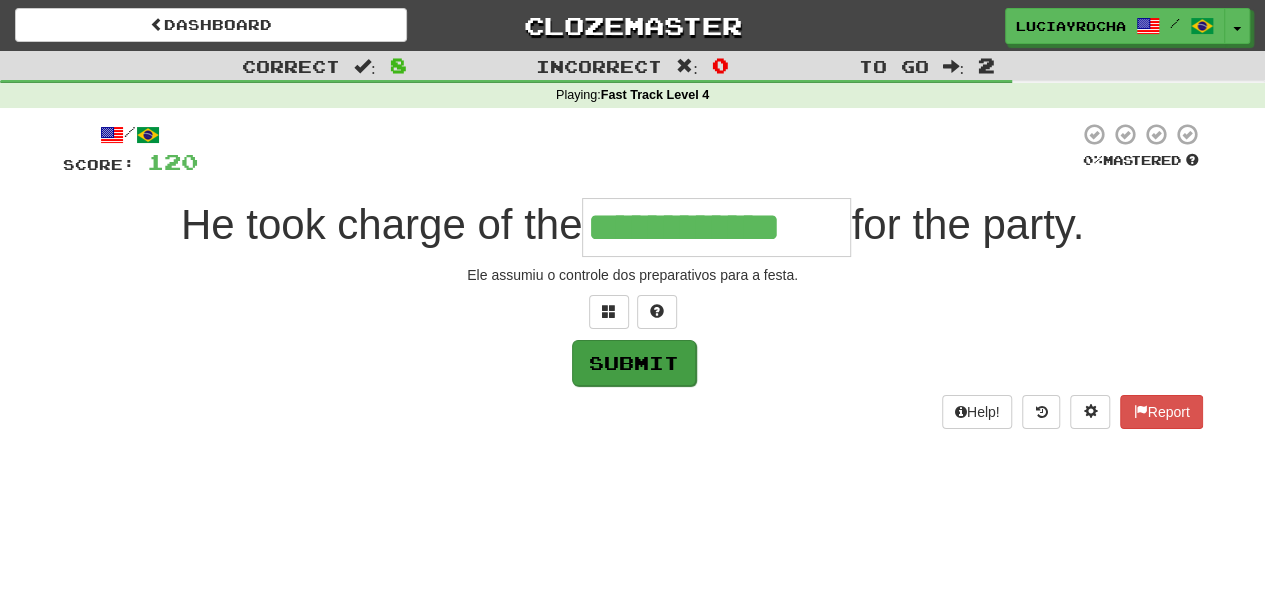 type on "**********" 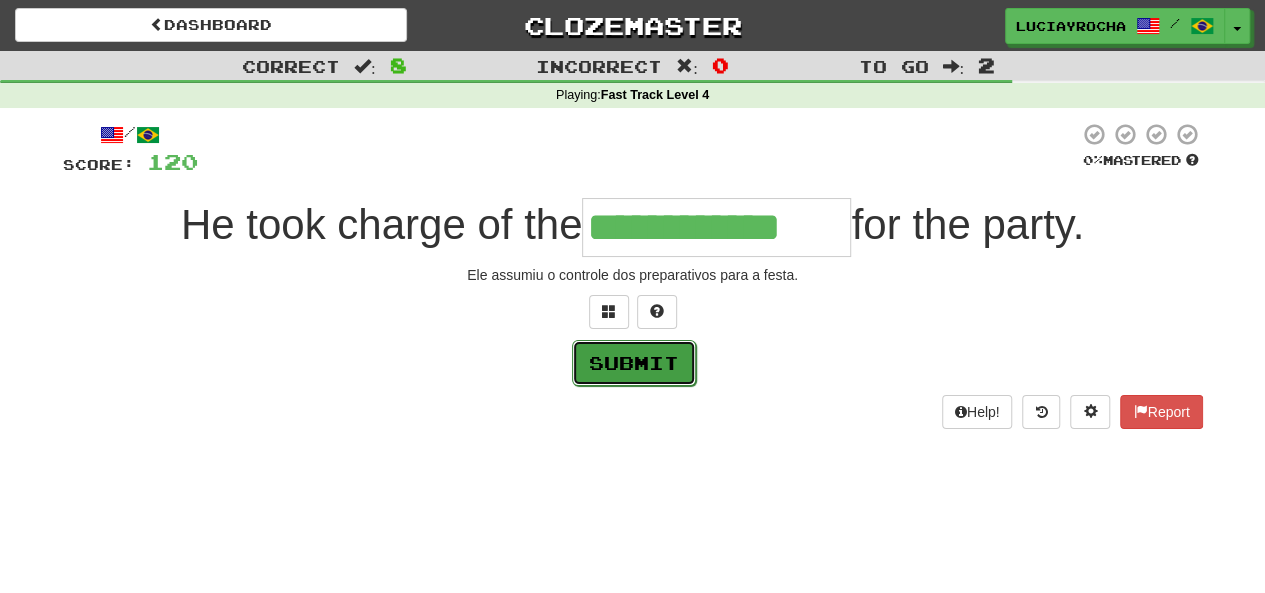 click on "Submit" at bounding box center (634, 363) 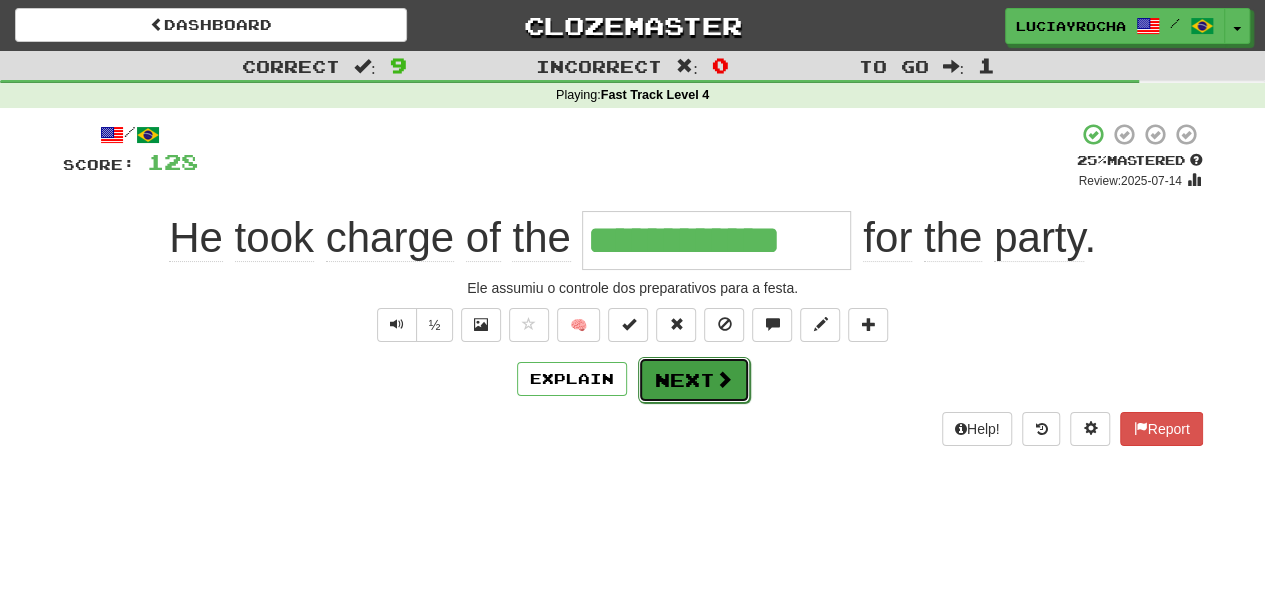 click on "Next" at bounding box center (694, 380) 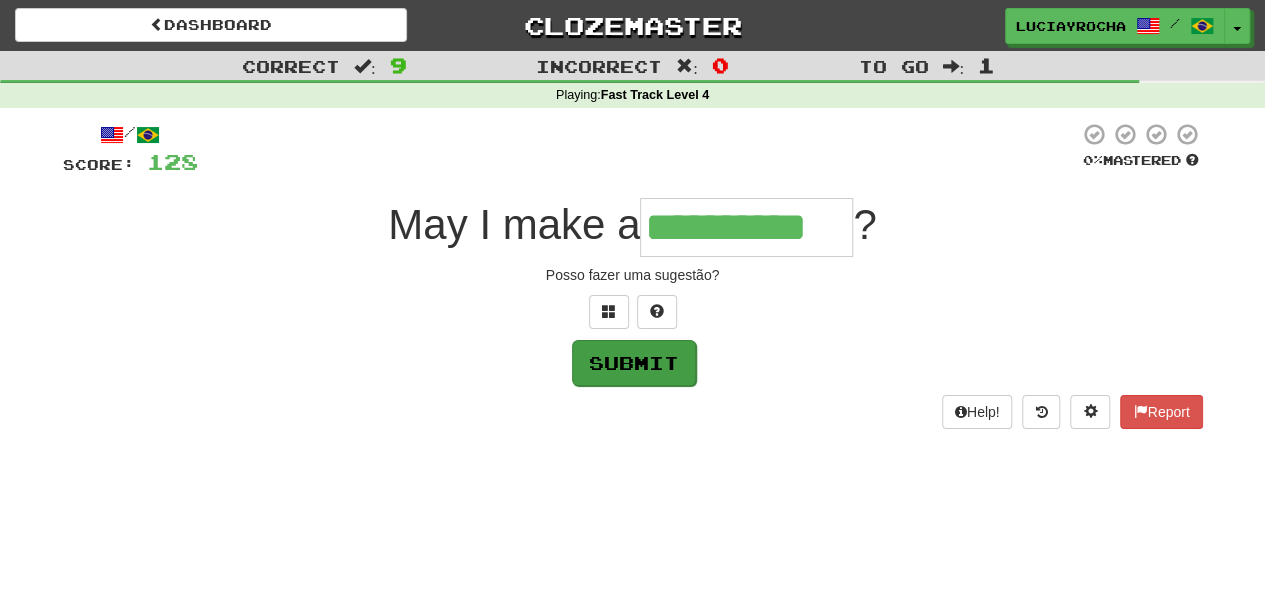 type on "**********" 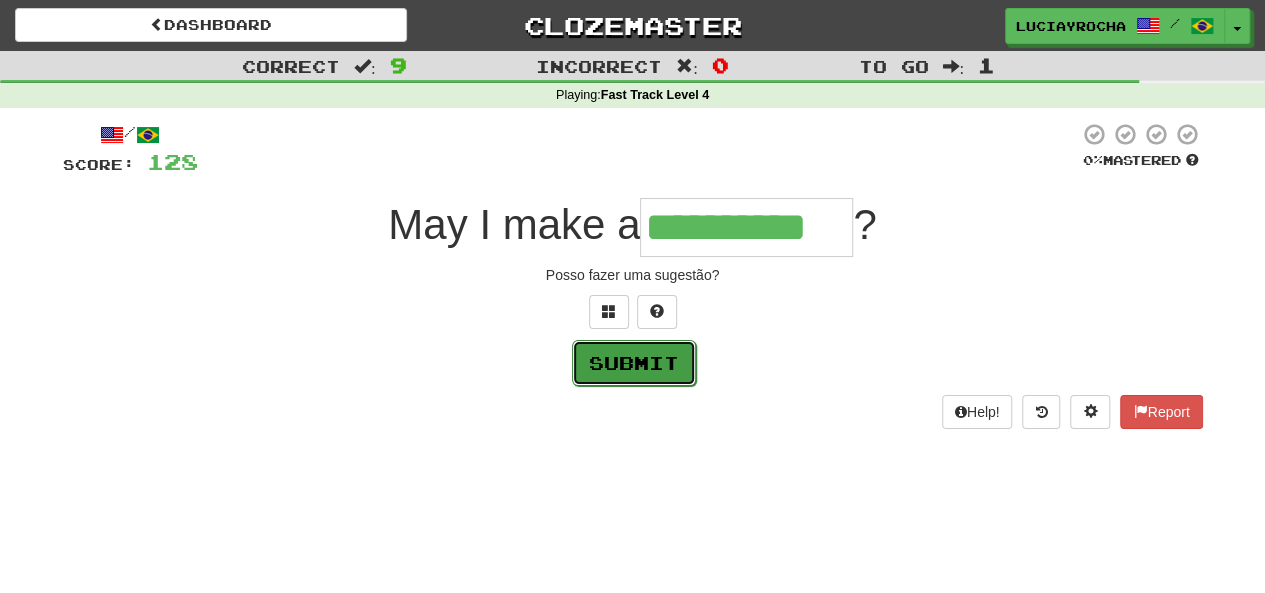 click on "Submit" at bounding box center (634, 363) 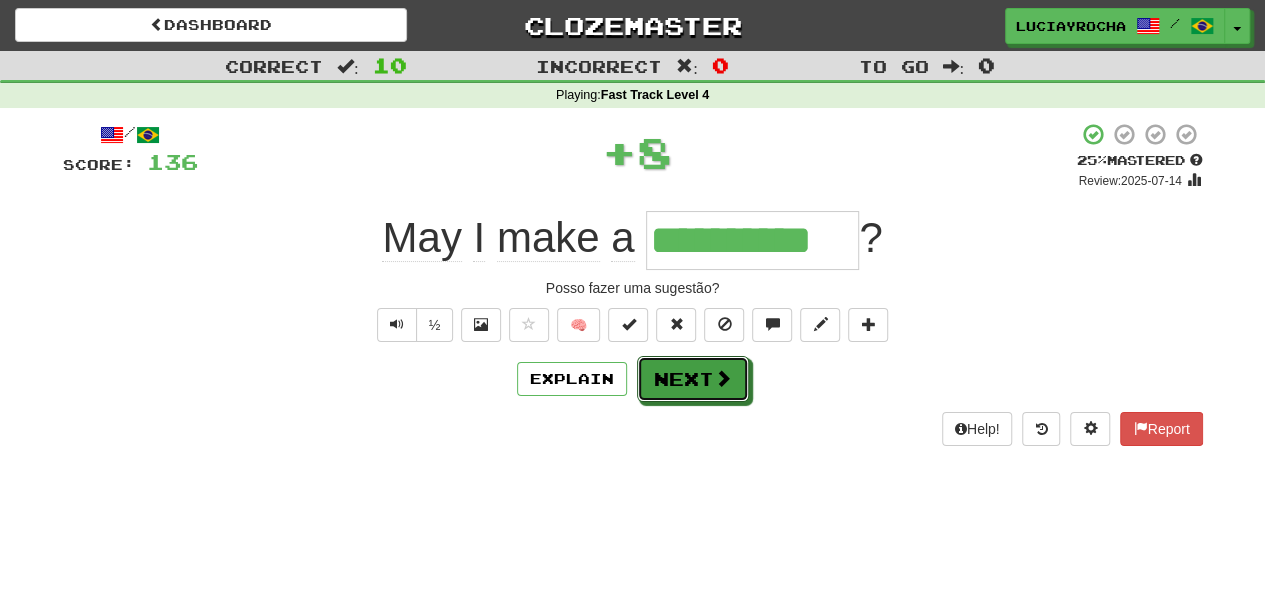 click on "Next" at bounding box center [693, 379] 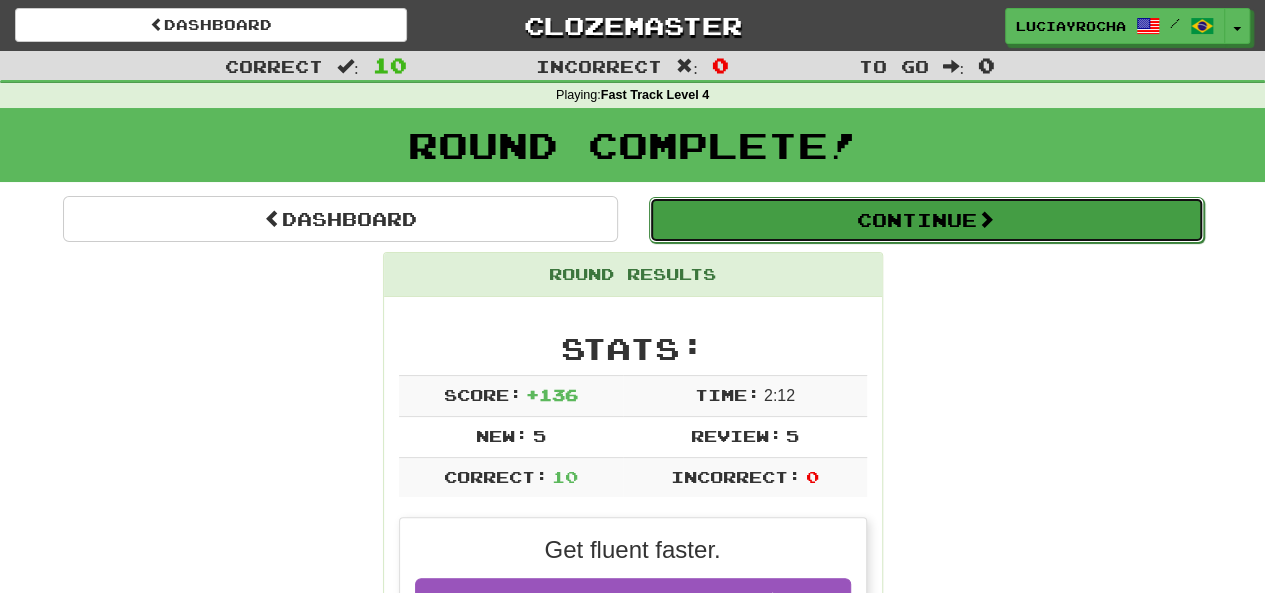 click on "Continue" at bounding box center (926, 220) 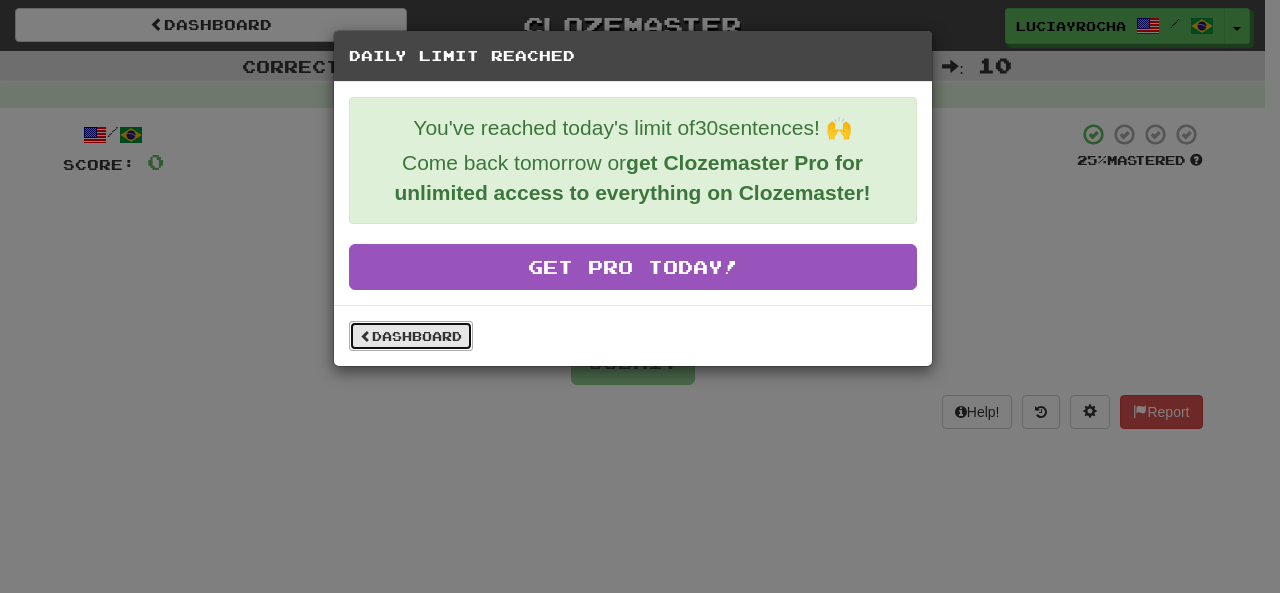 click on "Dashboard" at bounding box center [411, 336] 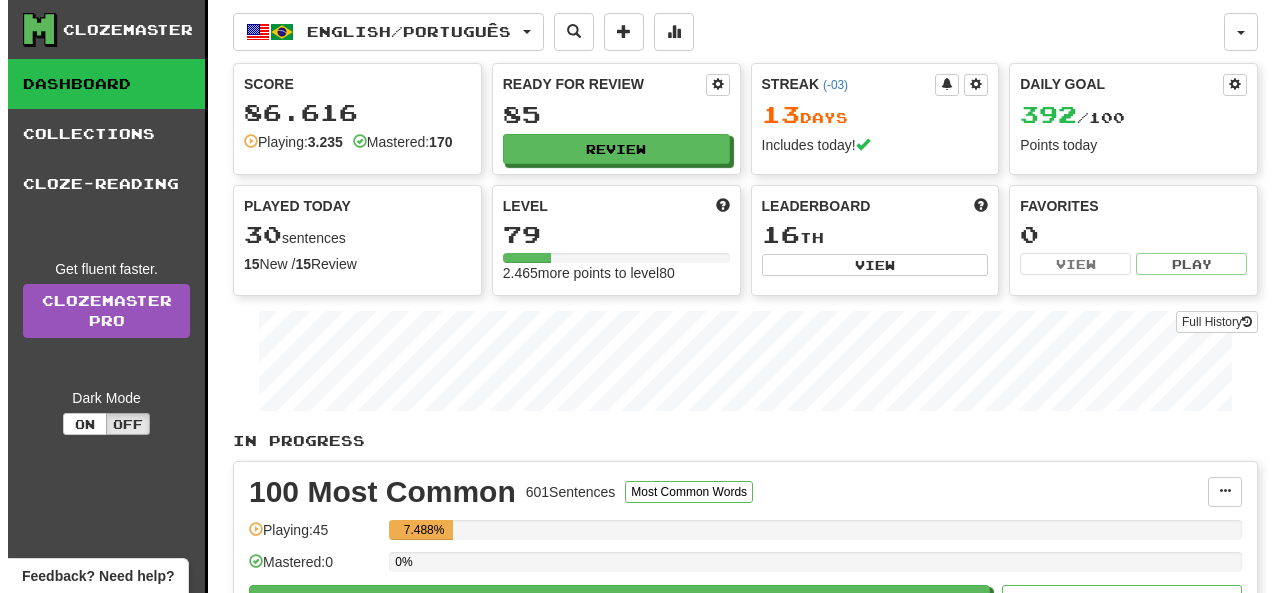 scroll, scrollTop: 0, scrollLeft: 0, axis: both 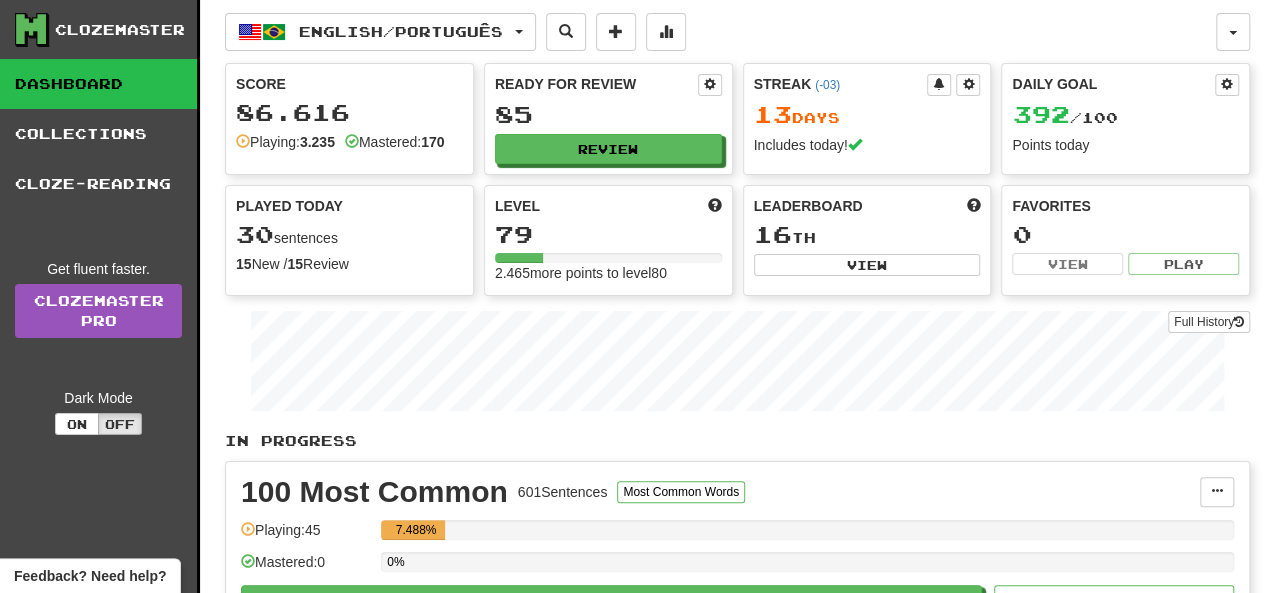 click on "16" at bounding box center (773, 234) 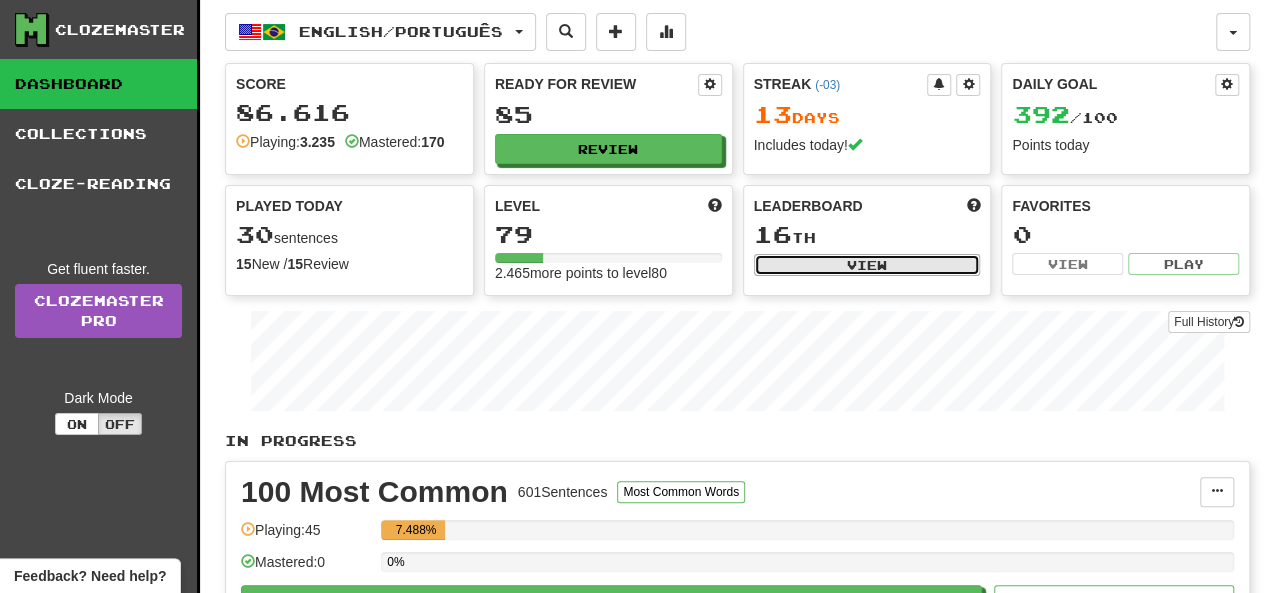 click on "View" at bounding box center (867, 265) 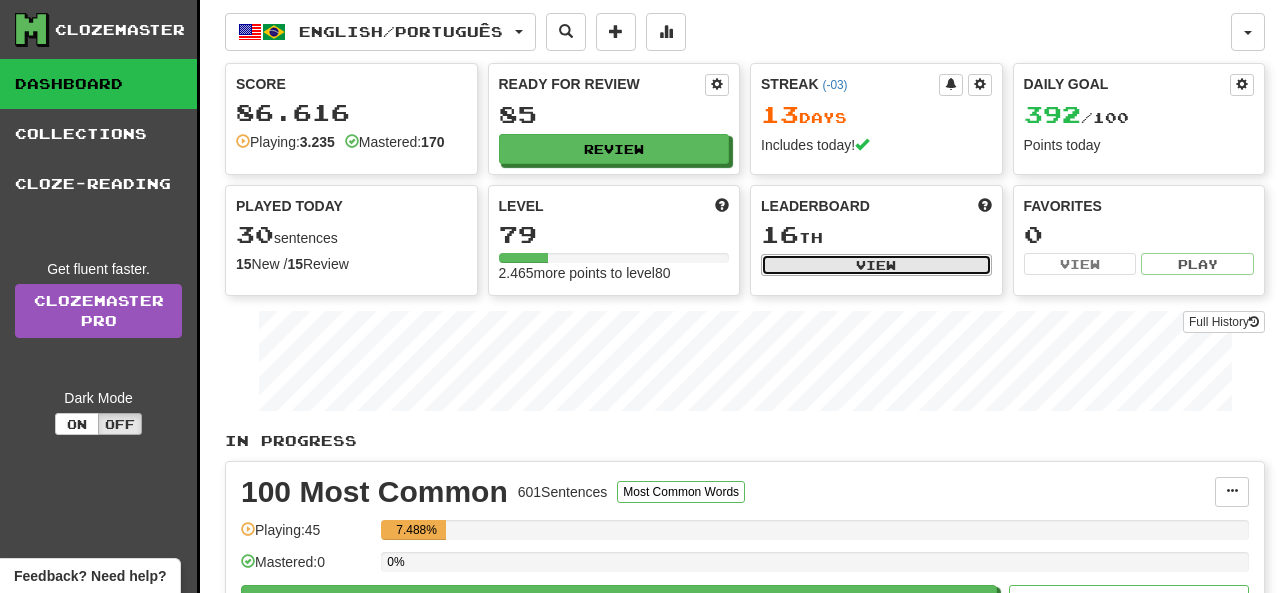 select on "**********" 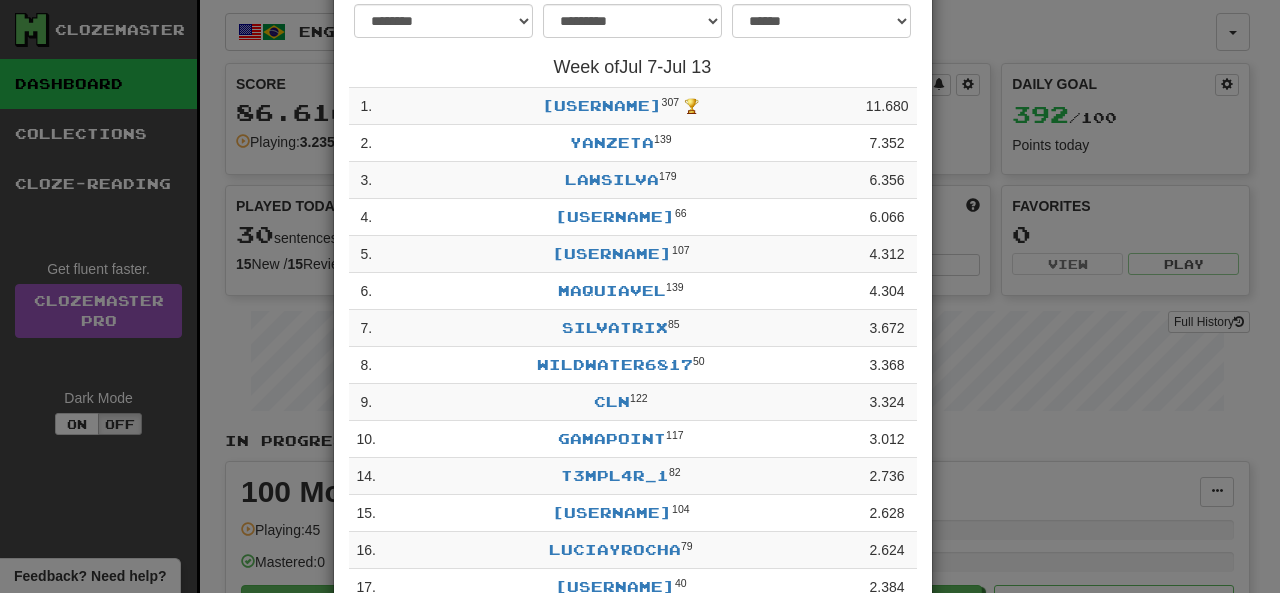 scroll, scrollTop: 100, scrollLeft: 0, axis: vertical 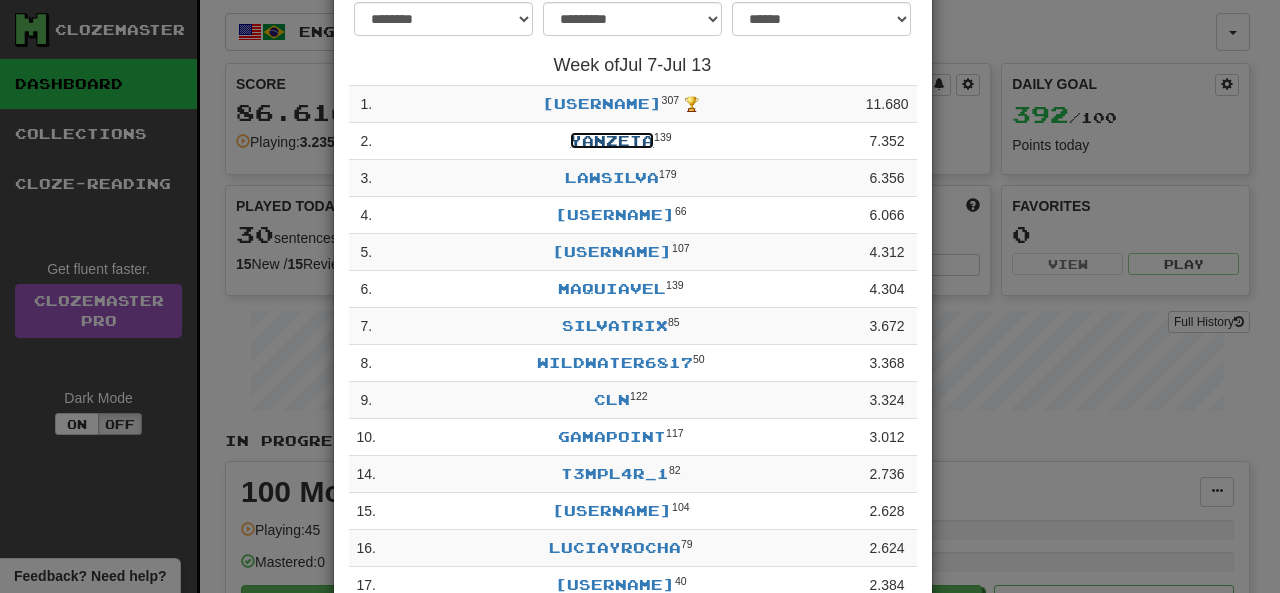 click on "Yanzeta" at bounding box center [612, 140] 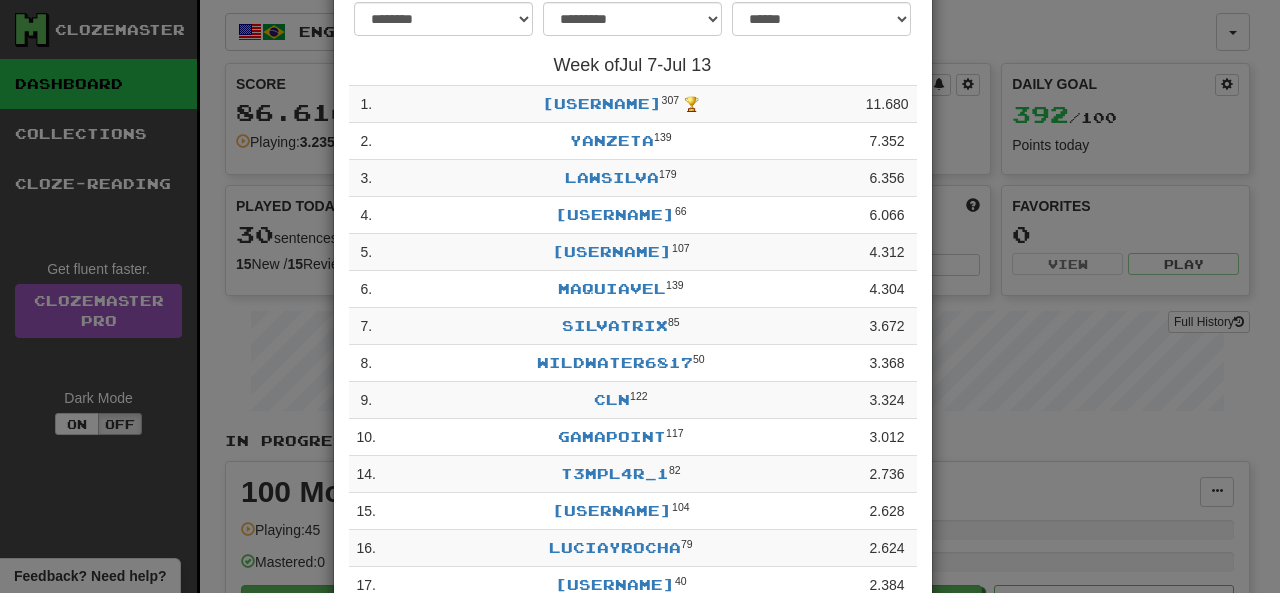 click on "anderson.morais 307 🏆" at bounding box center (621, 104) 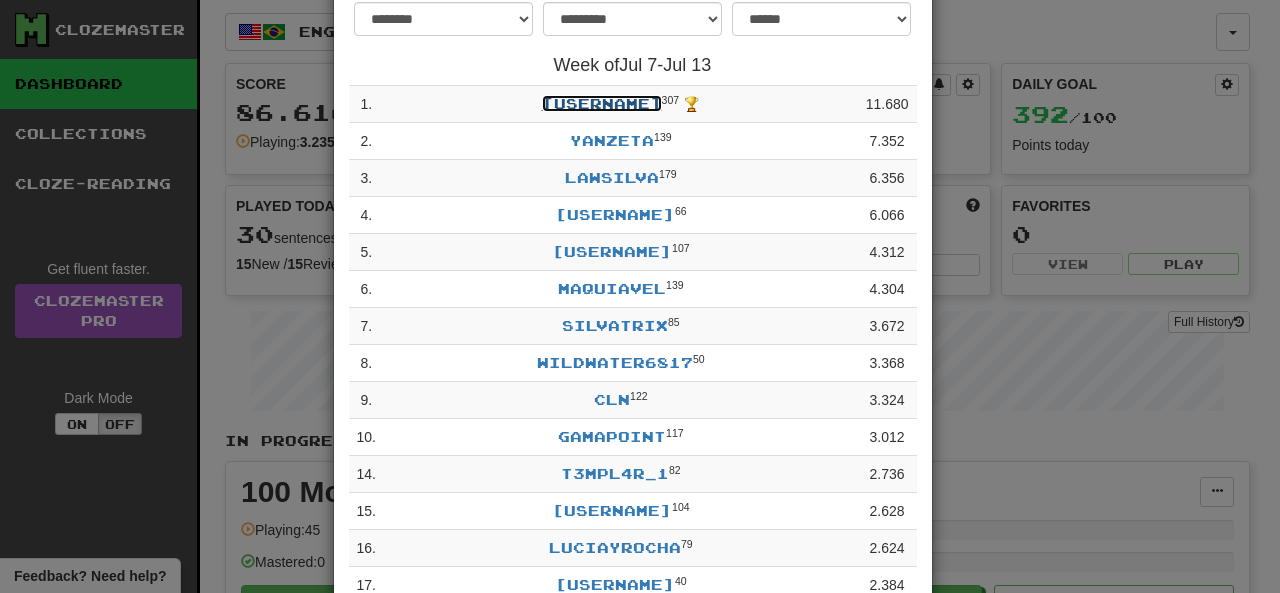click on "[EMAIL]" at bounding box center [602, 103] 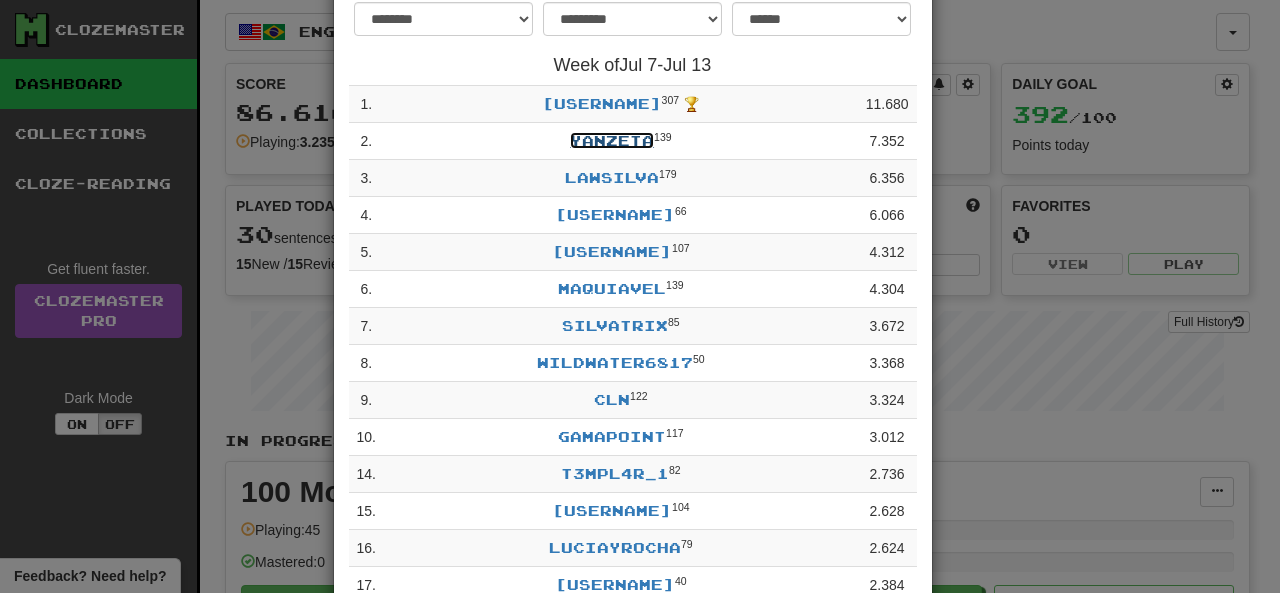click on "Yanzeta" at bounding box center [612, 140] 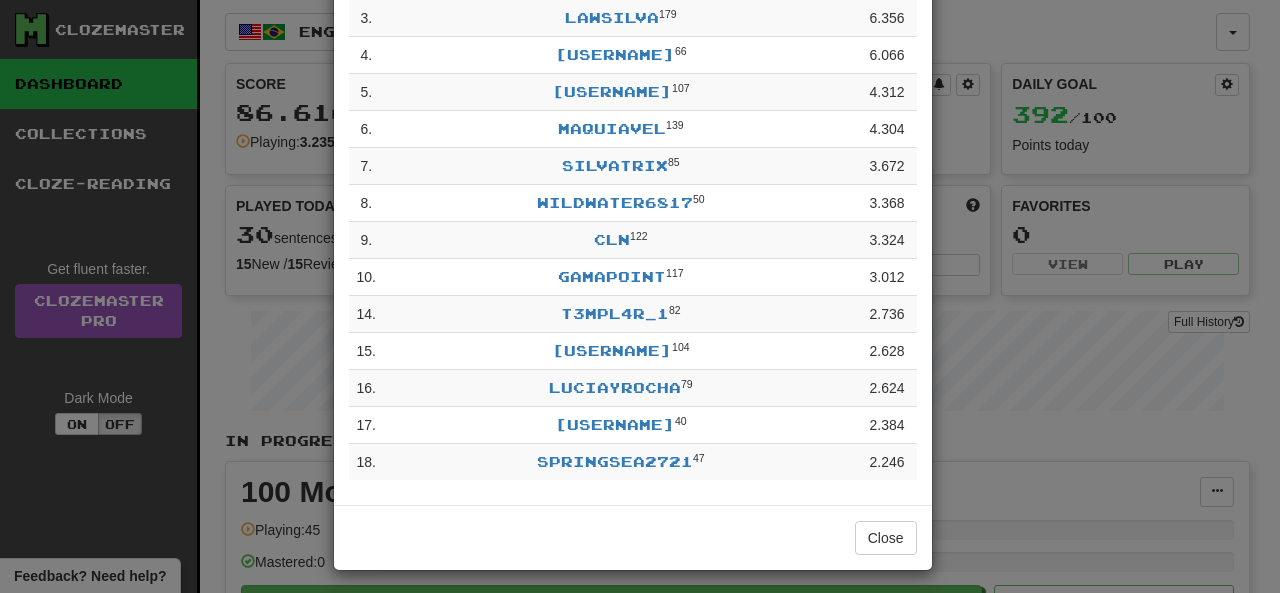scroll, scrollTop: 271, scrollLeft: 0, axis: vertical 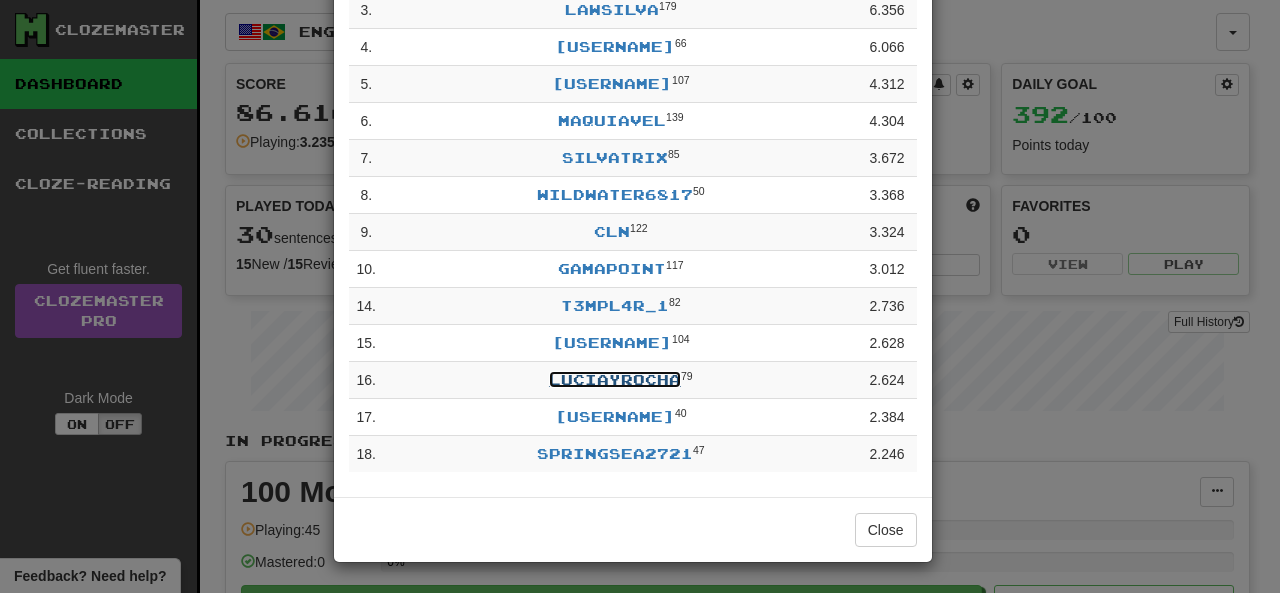 click on "luciayrocha" at bounding box center (615, 379) 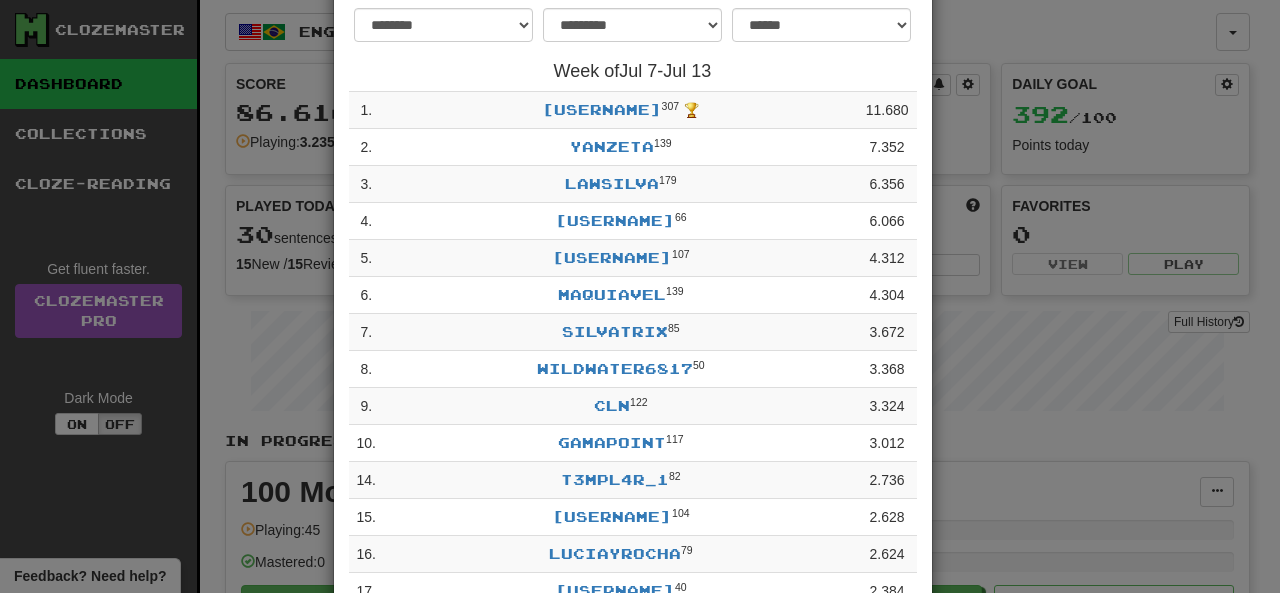 scroll, scrollTop: 72, scrollLeft: 0, axis: vertical 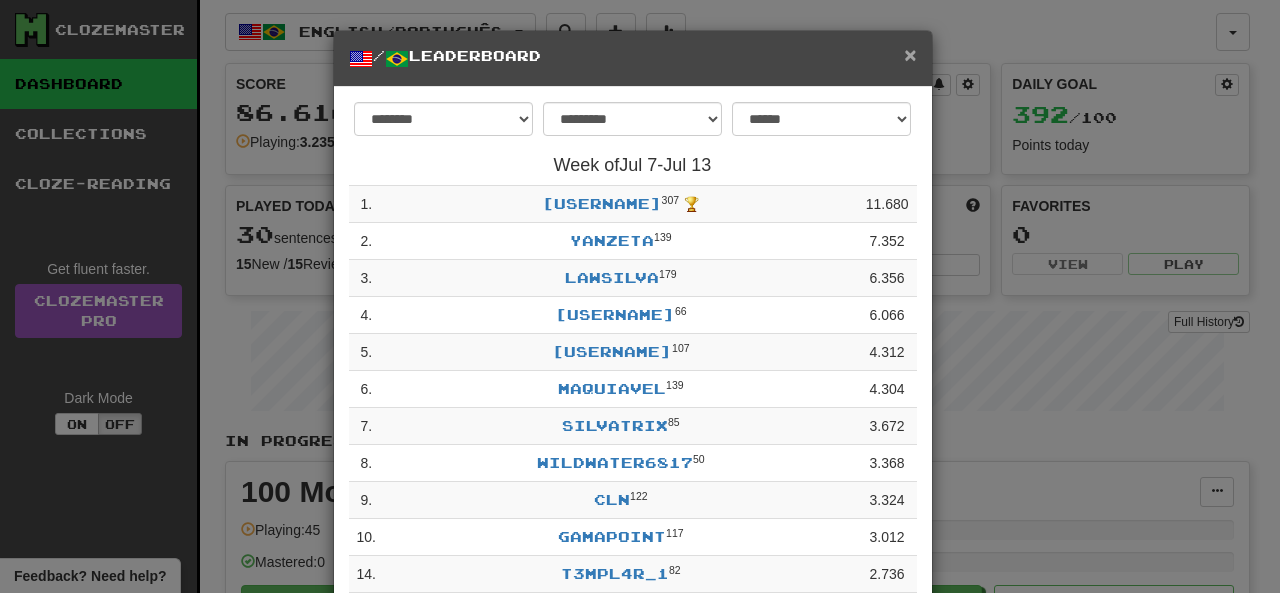 click on "×" at bounding box center (910, 54) 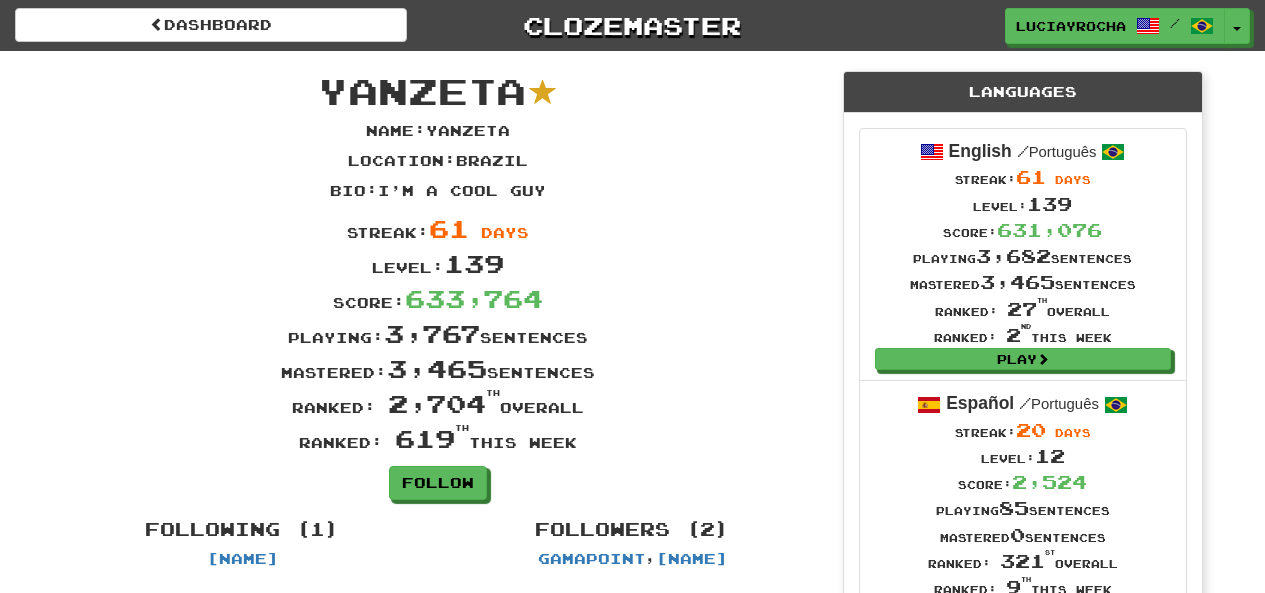 scroll, scrollTop: 0, scrollLeft: 0, axis: both 